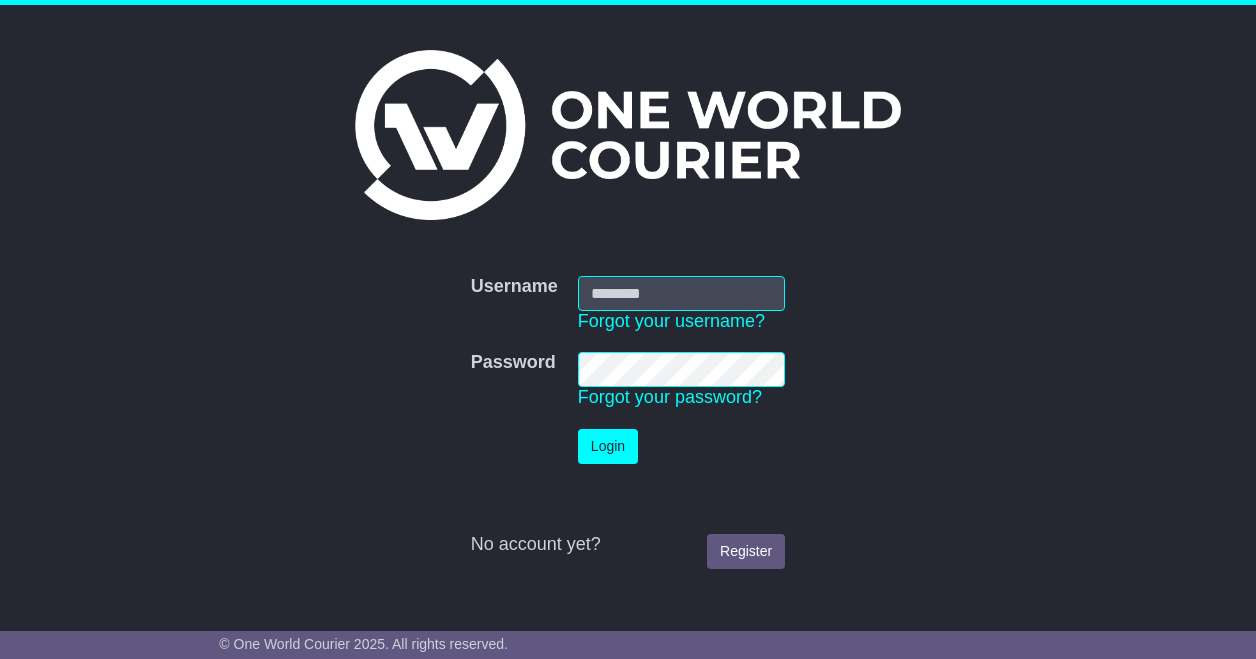 scroll, scrollTop: 0, scrollLeft: 0, axis: both 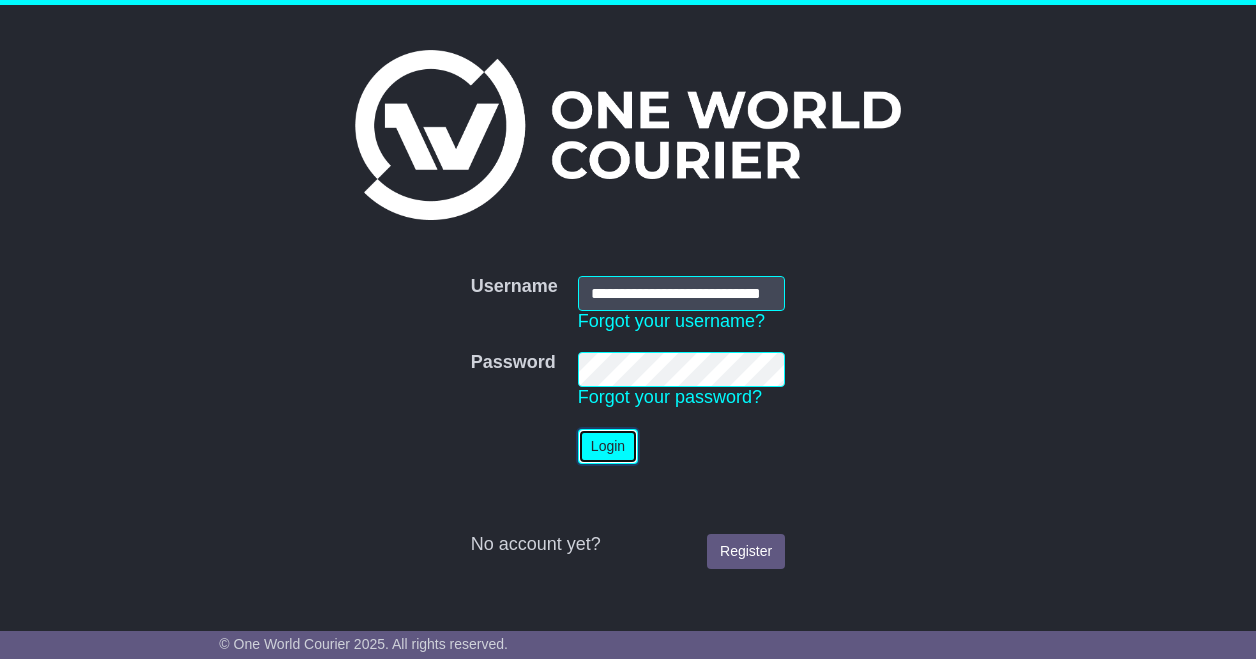 click on "Login" at bounding box center [608, 446] 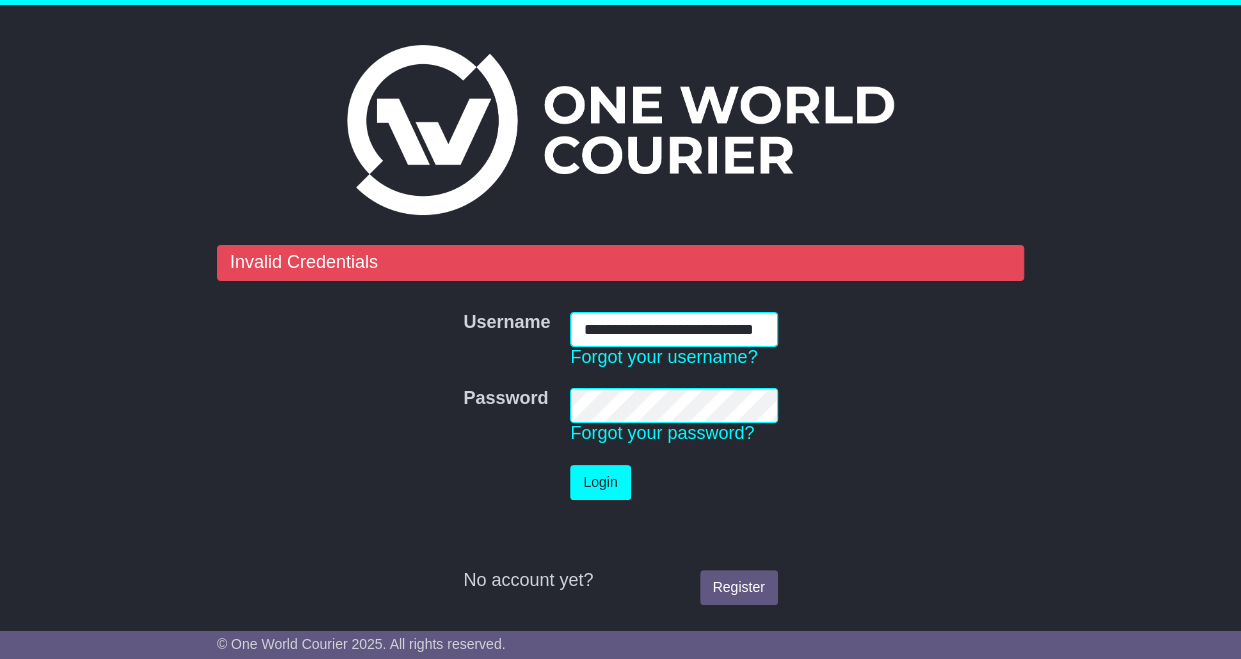 click on "**********" at bounding box center (673, 329) 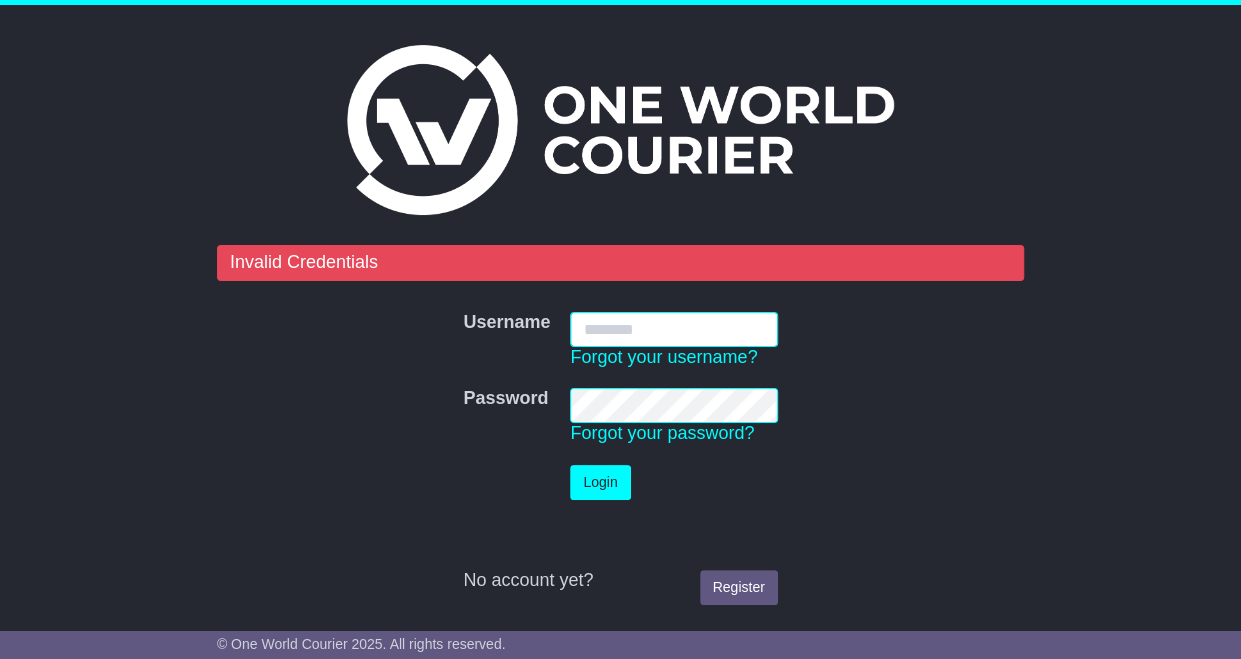 click on "Username" at bounding box center [673, 329] 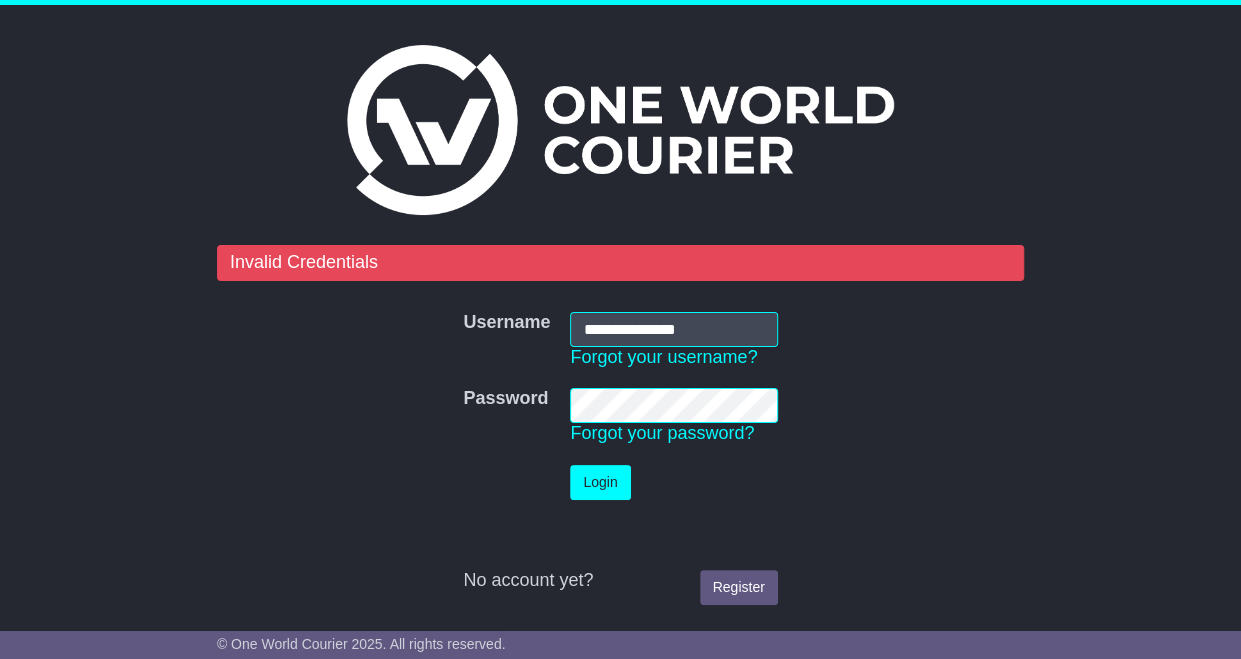 click on "Login" at bounding box center [673, 482] 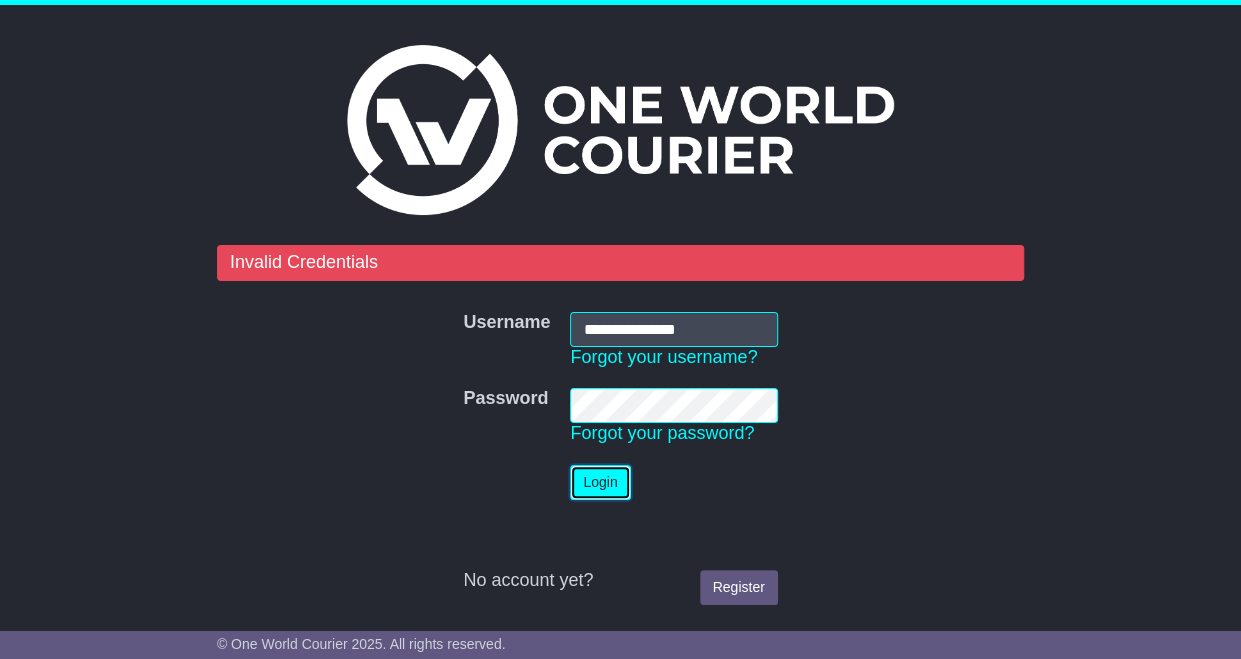 click on "Login" at bounding box center (600, 482) 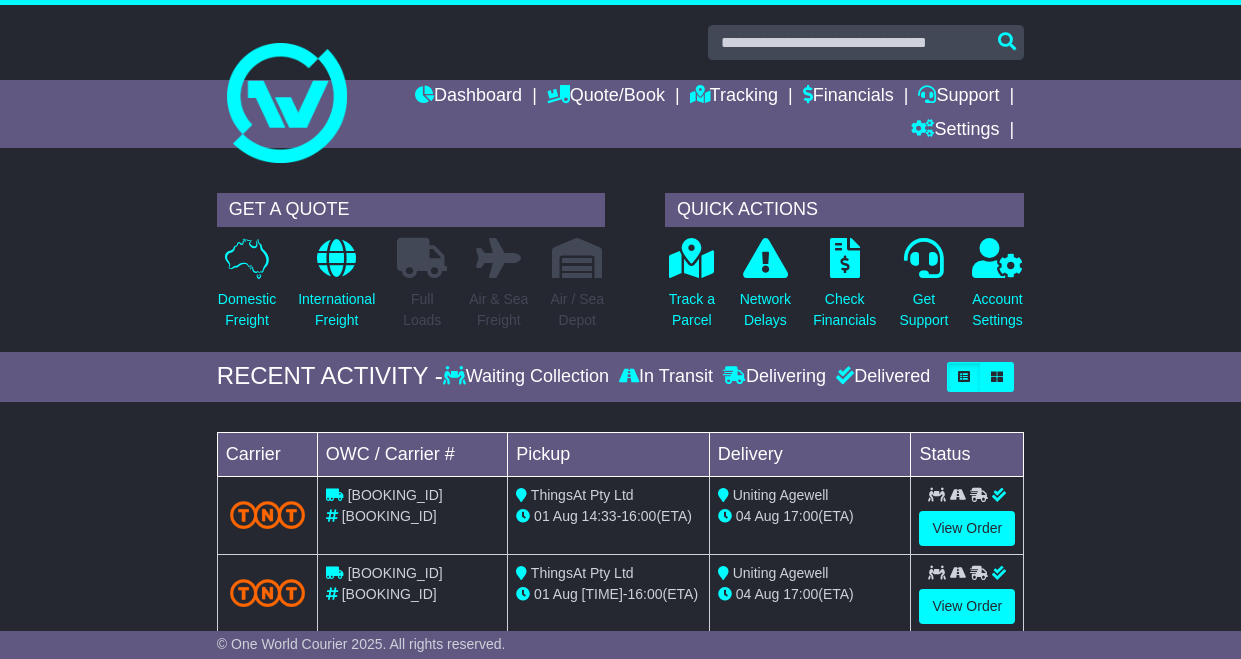 scroll, scrollTop: 0, scrollLeft: 0, axis: both 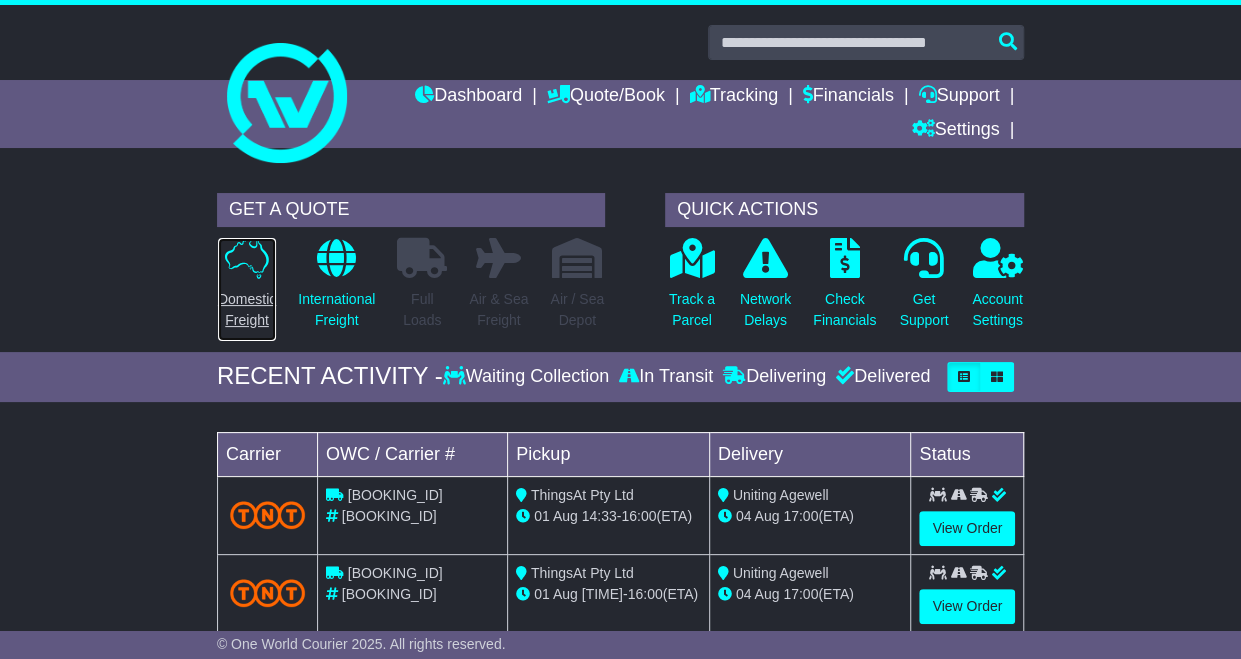 click on "Domestic Freight" at bounding box center [247, 310] 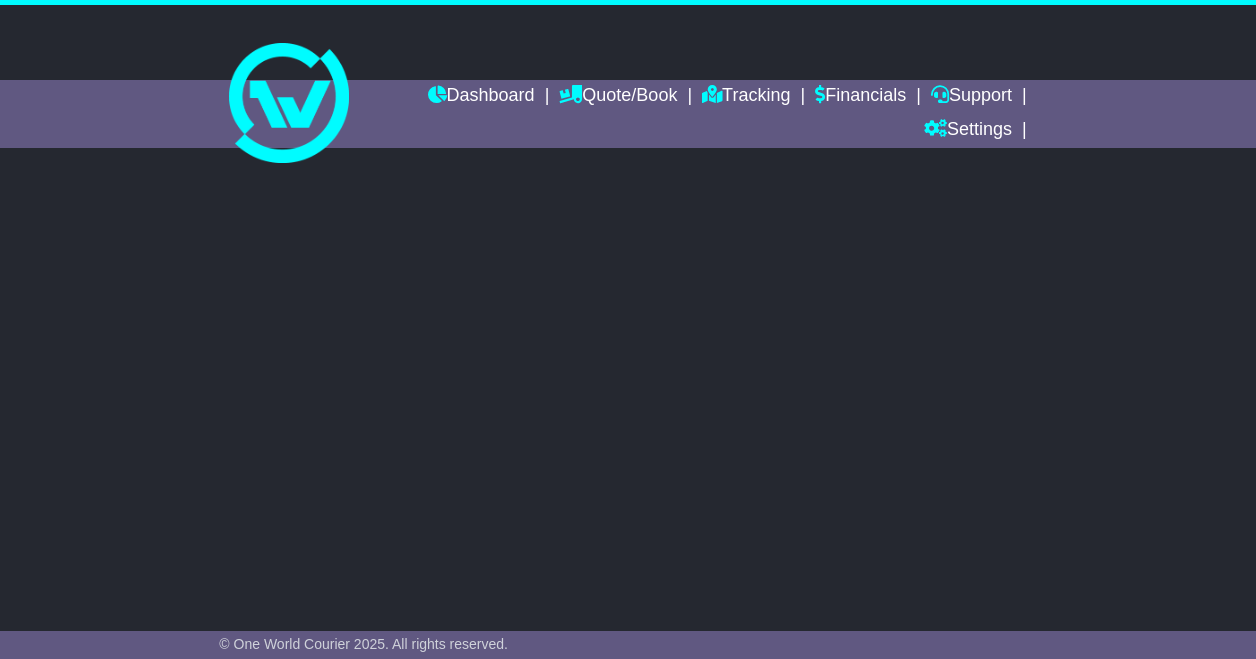 scroll, scrollTop: 0, scrollLeft: 0, axis: both 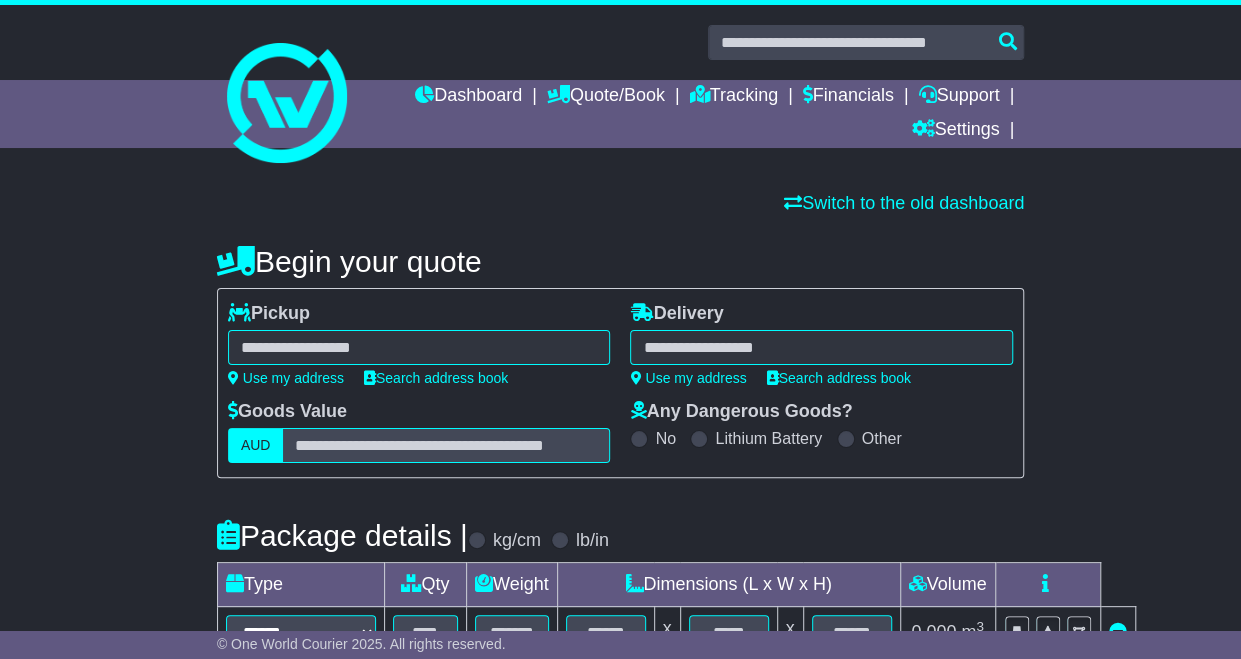 click at bounding box center [419, 347] 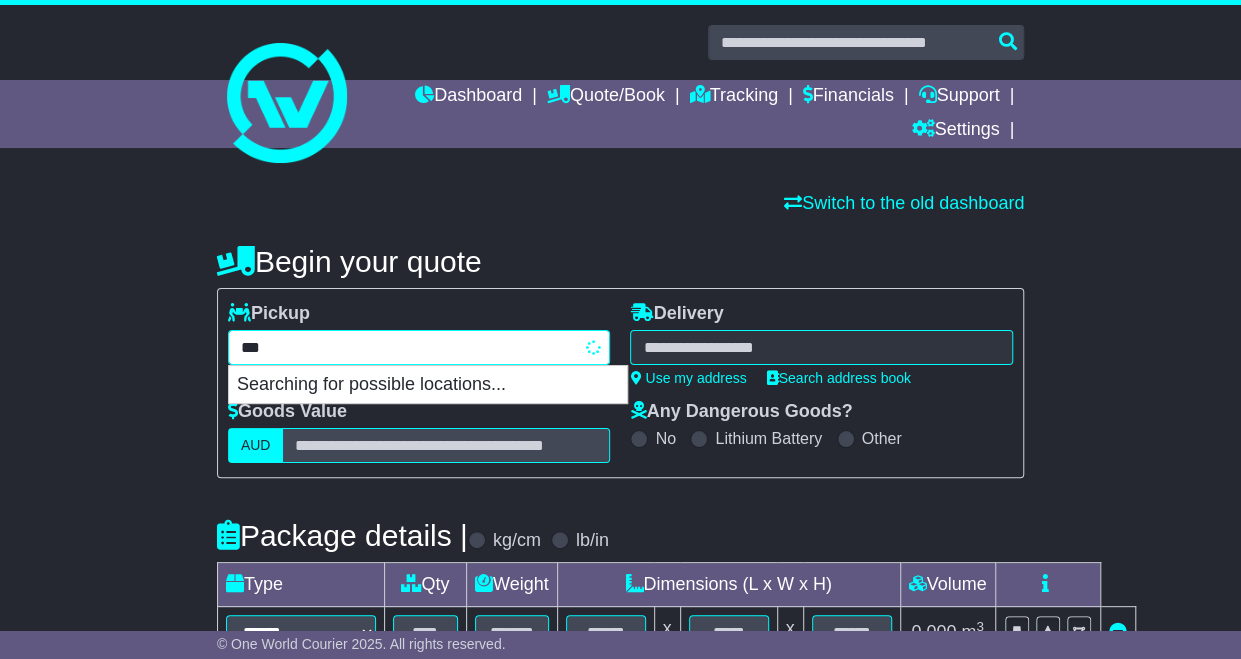 type on "****" 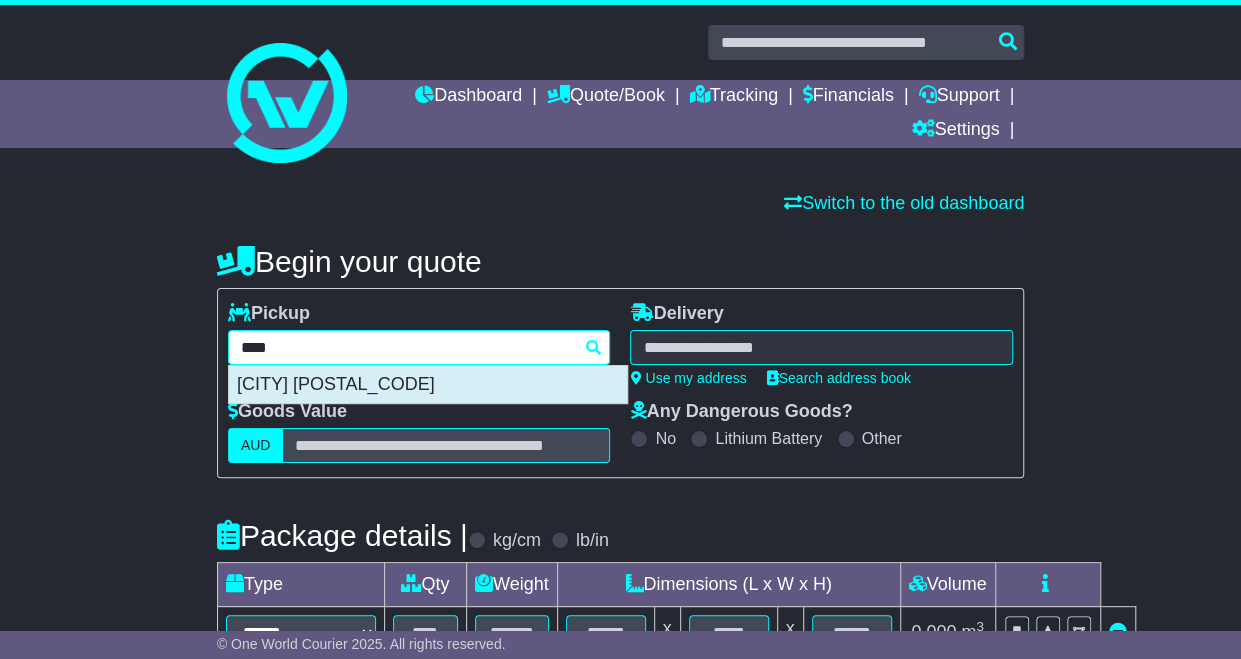 click on "MELBOURNE 3000" at bounding box center (428, 385) 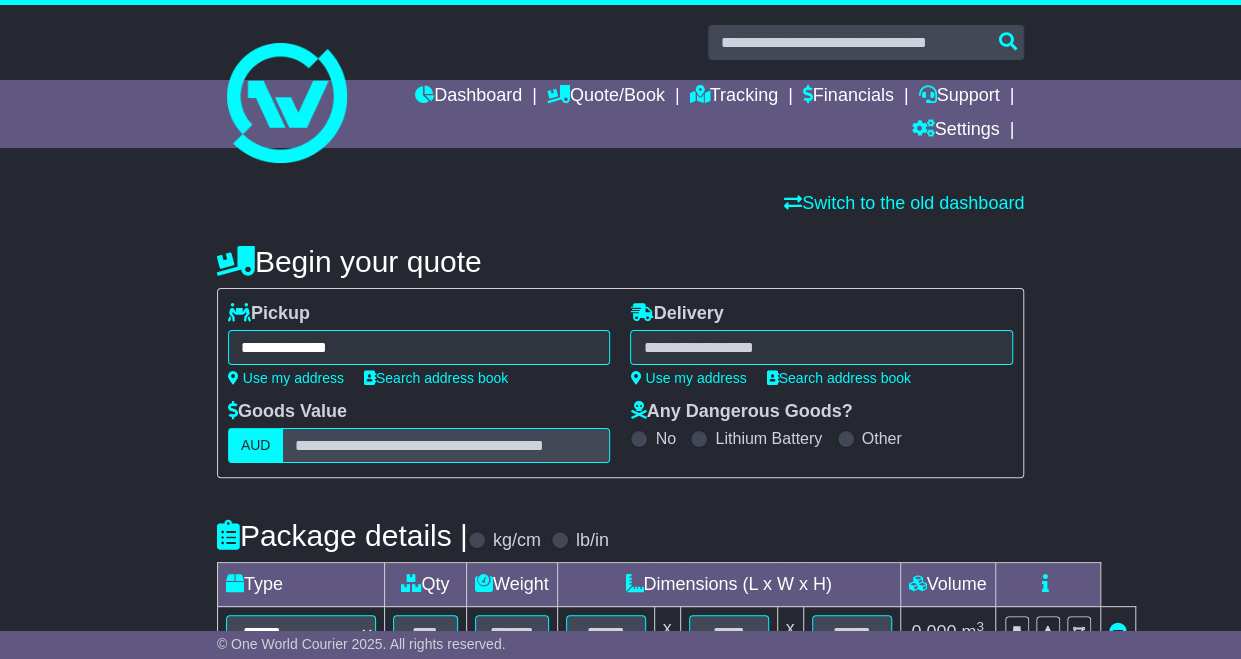 type on "**********" 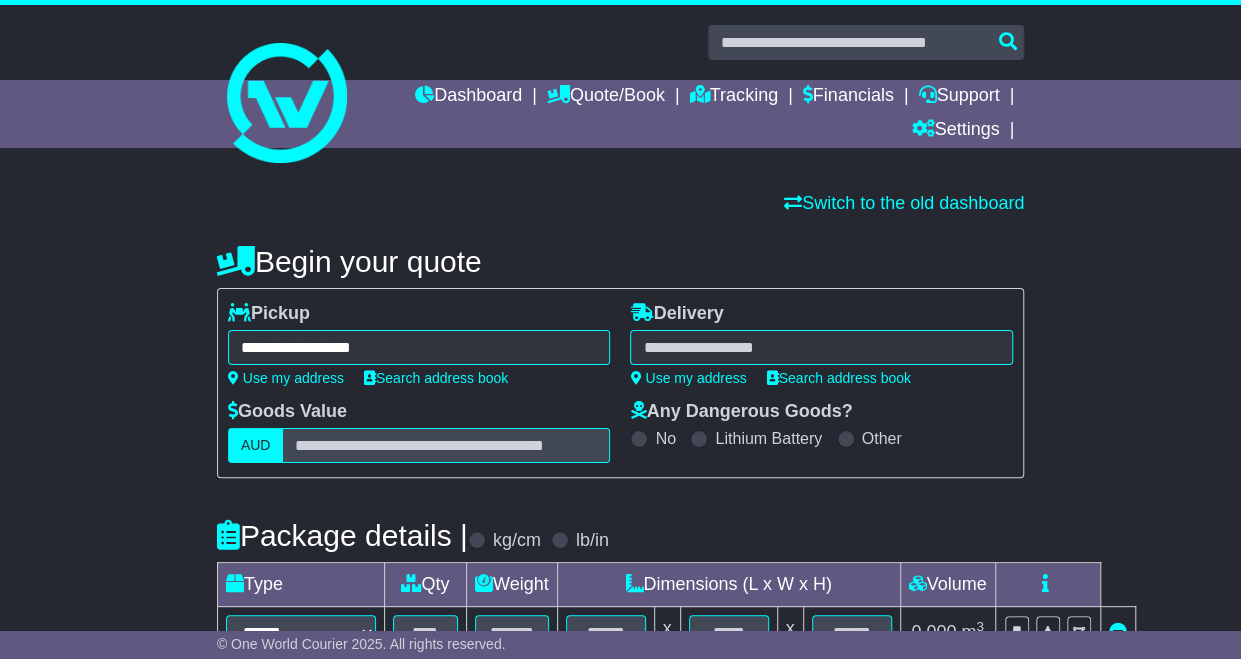 click at bounding box center [821, 347] 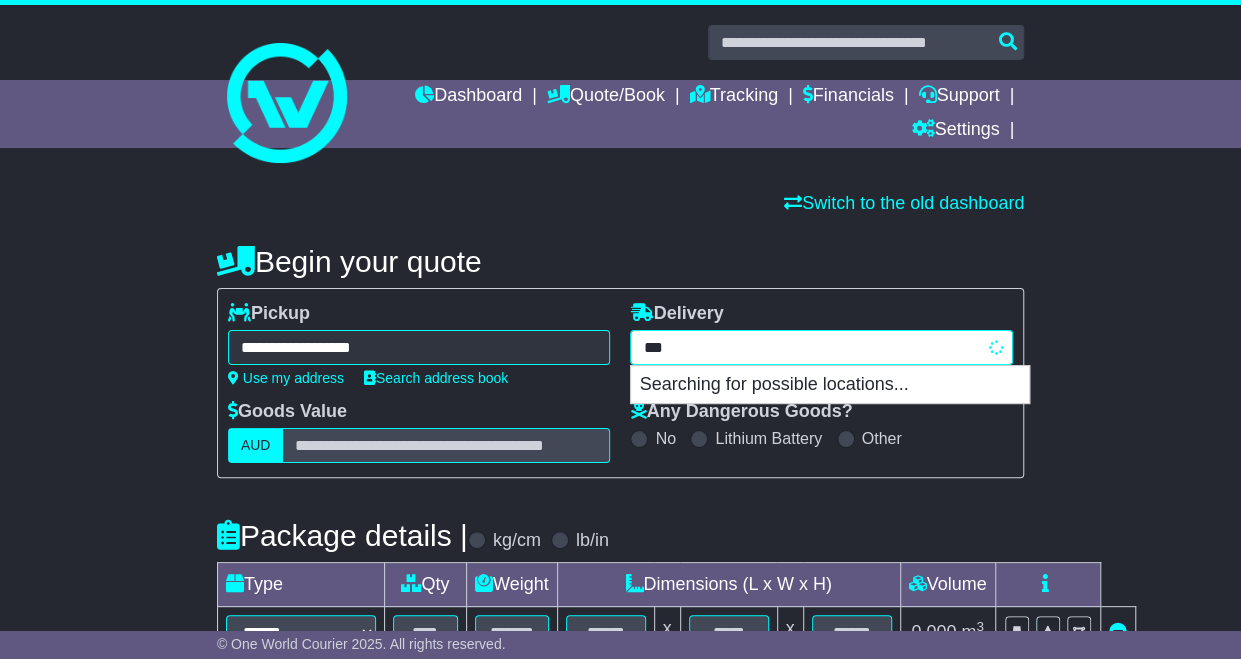 type on "****" 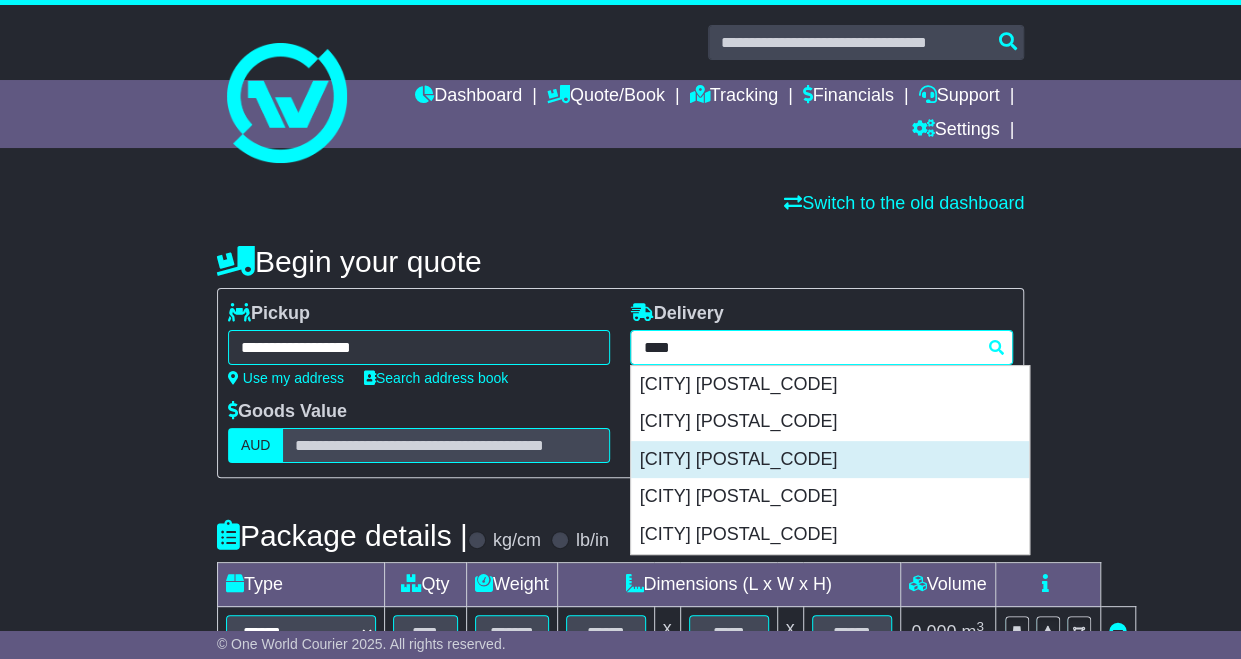 click on "HAWTHORN 3122" at bounding box center (830, 460) 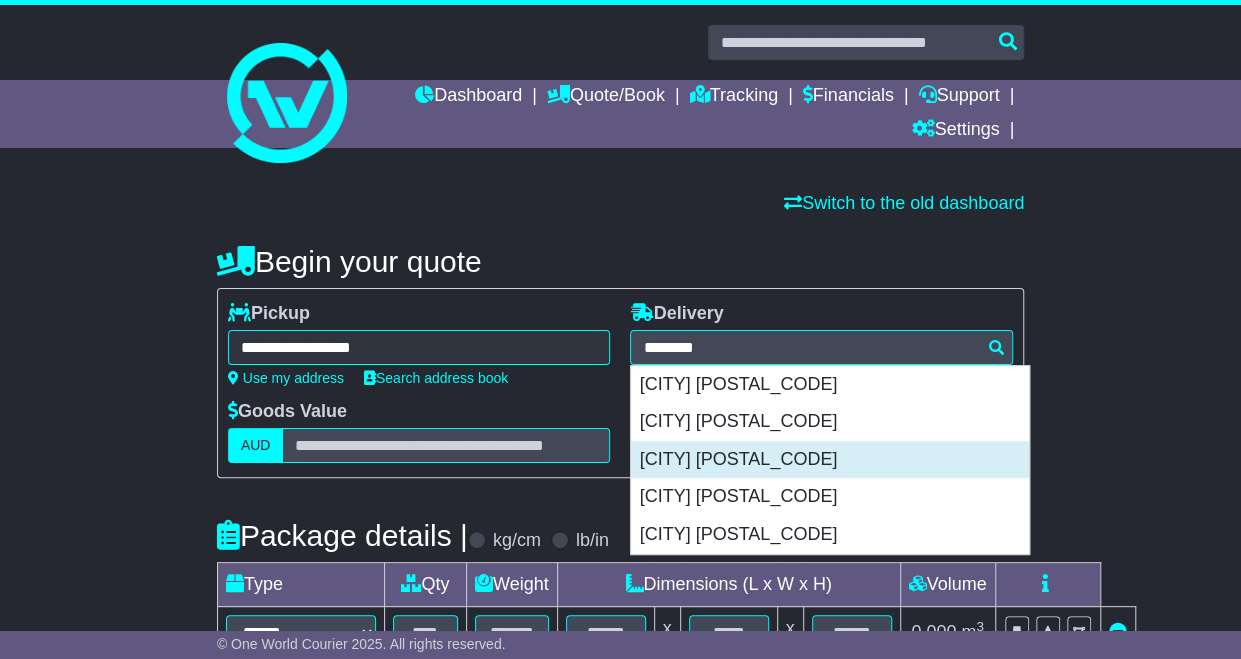 type on "**********" 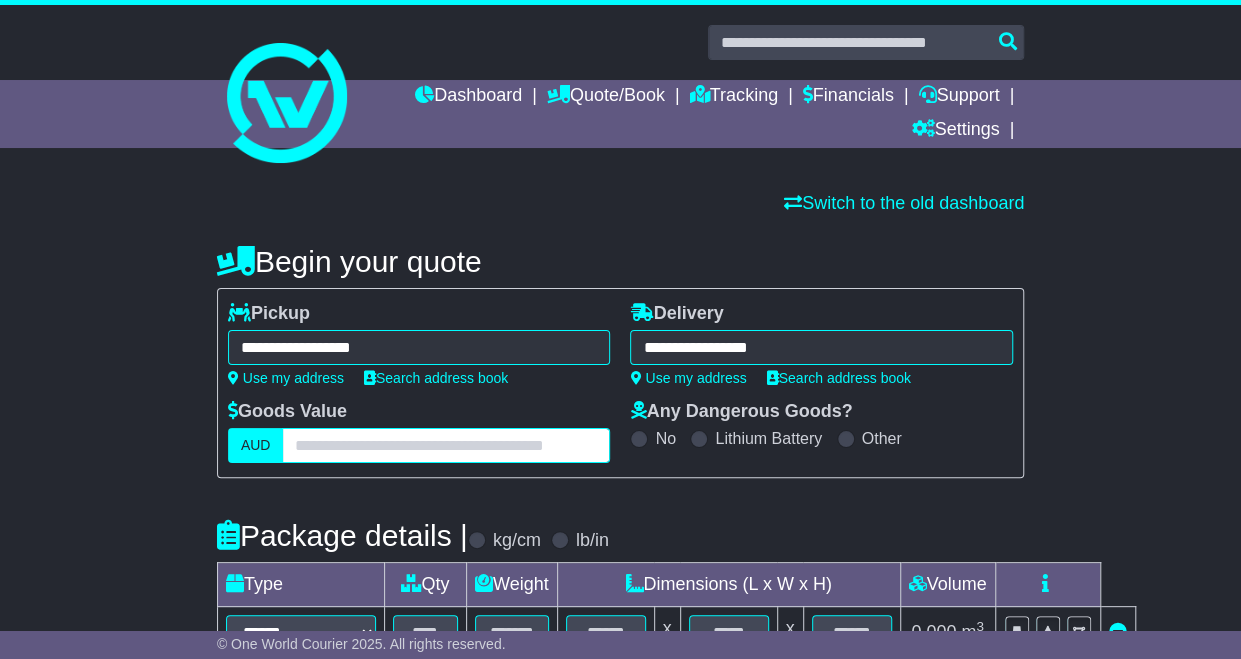 click at bounding box center [446, 445] 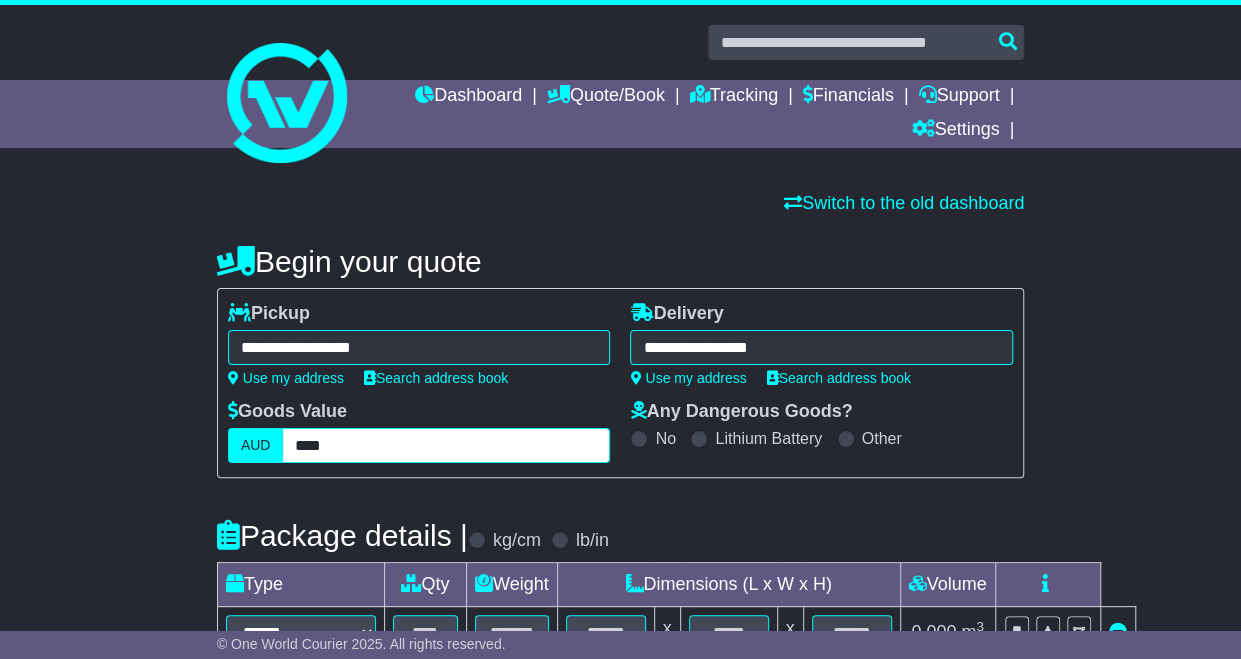 scroll, scrollTop: 281, scrollLeft: 0, axis: vertical 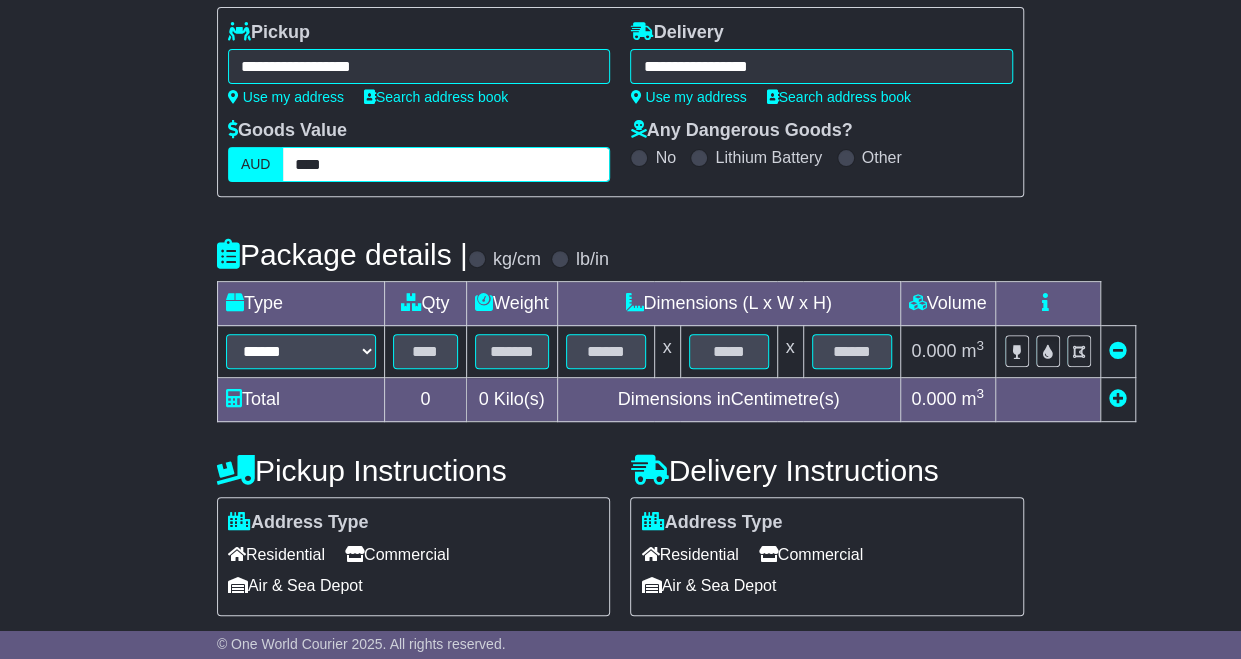 type on "****" 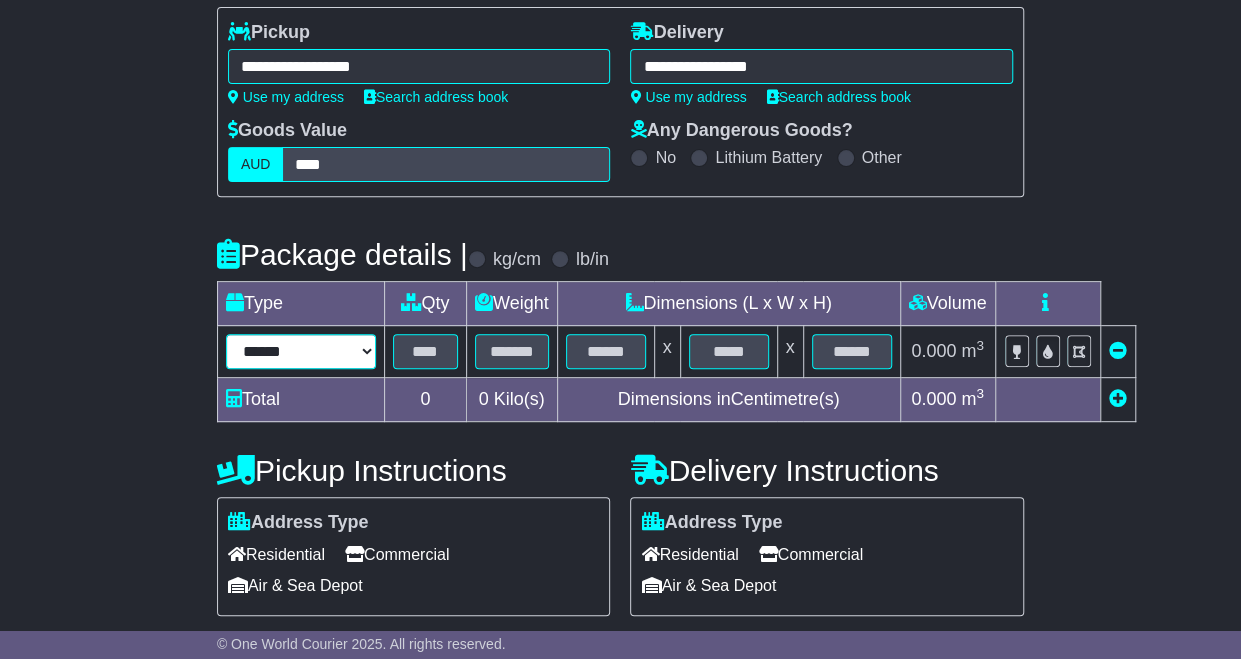 click on "****** ****** *** ******** ***** **** **** ****** *** *******" at bounding box center [301, 351] 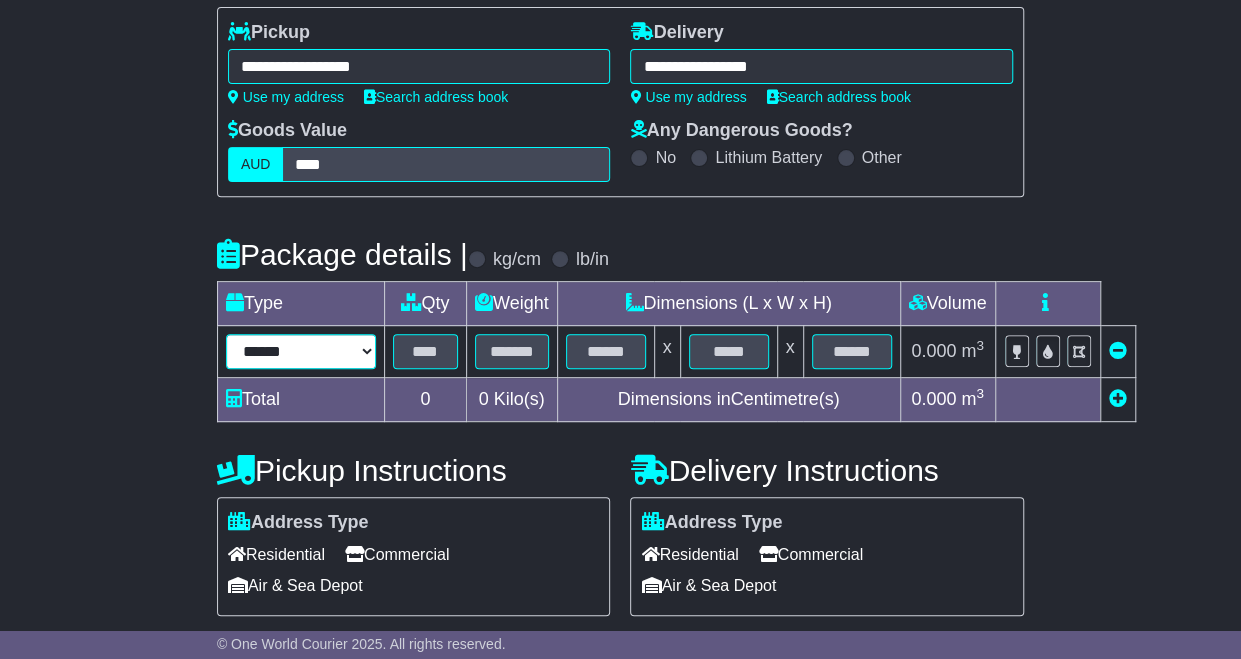 select on "*****" 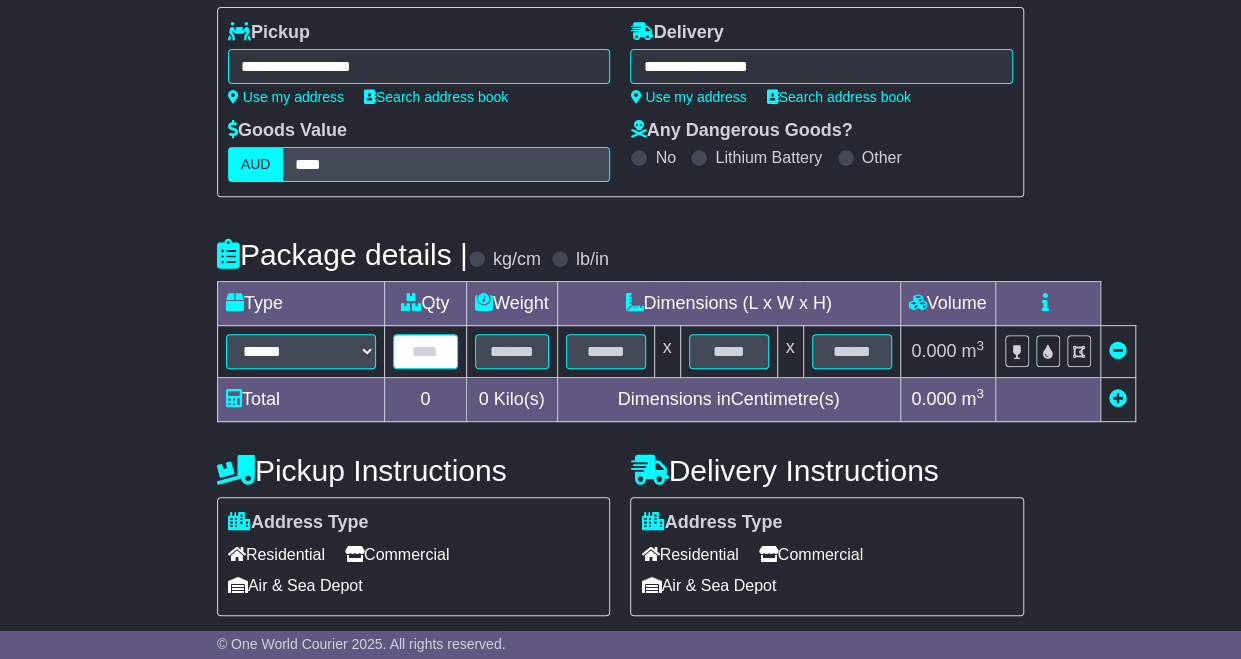 click at bounding box center (425, 351) 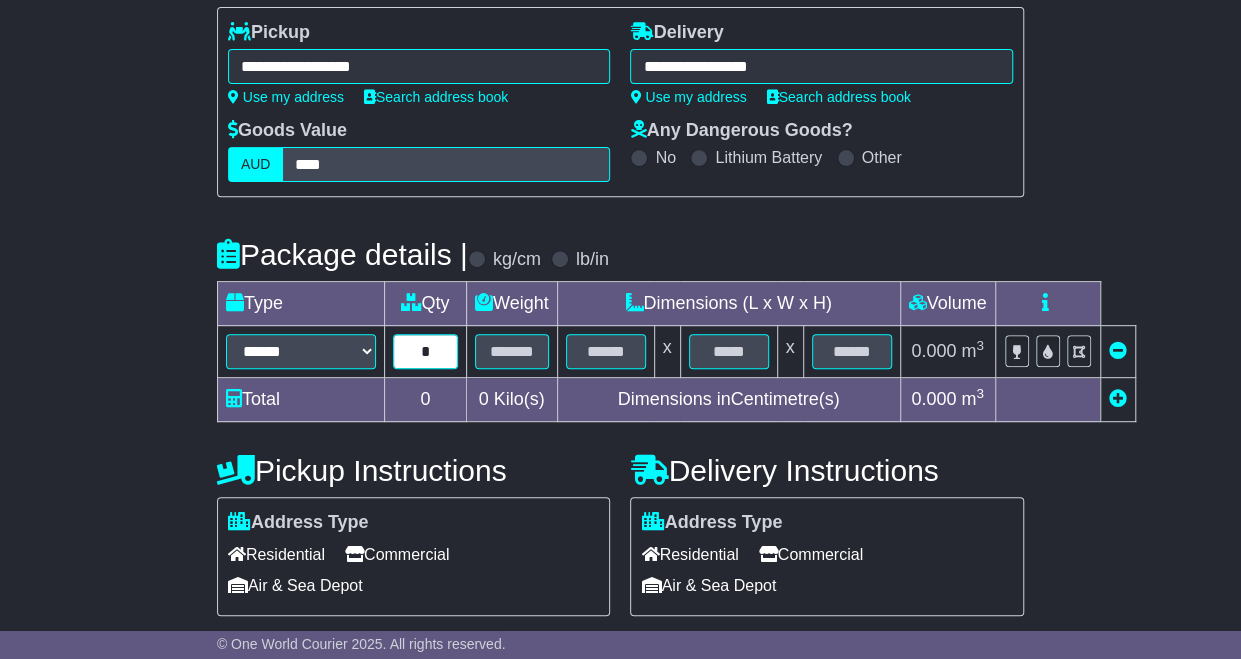 type on "*" 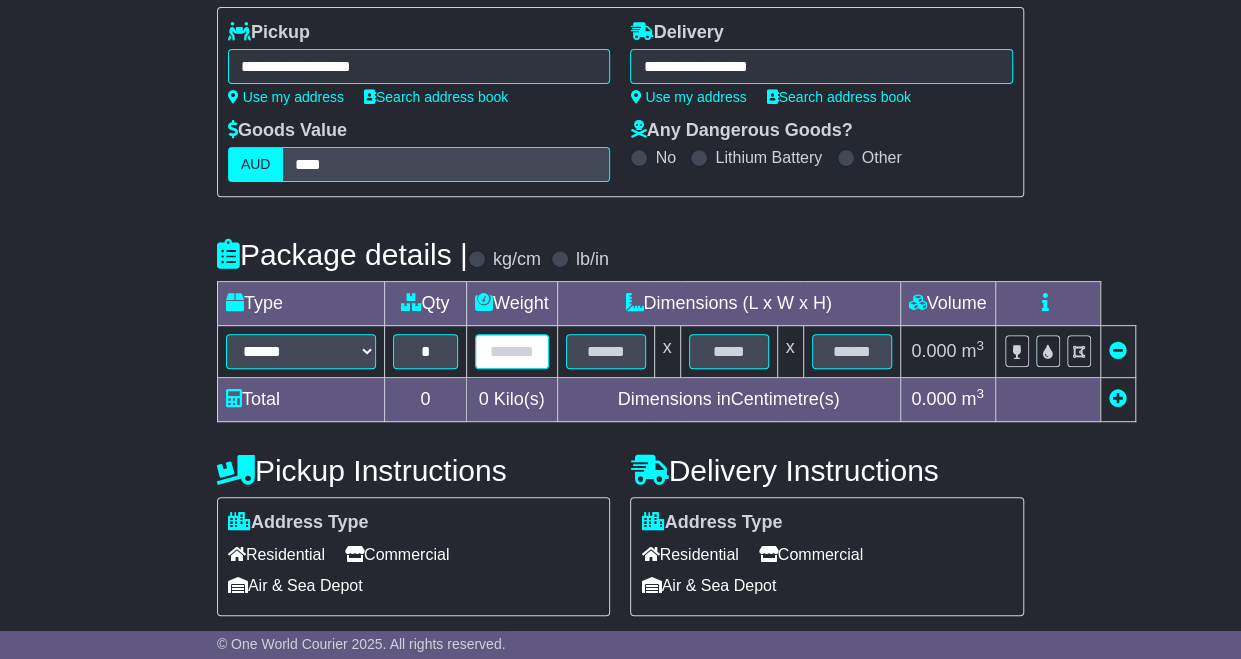 click at bounding box center (512, 351) 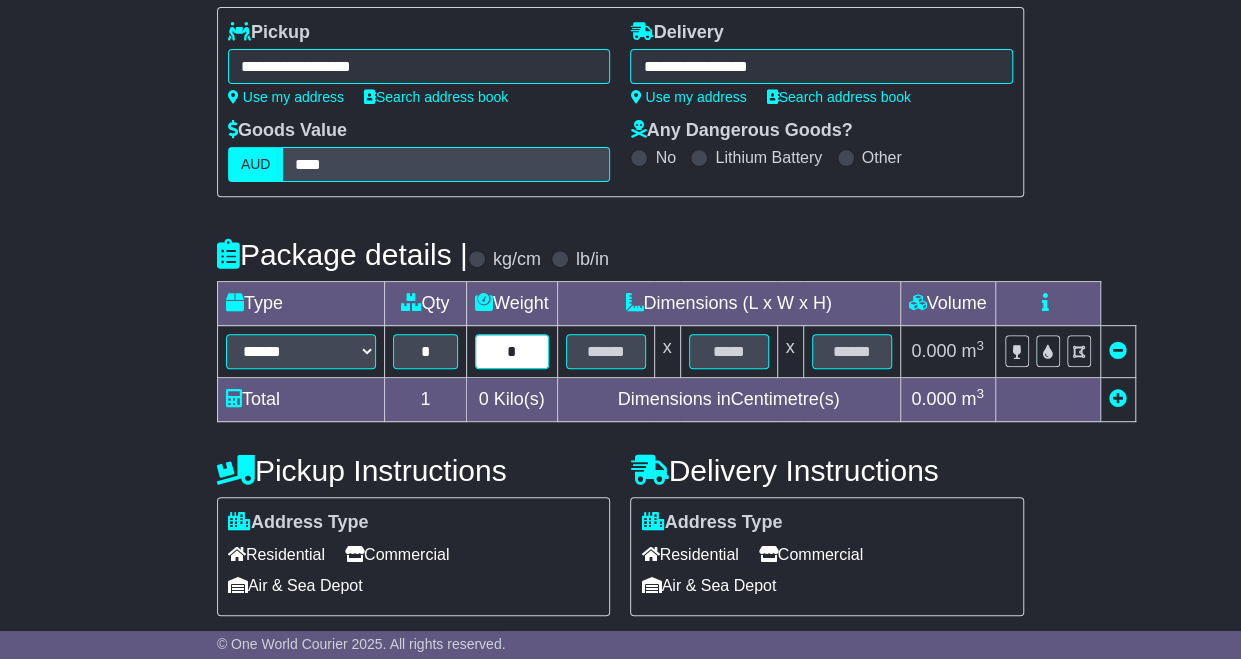 type on "*" 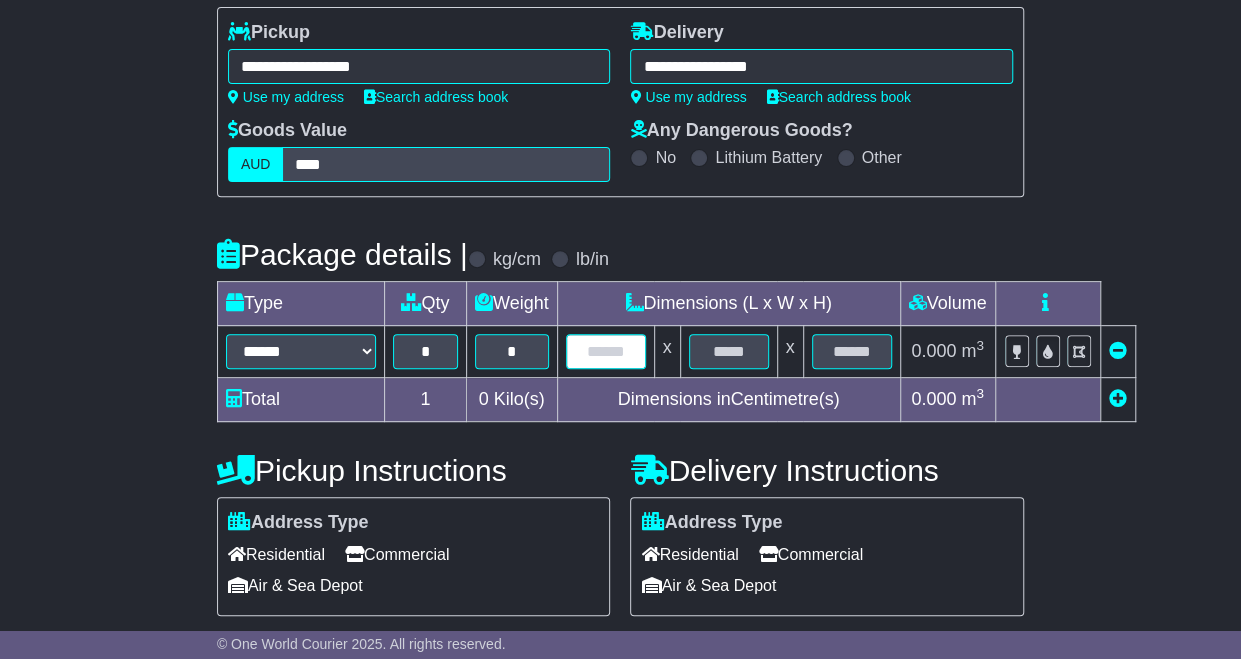 click at bounding box center [606, 351] 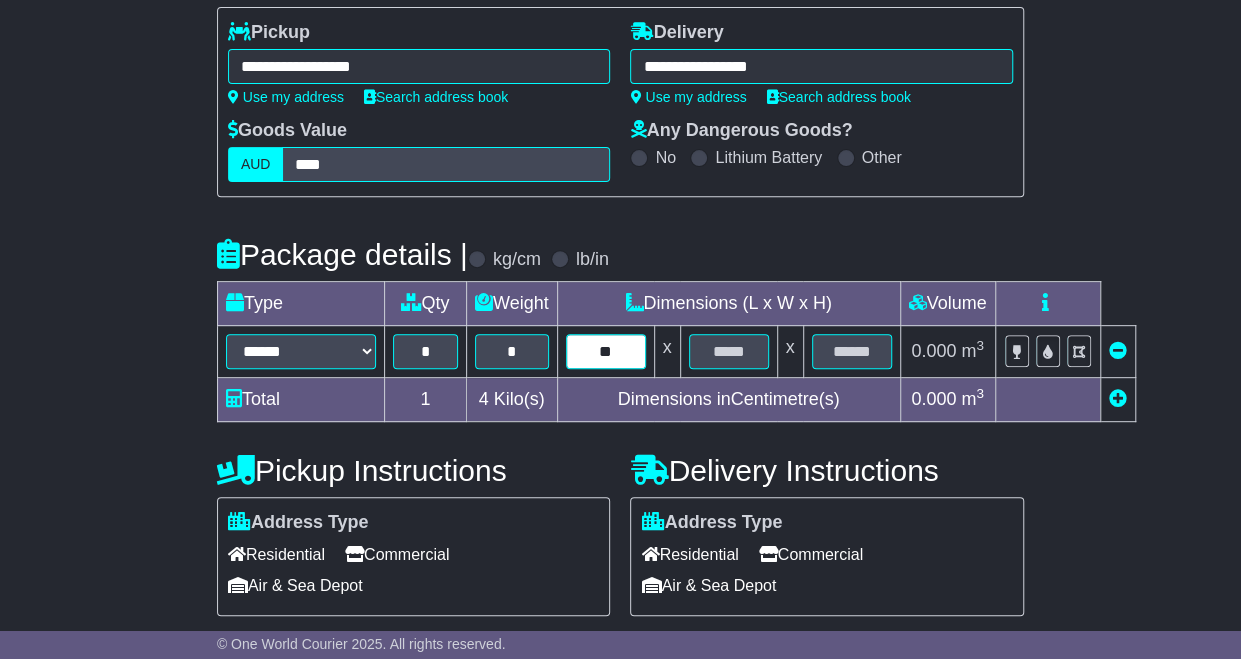 type on "**" 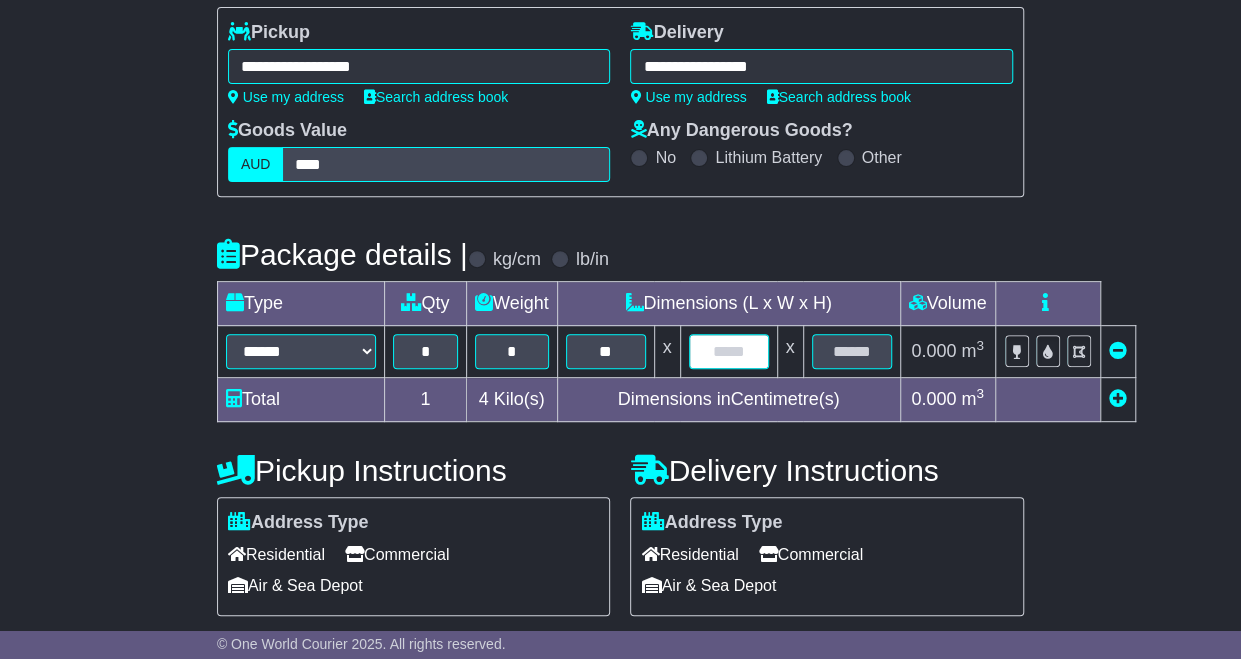 click at bounding box center (729, 351) 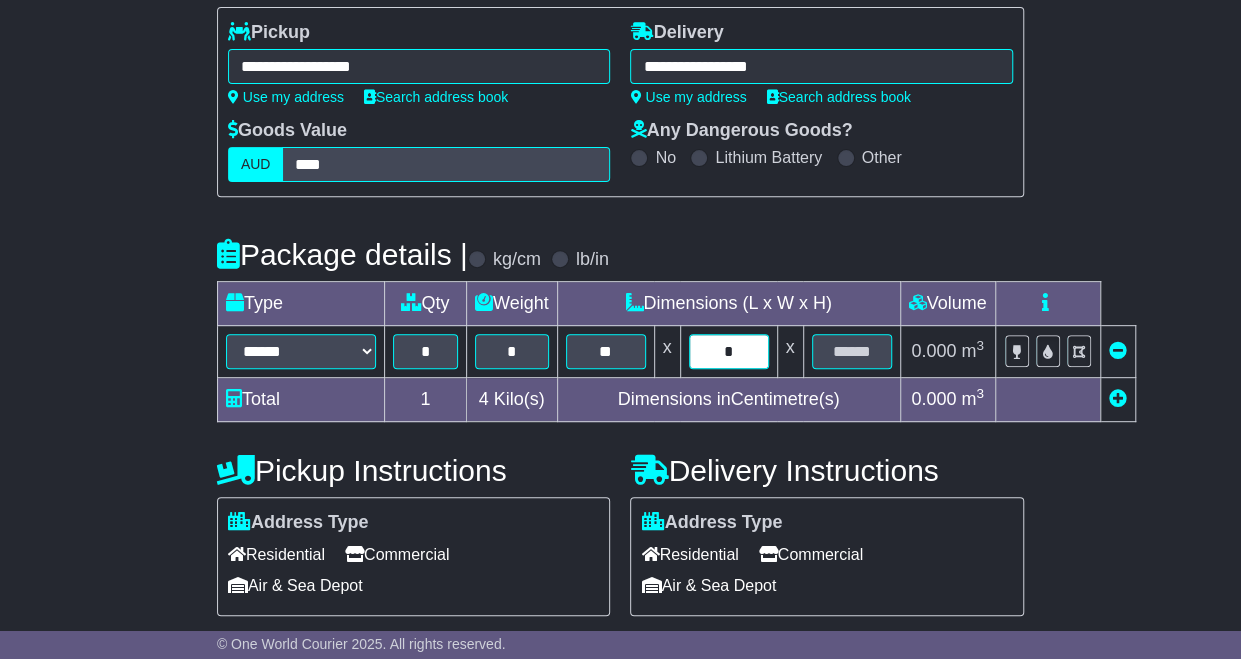 type on "*" 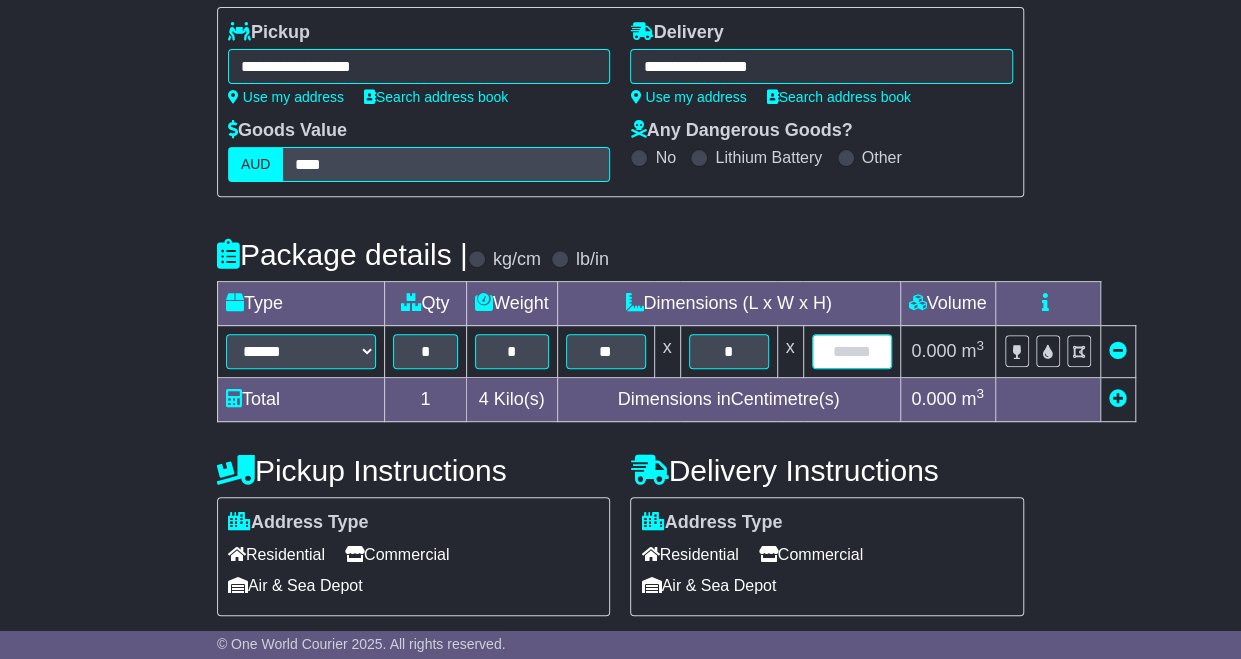 click at bounding box center (852, 351) 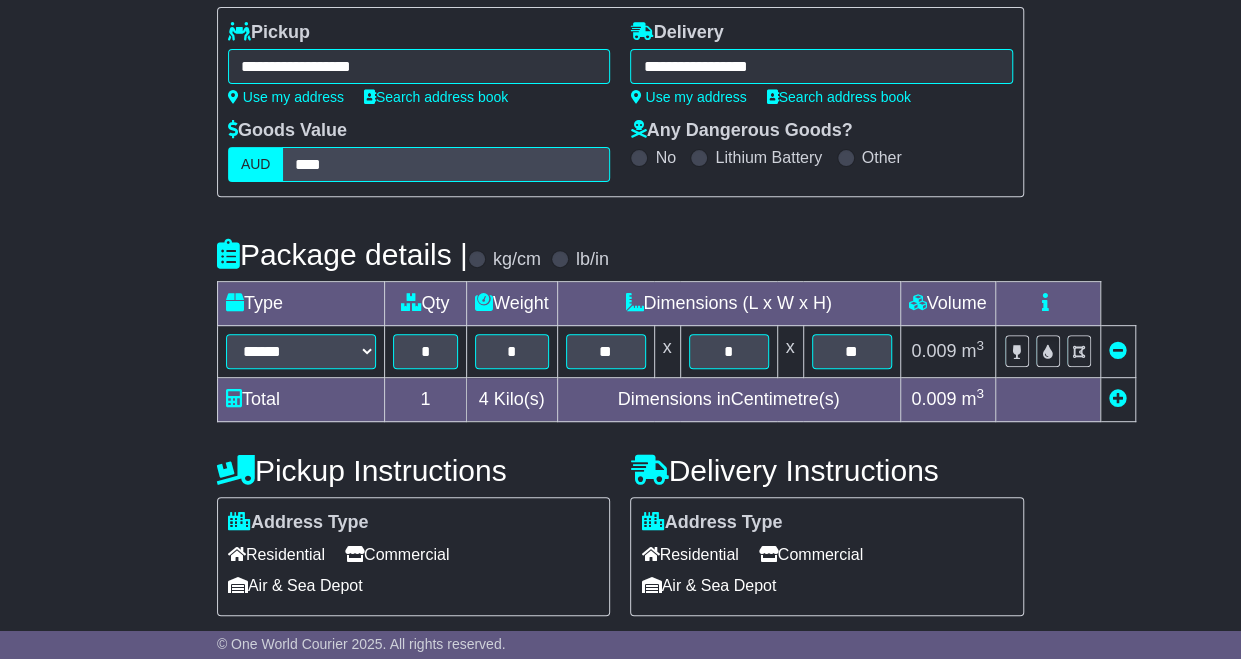 click on "**********" at bounding box center [620, 481] 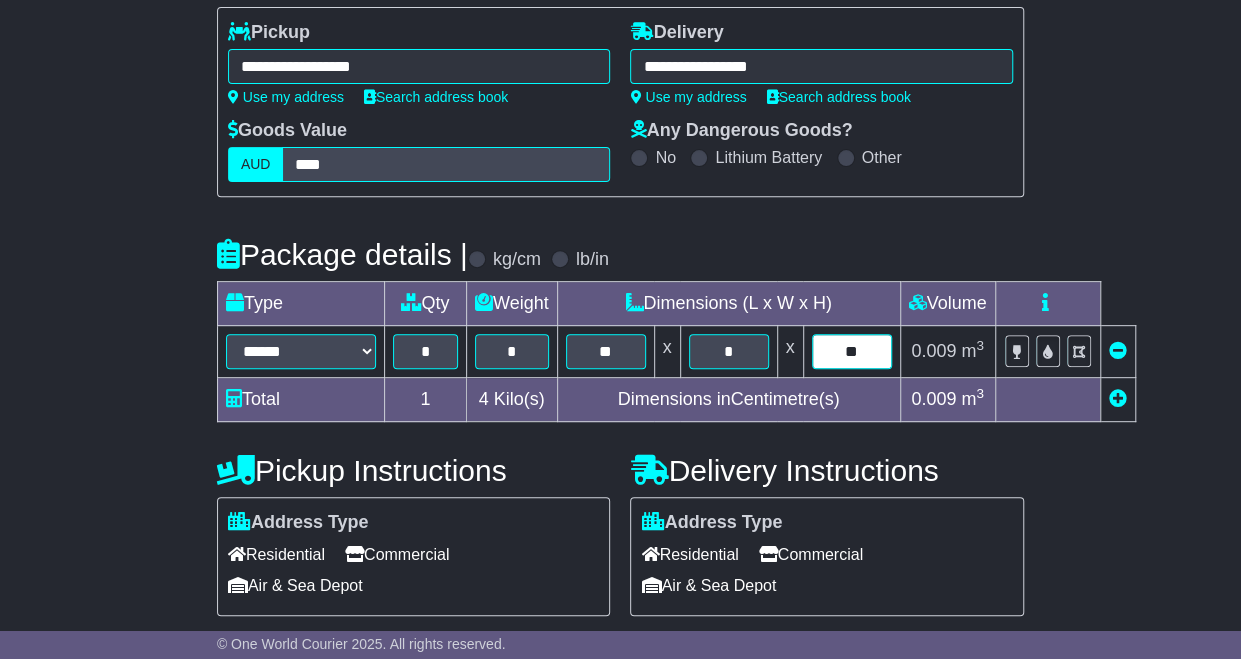 click on "**" at bounding box center (852, 351) 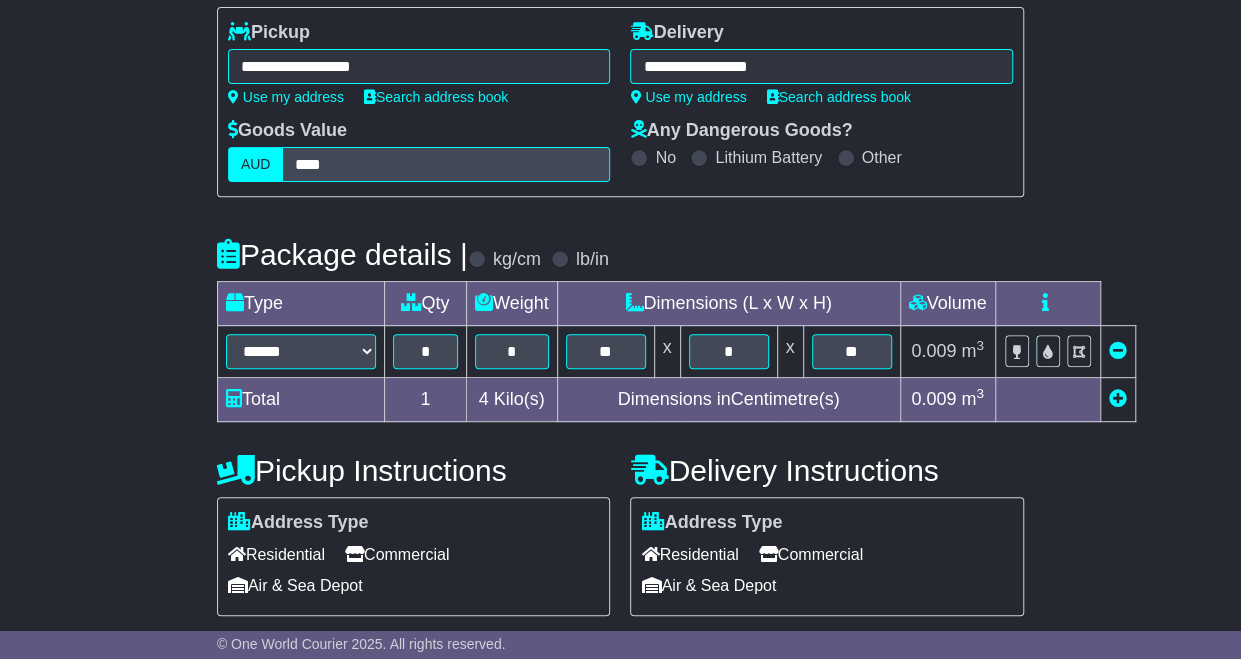 click on "**********" at bounding box center [620, 481] 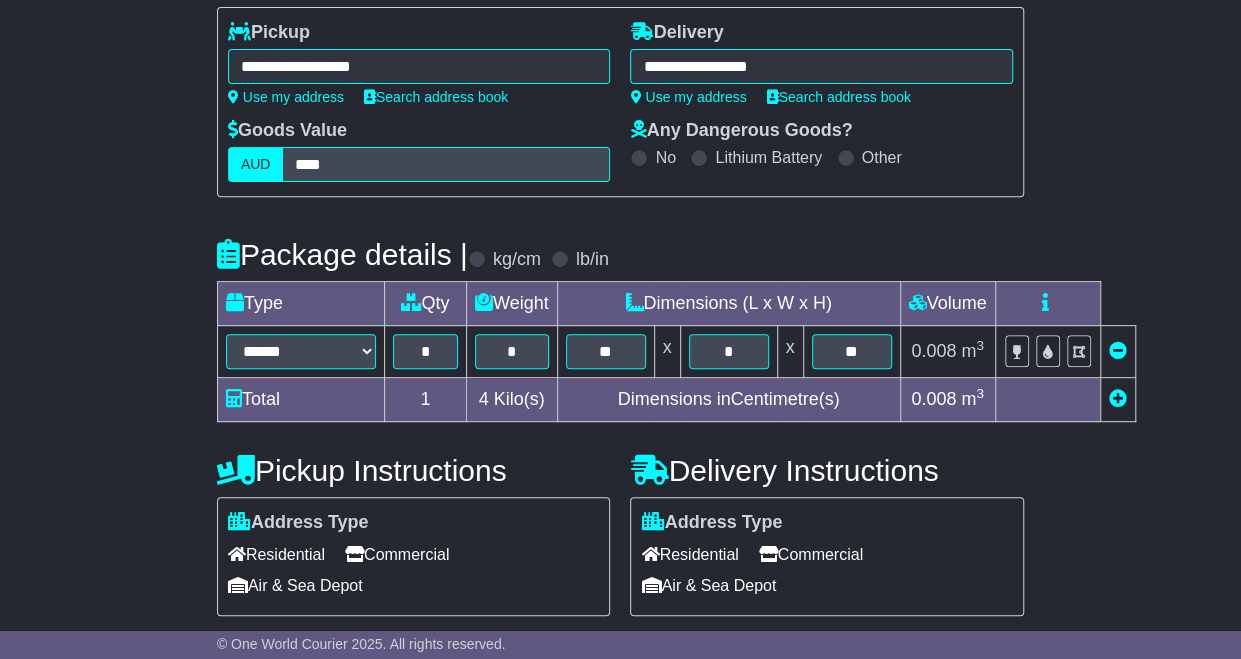click on "Commercial" at bounding box center [811, 554] 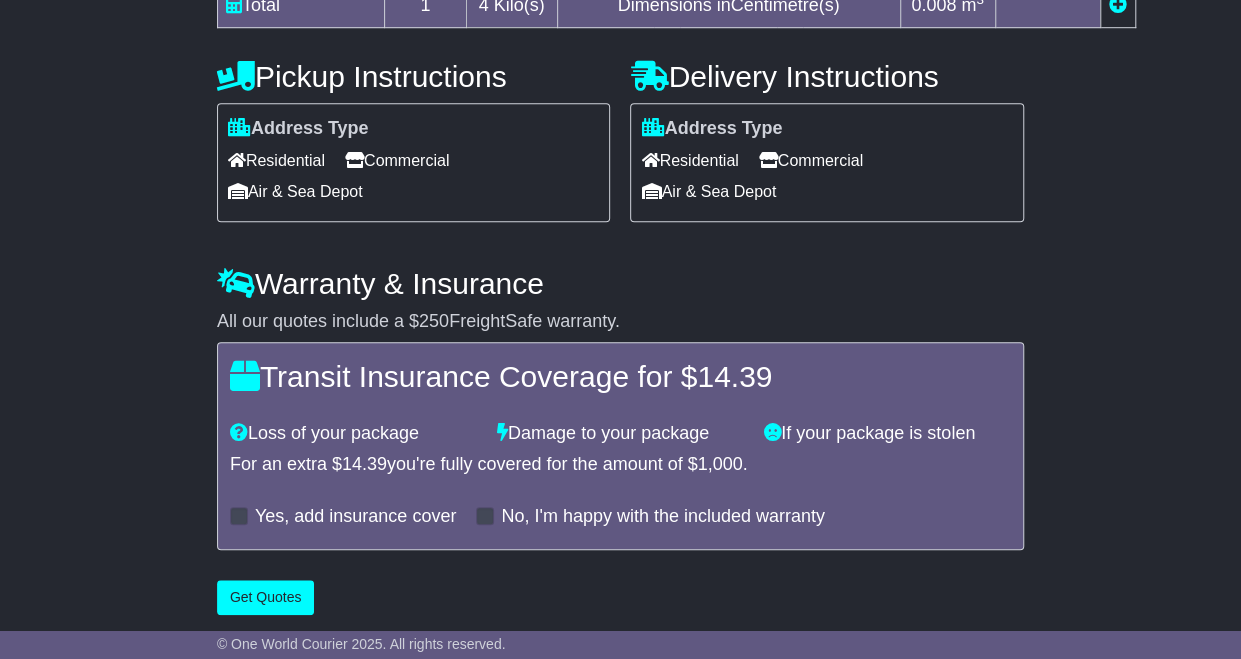scroll, scrollTop: 678, scrollLeft: 0, axis: vertical 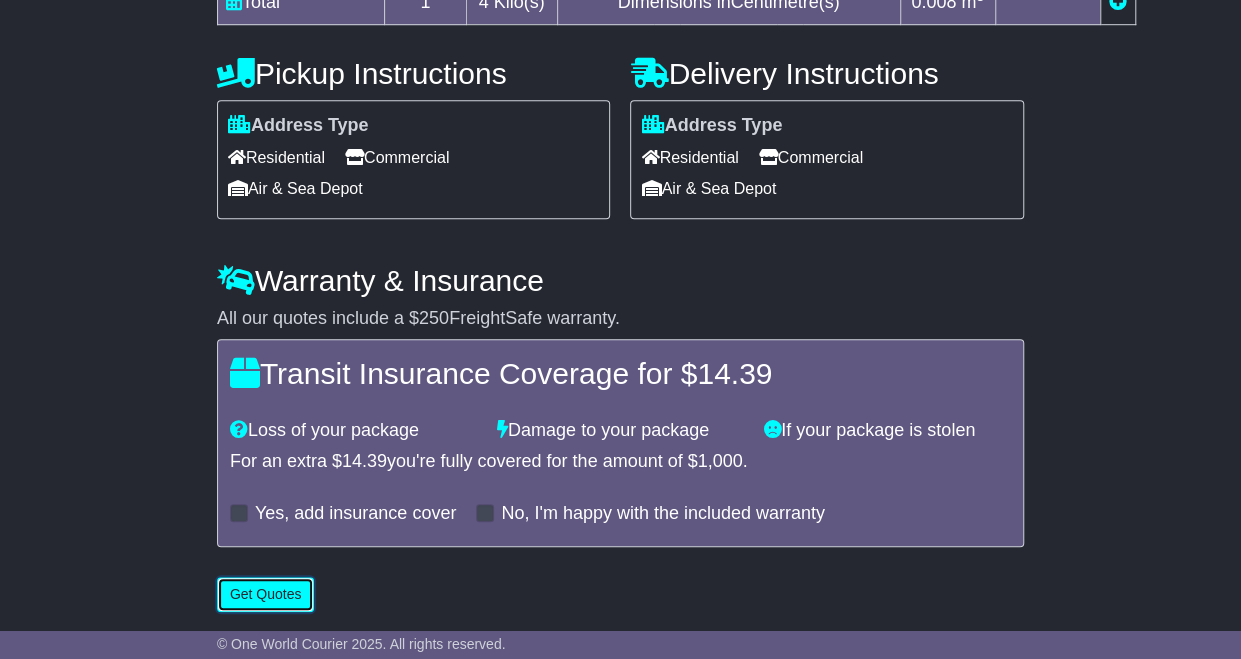 click on "Get Quotes" at bounding box center (266, 594) 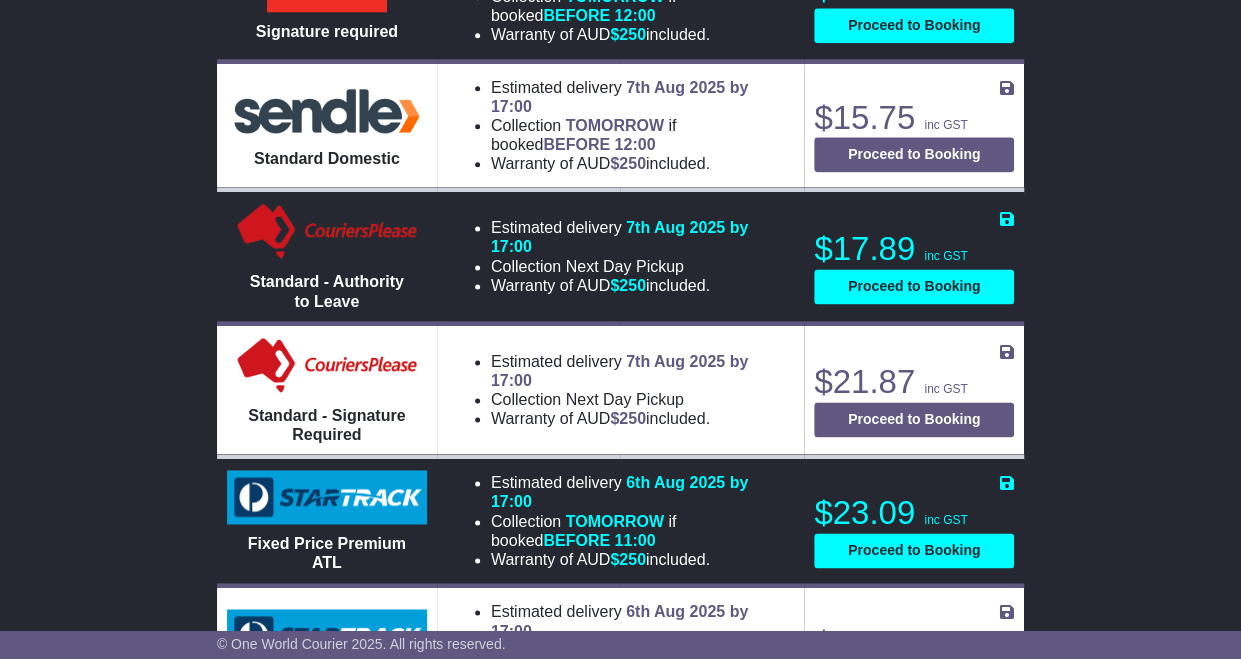 scroll, scrollTop: 1125, scrollLeft: 0, axis: vertical 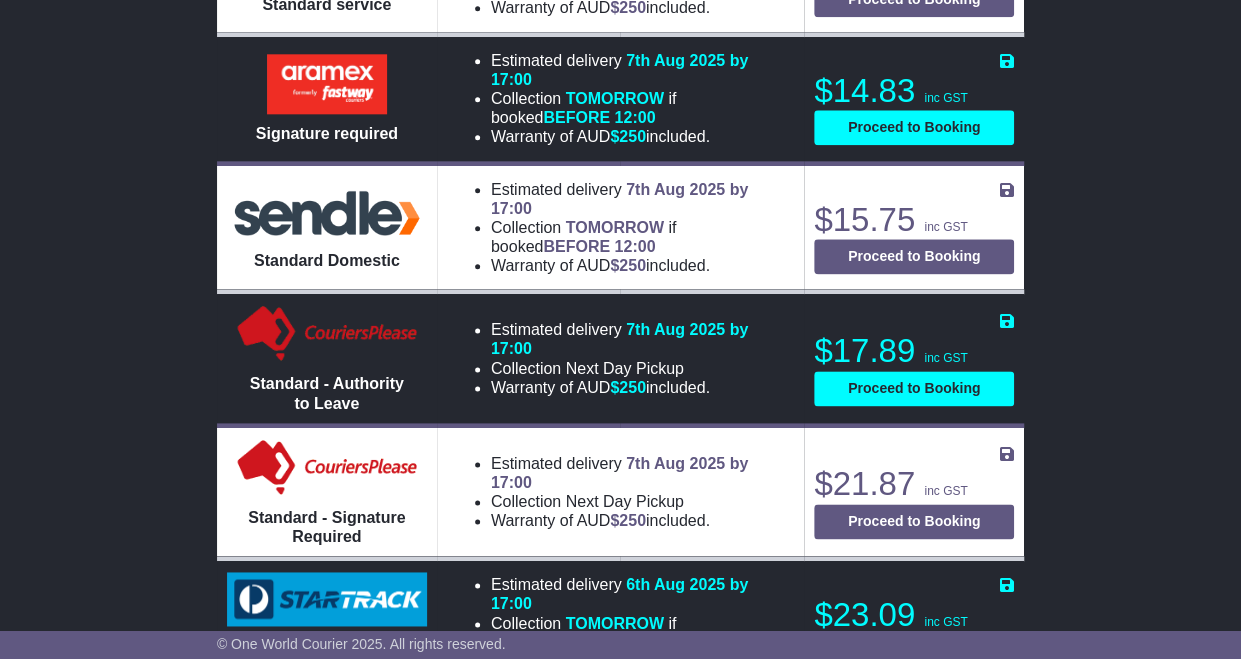 click on "Proceed to Booking" at bounding box center [914, 652] 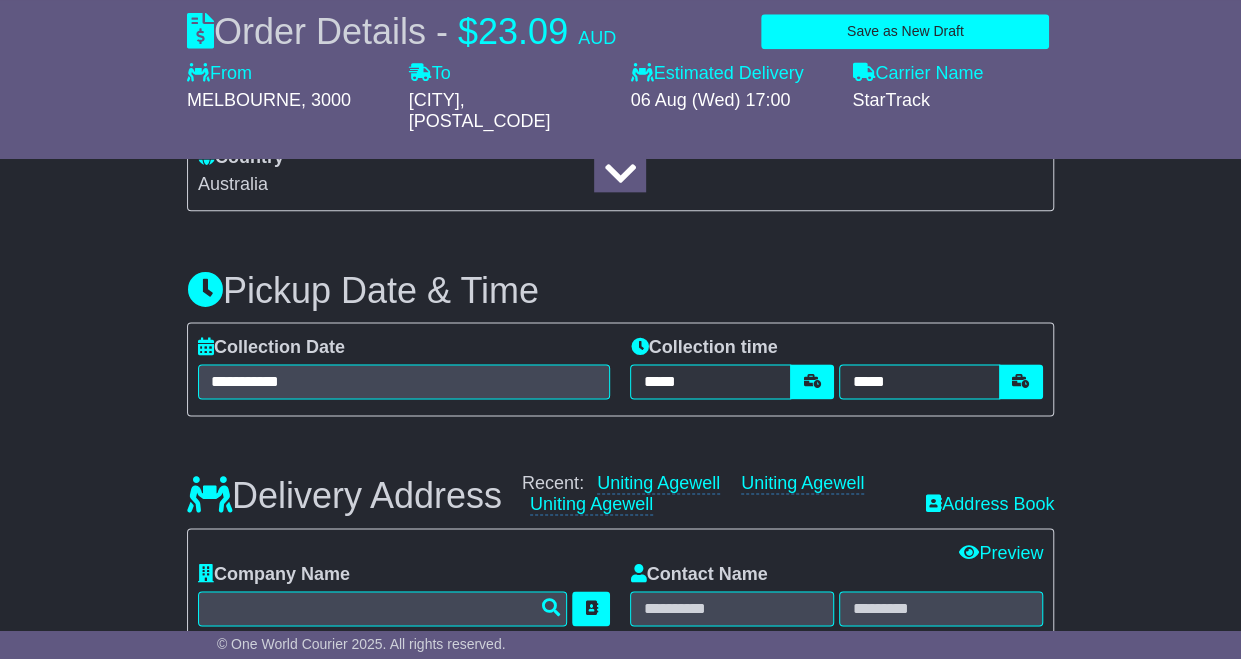 select 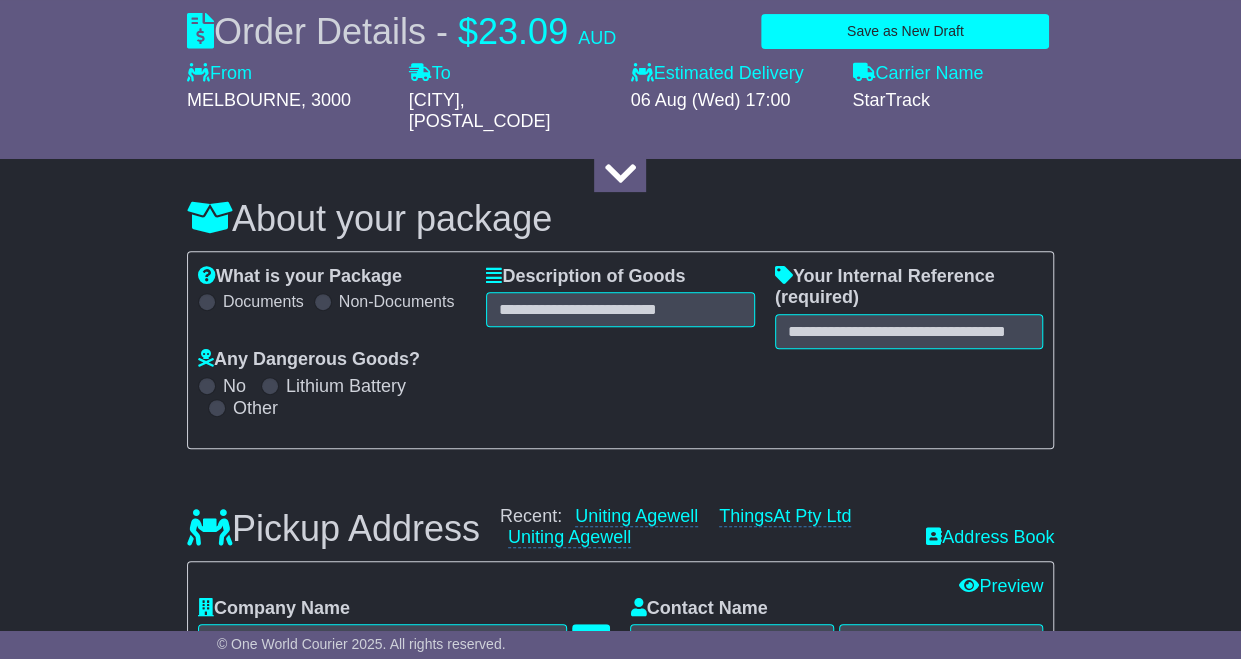 scroll, scrollTop: 159, scrollLeft: 0, axis: vertical 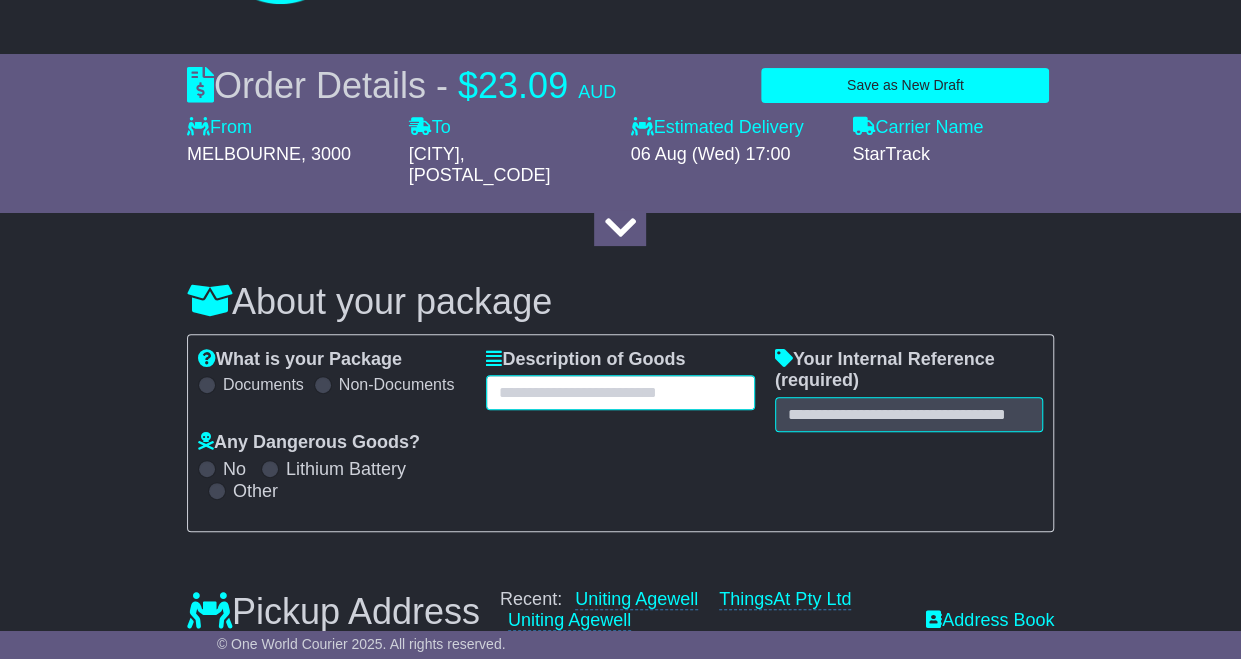 click at bounding box center (620, 392) 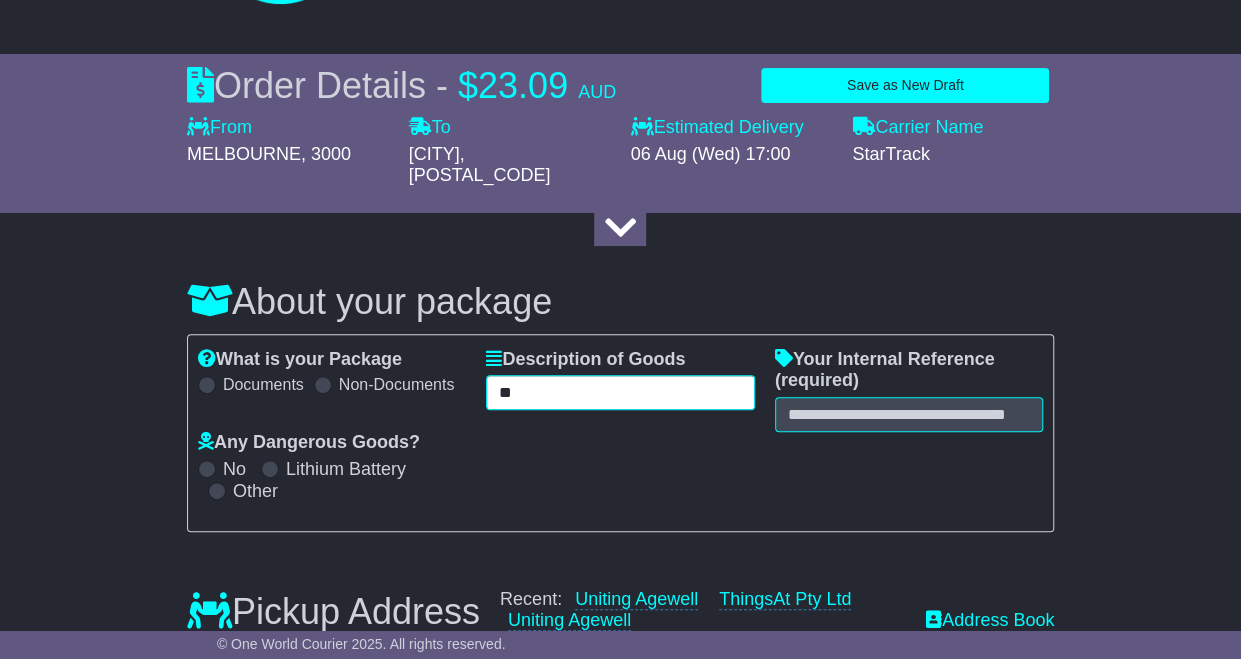 type on "*" 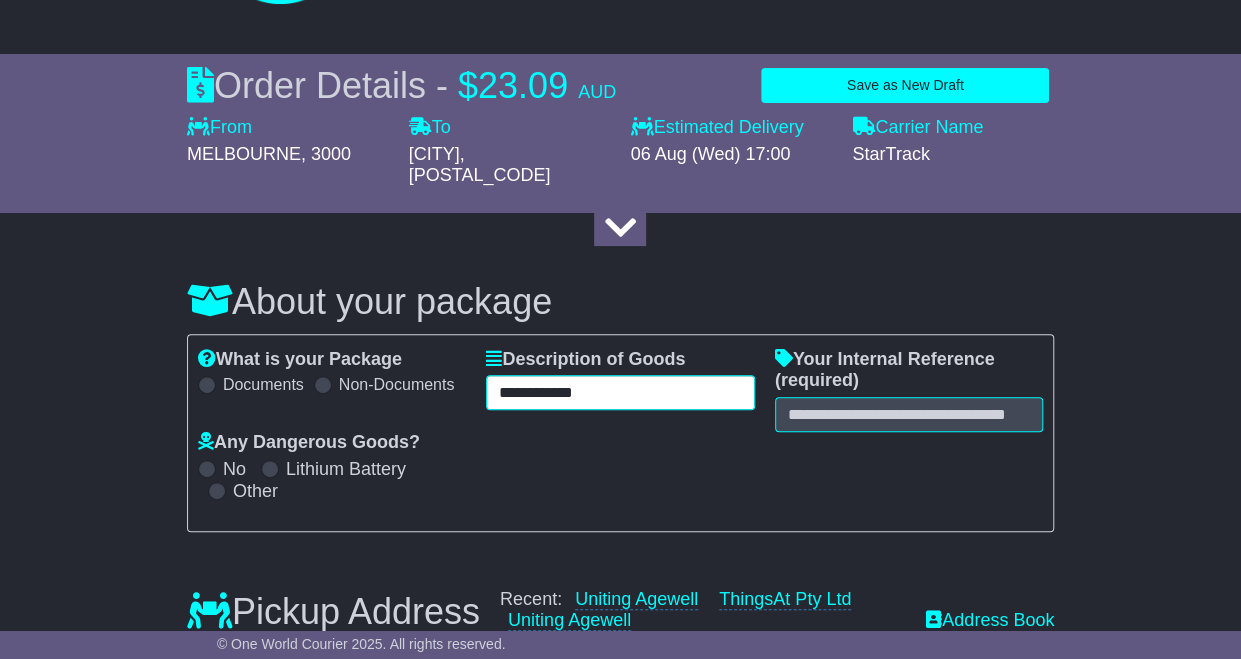 click on "**********" at bounding box center [620, 392] 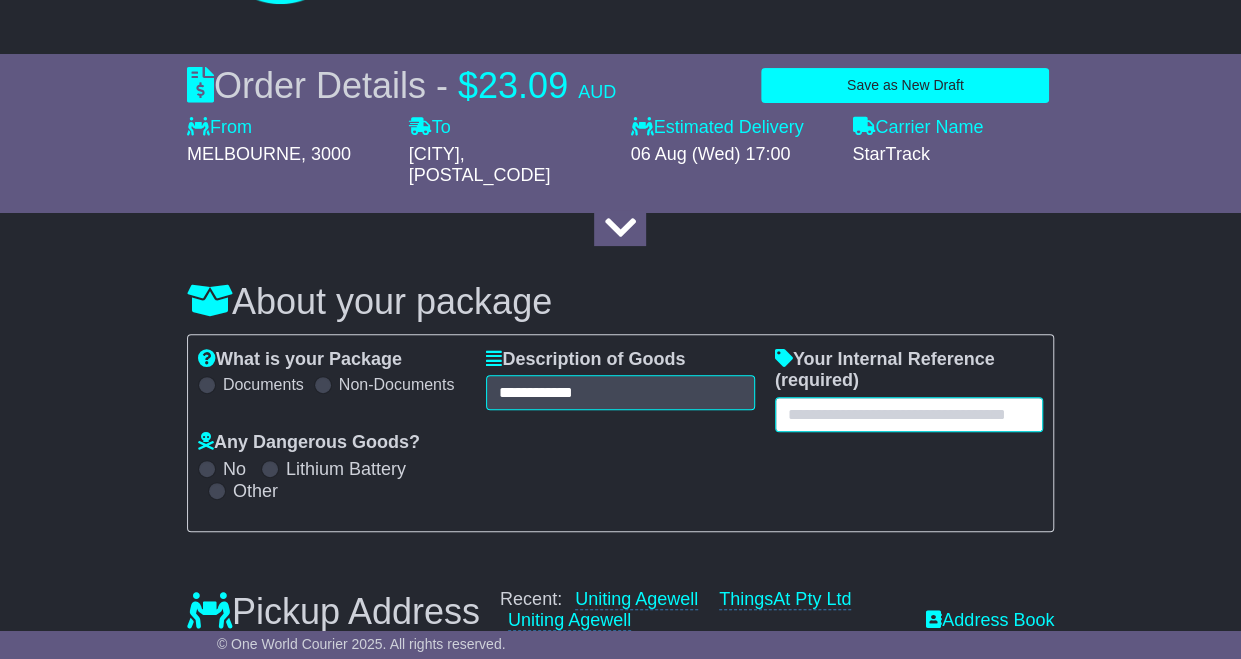 click at bounding box center (909, 414) 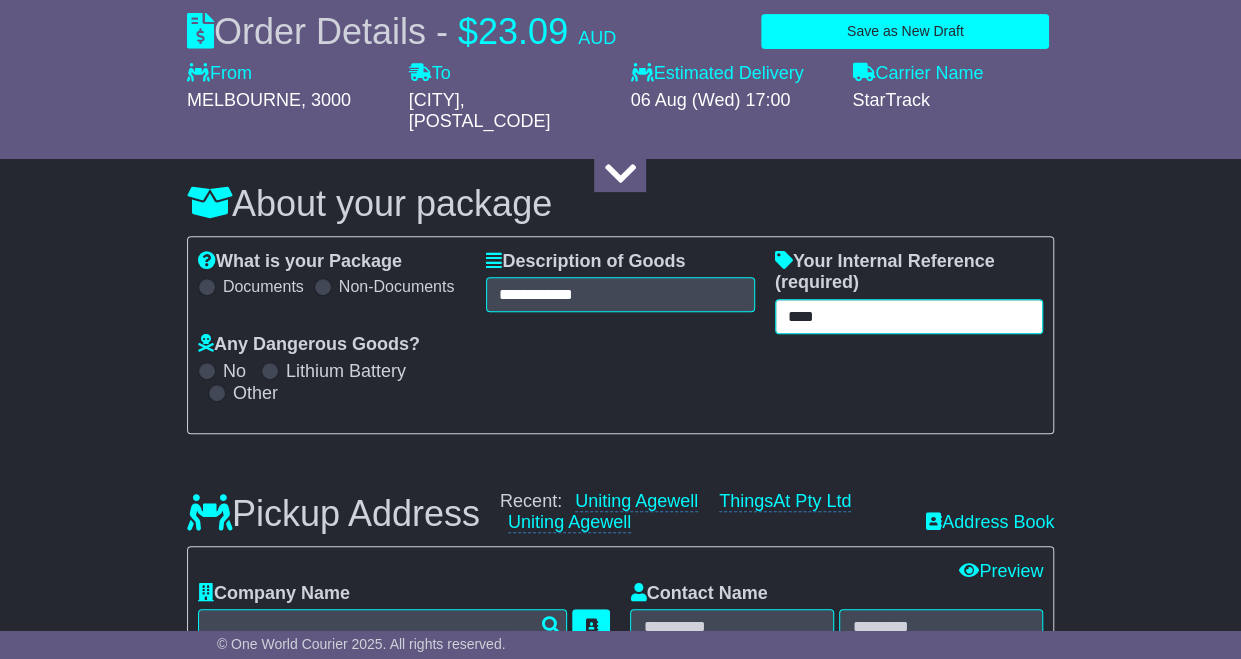 scroll, scrollTop: 359, scrollLeft: 0, axis: vertical 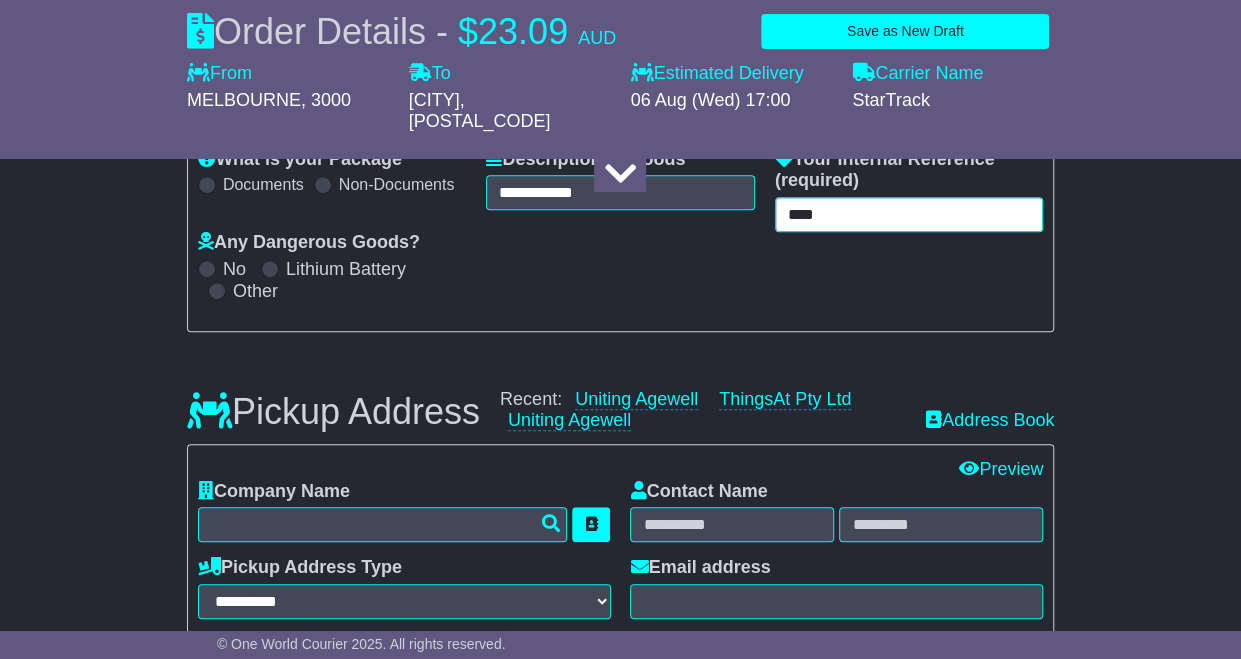 type on "****" 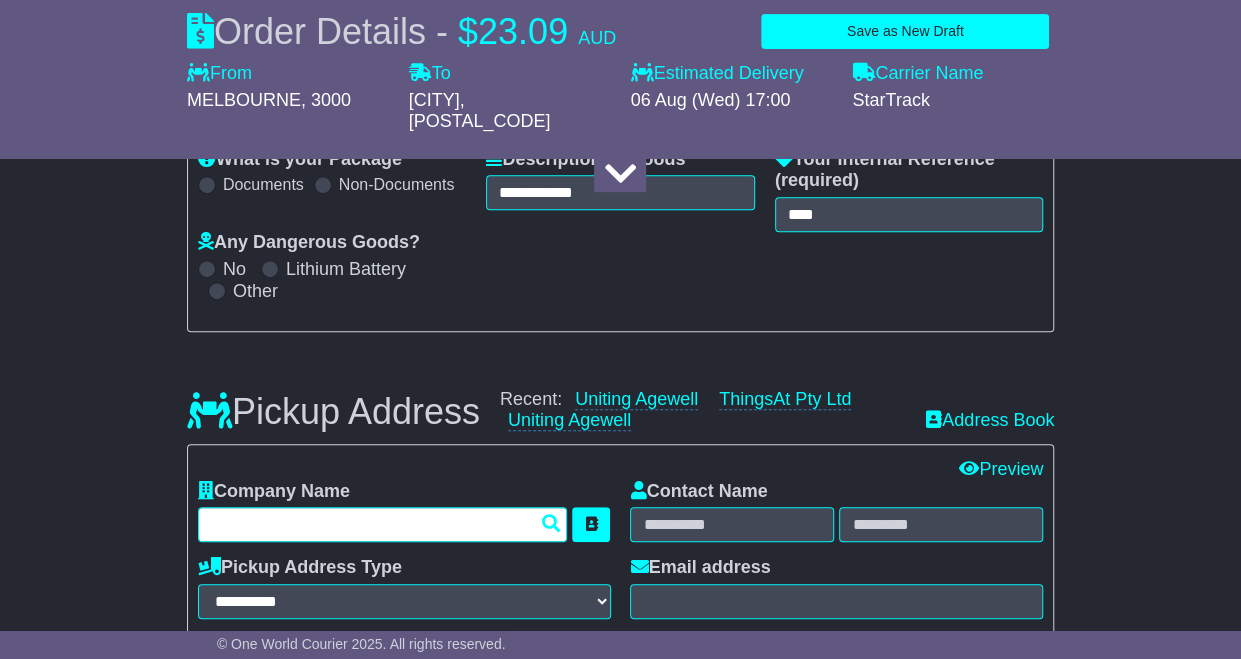 click at bounding box center (383, 524) 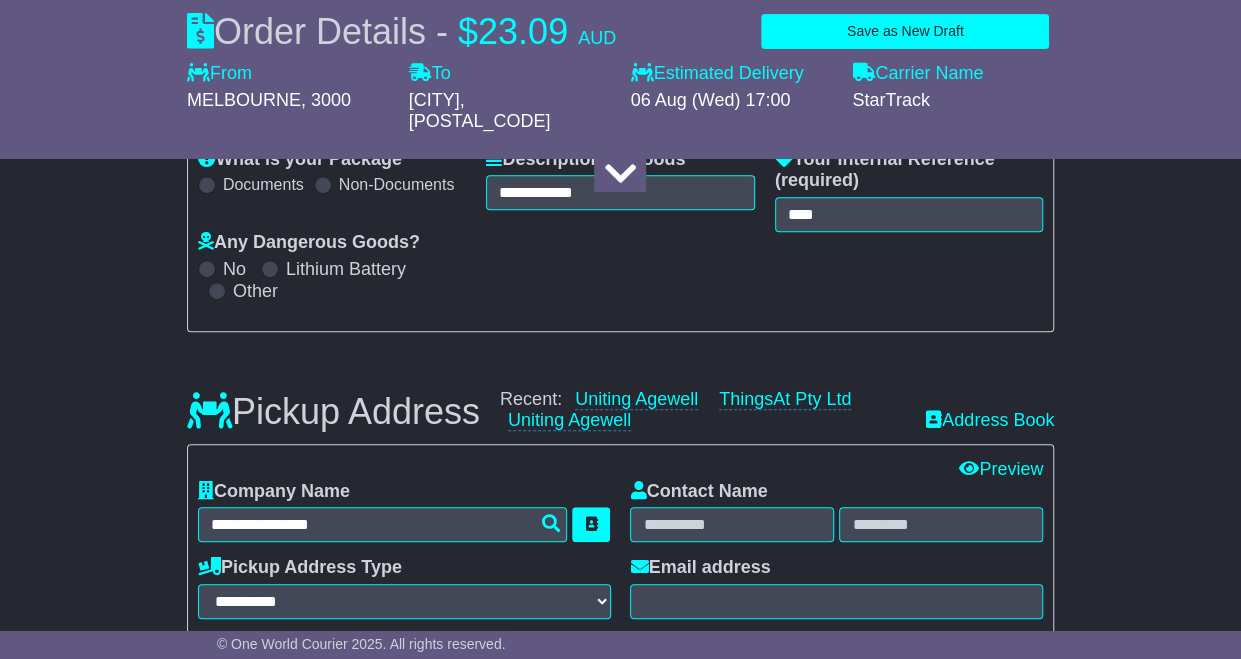 type on "**********" 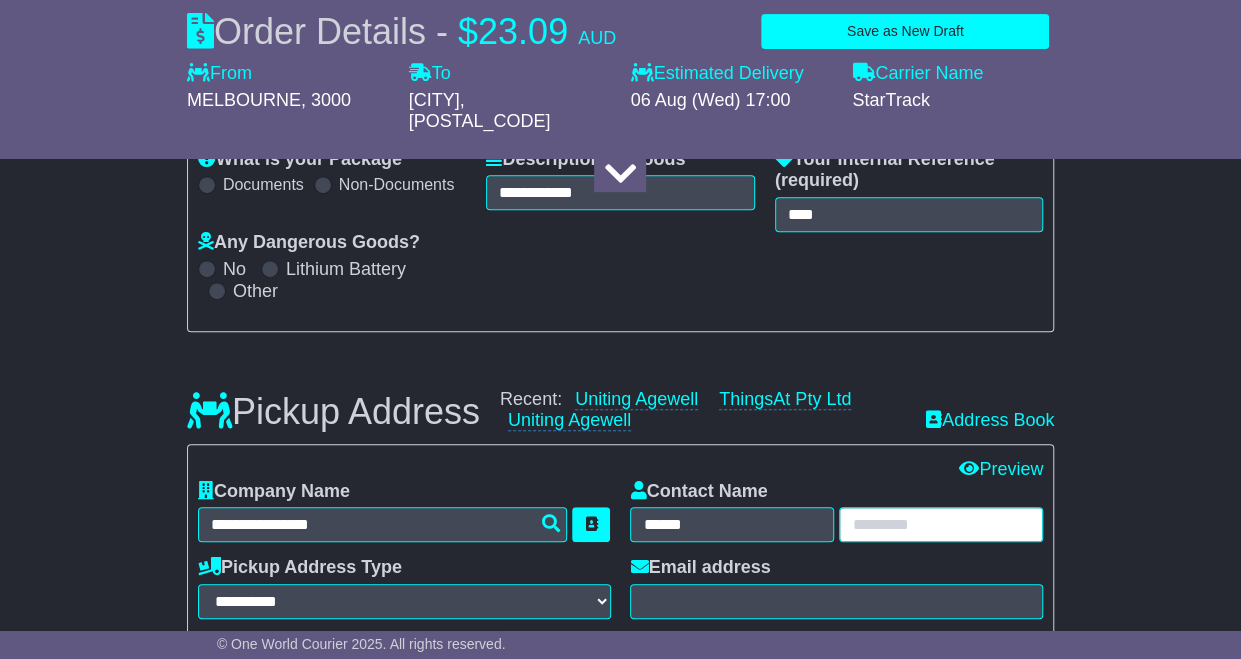 type on "********" 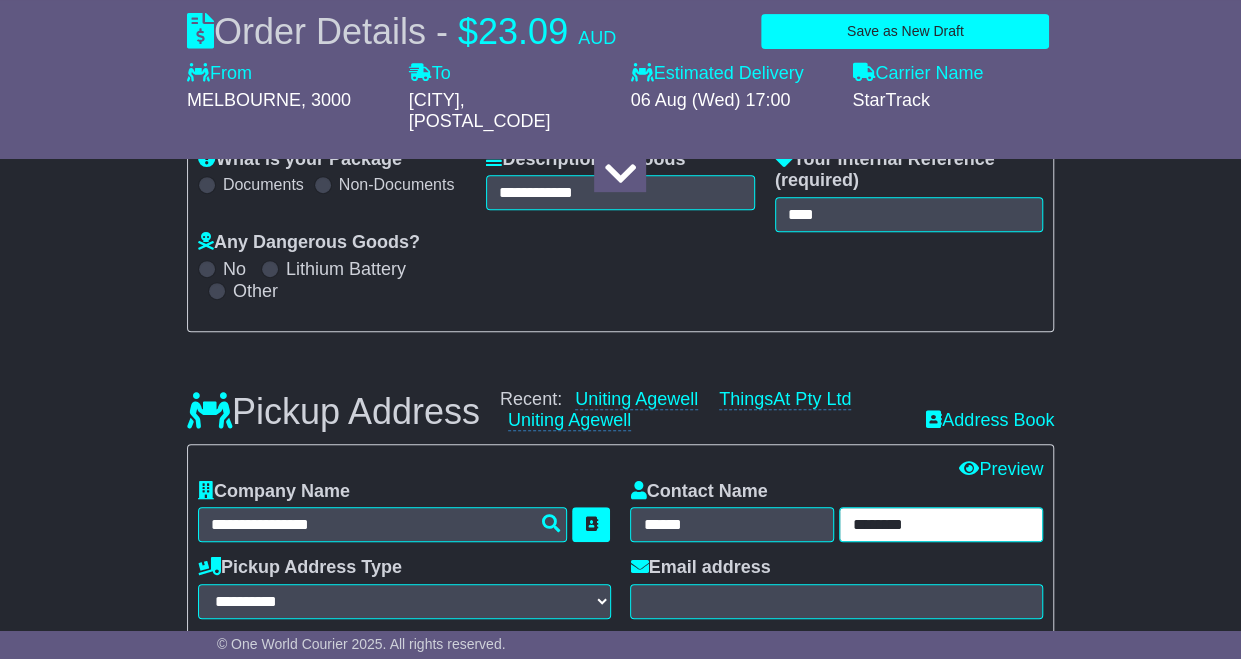 type on "**********" 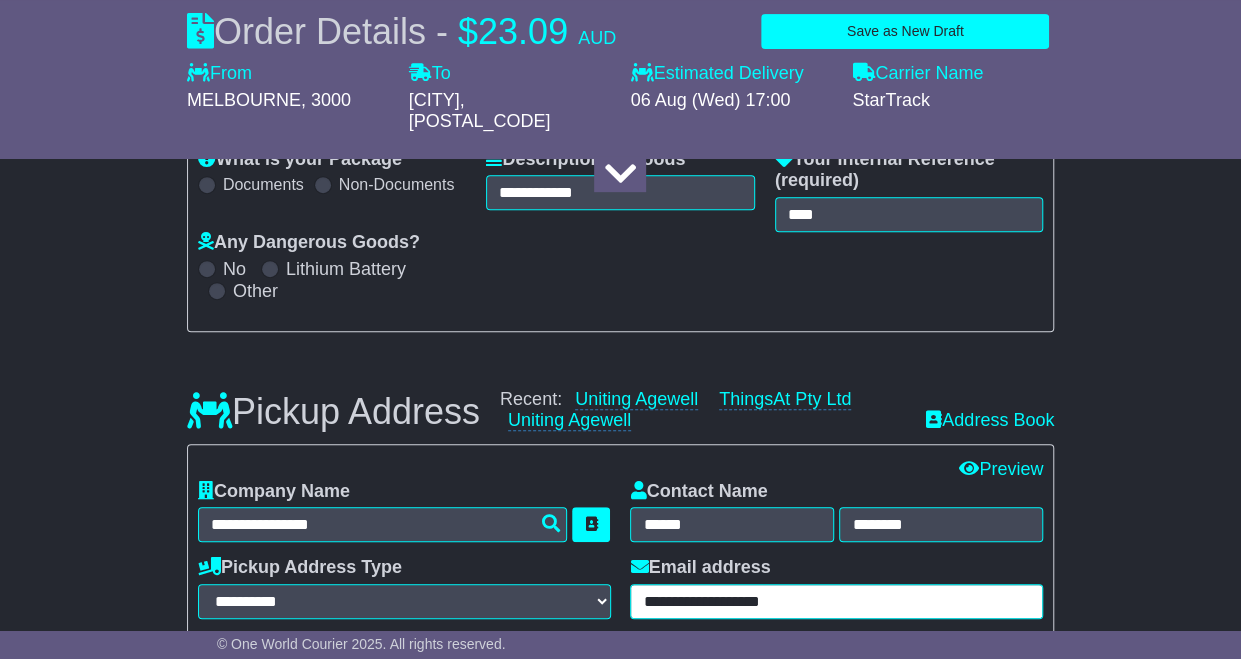 type on "**********" 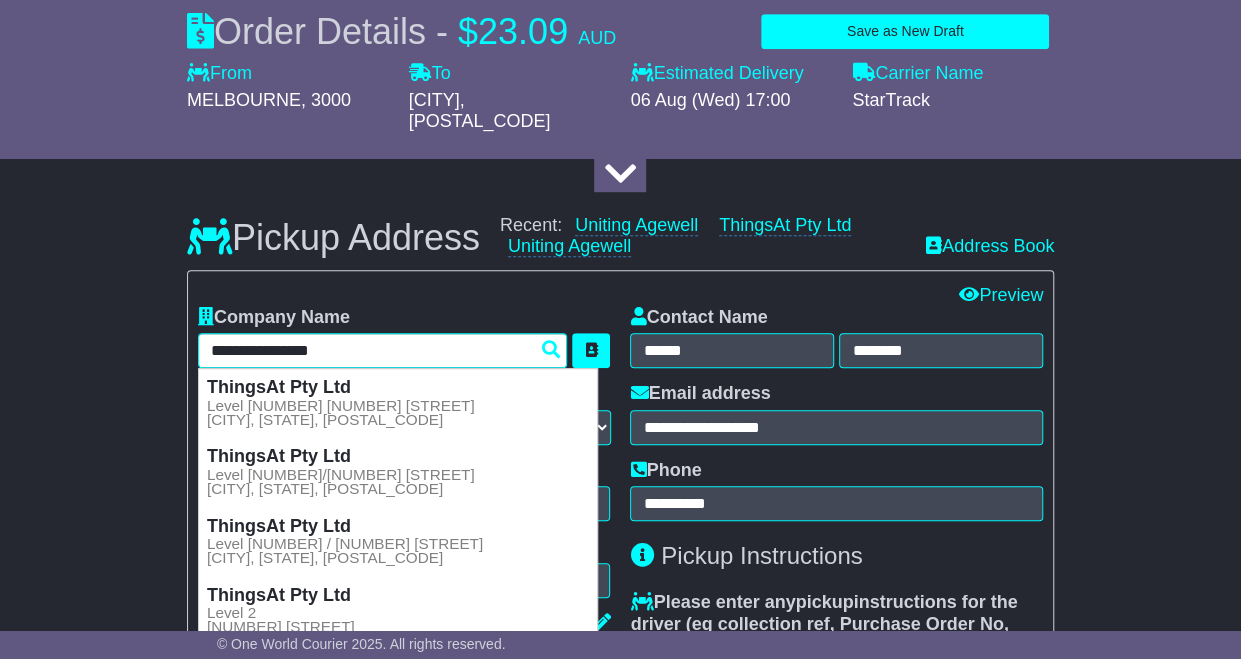 scroll, scrollTop: 534, scrollLeft: 0, axis: vertical 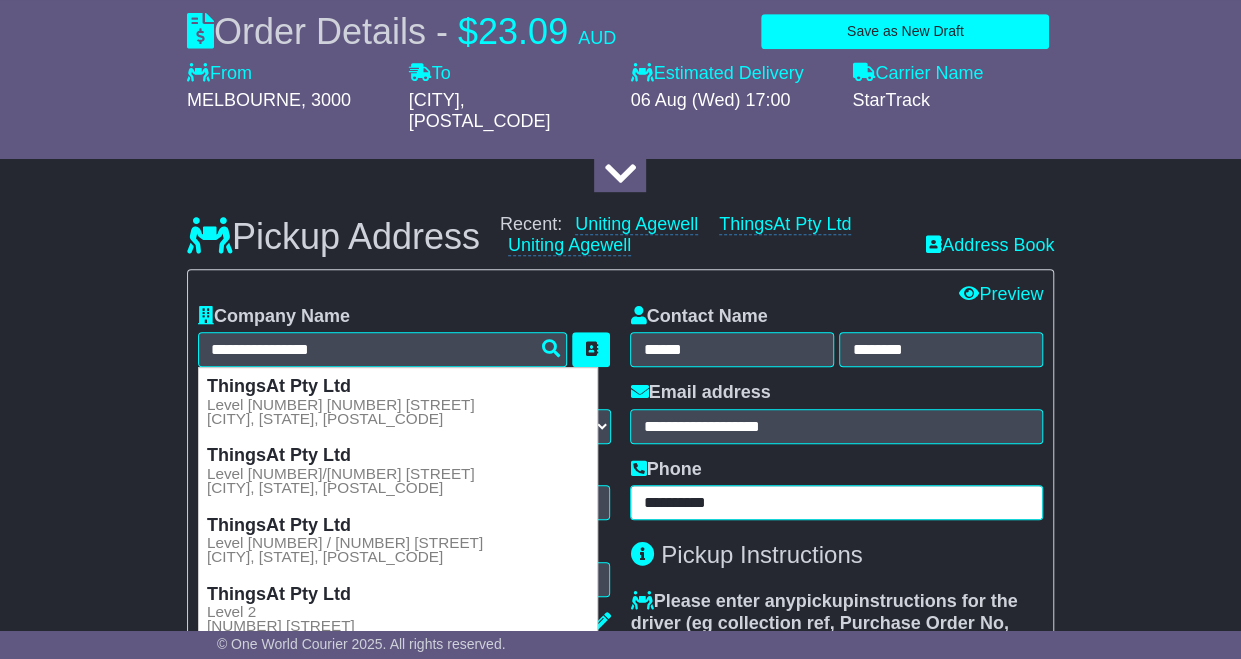 click on "**********" at bounding box center (836, 502) 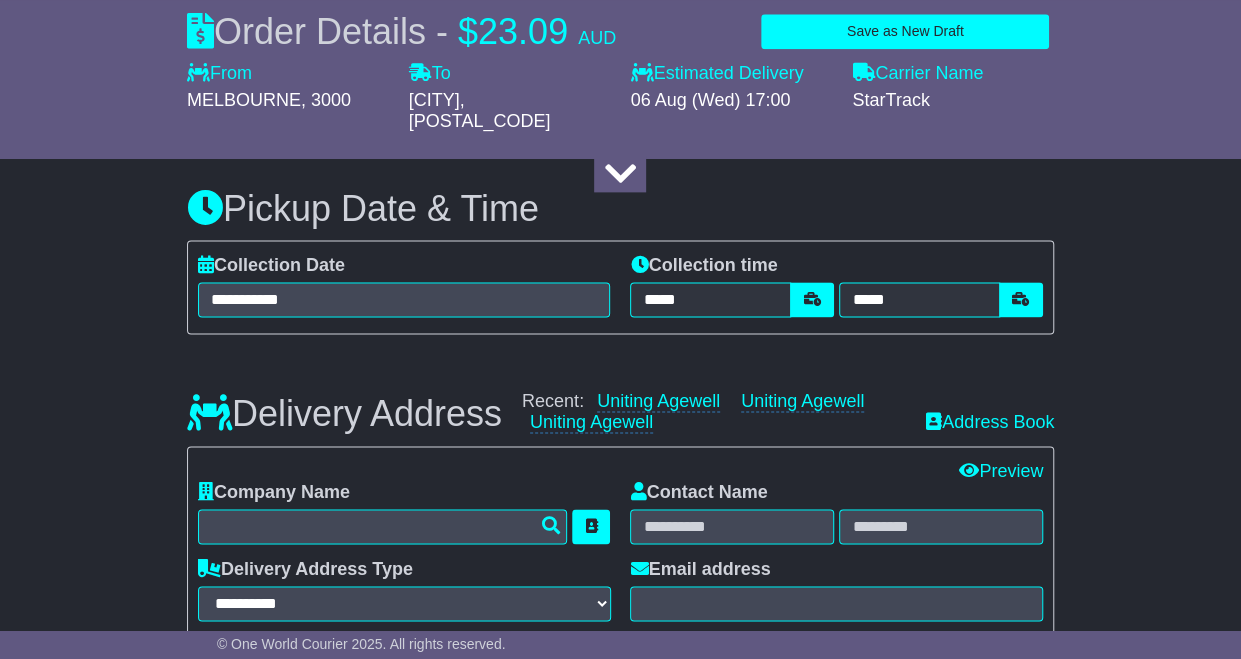 scroll, scrollTop: 1263, scrollLeft: 0, axis: vertical 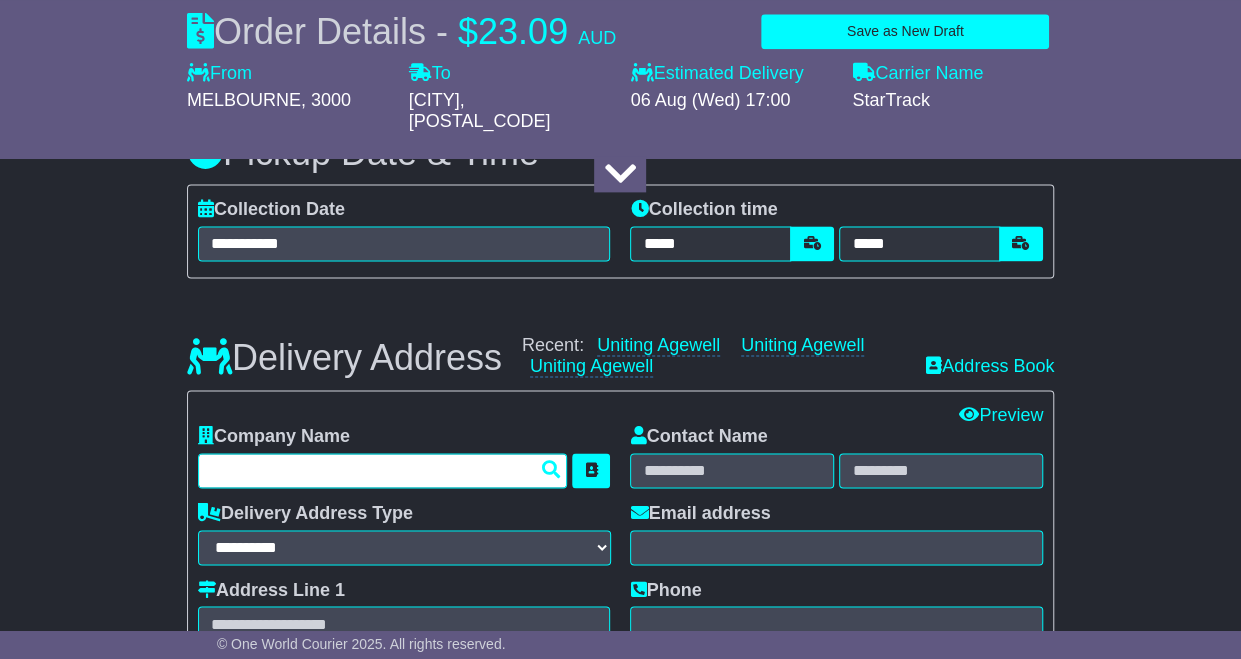 click at bounding box center [383, 470] 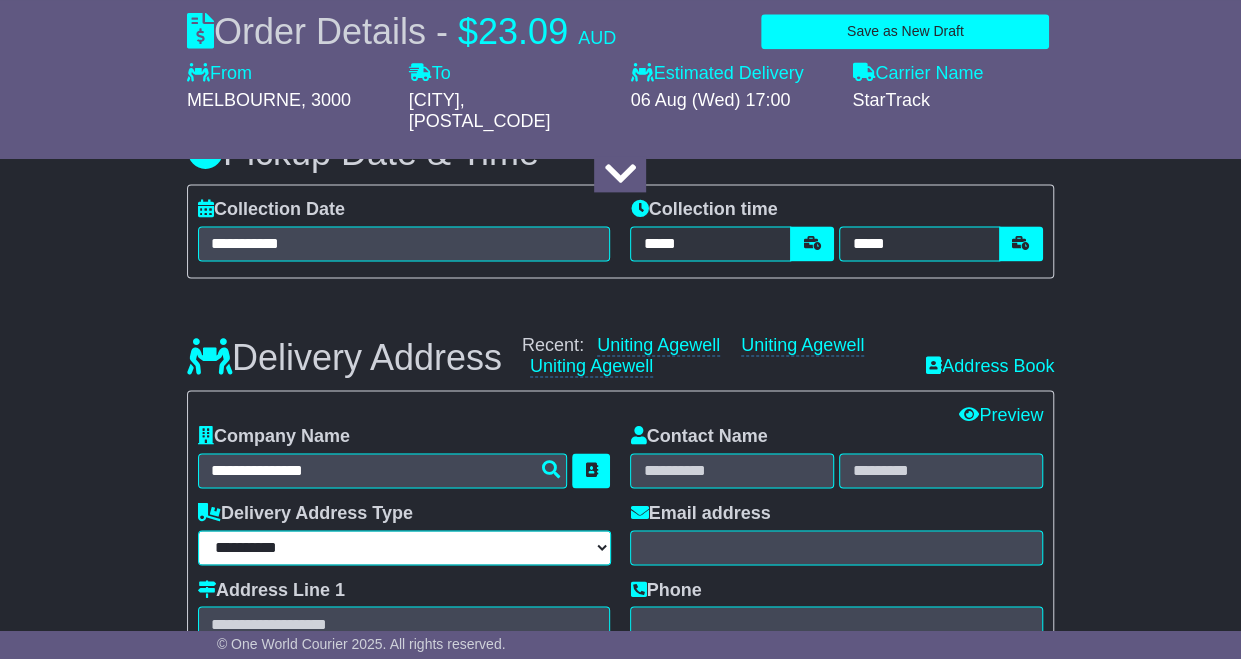 type on "**********" 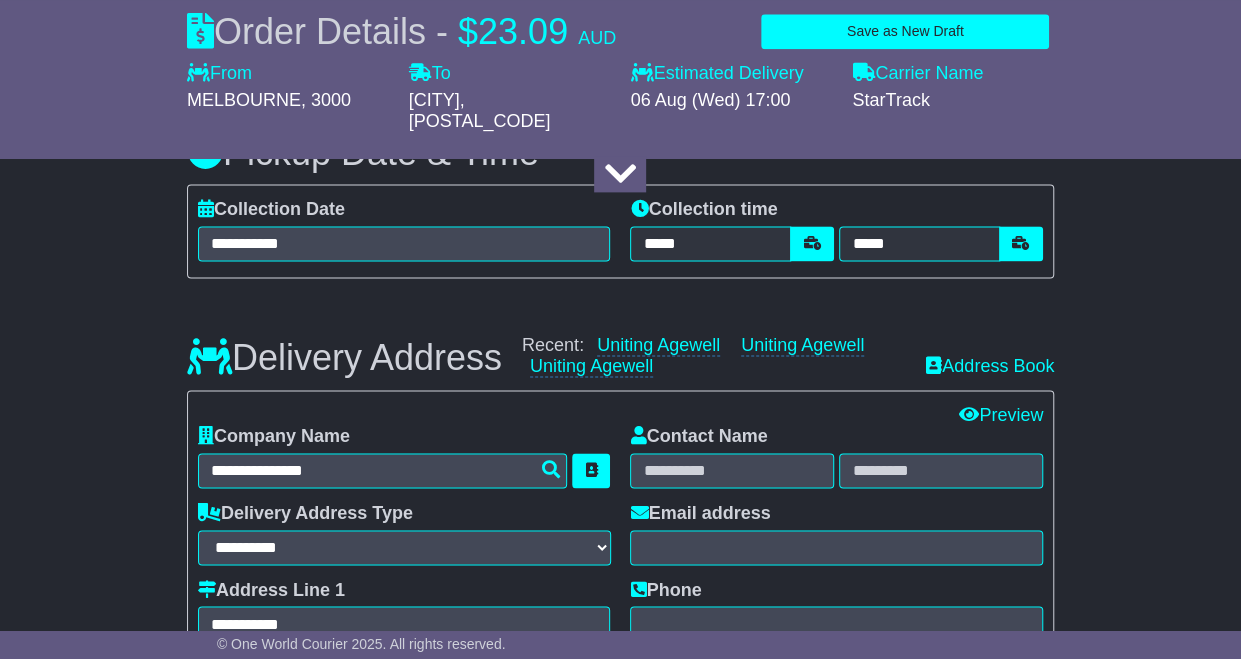 type on "*********" 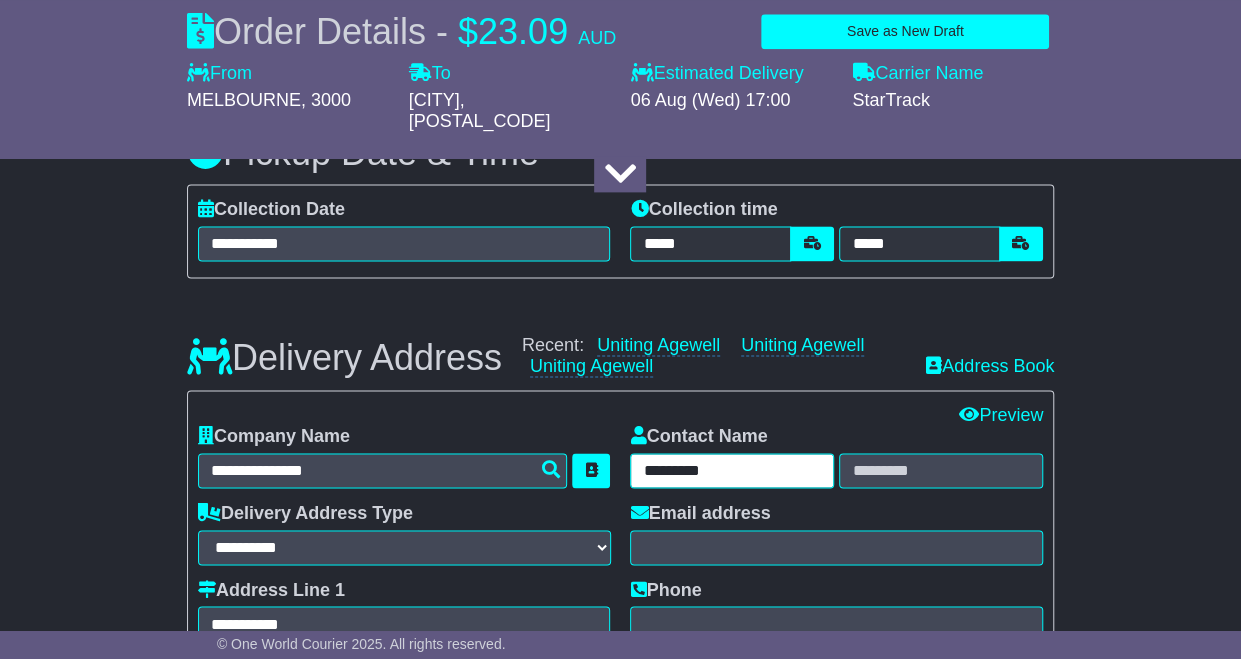 type on "**********" 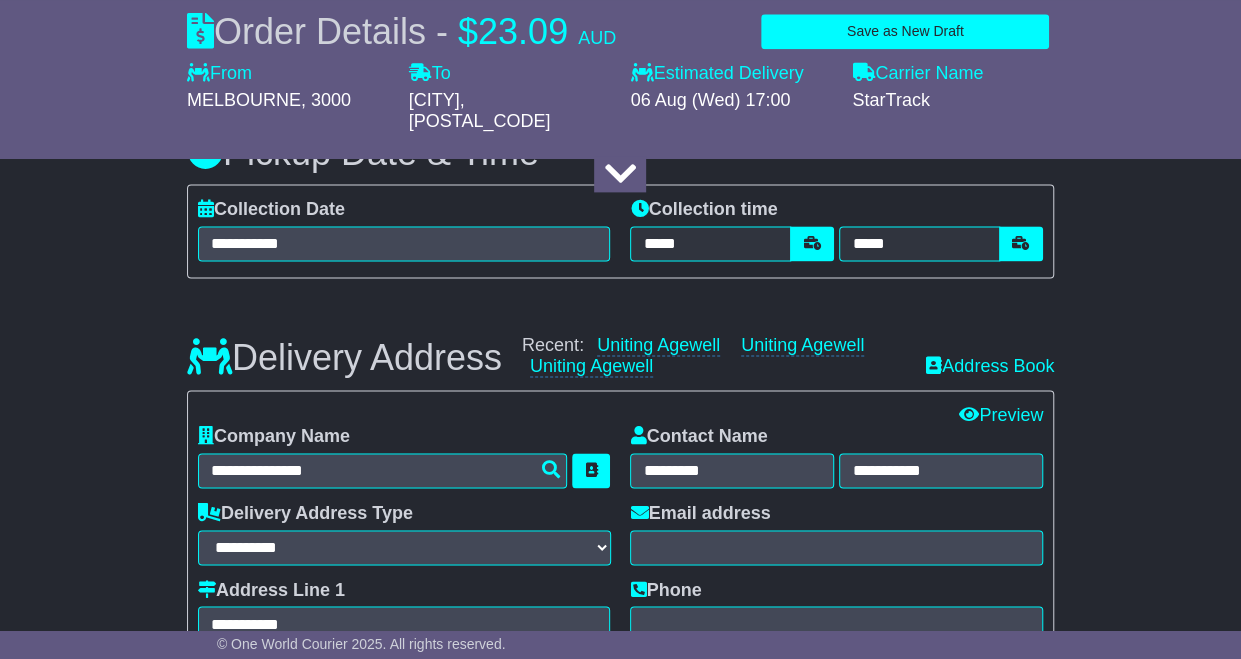 type on "**********" 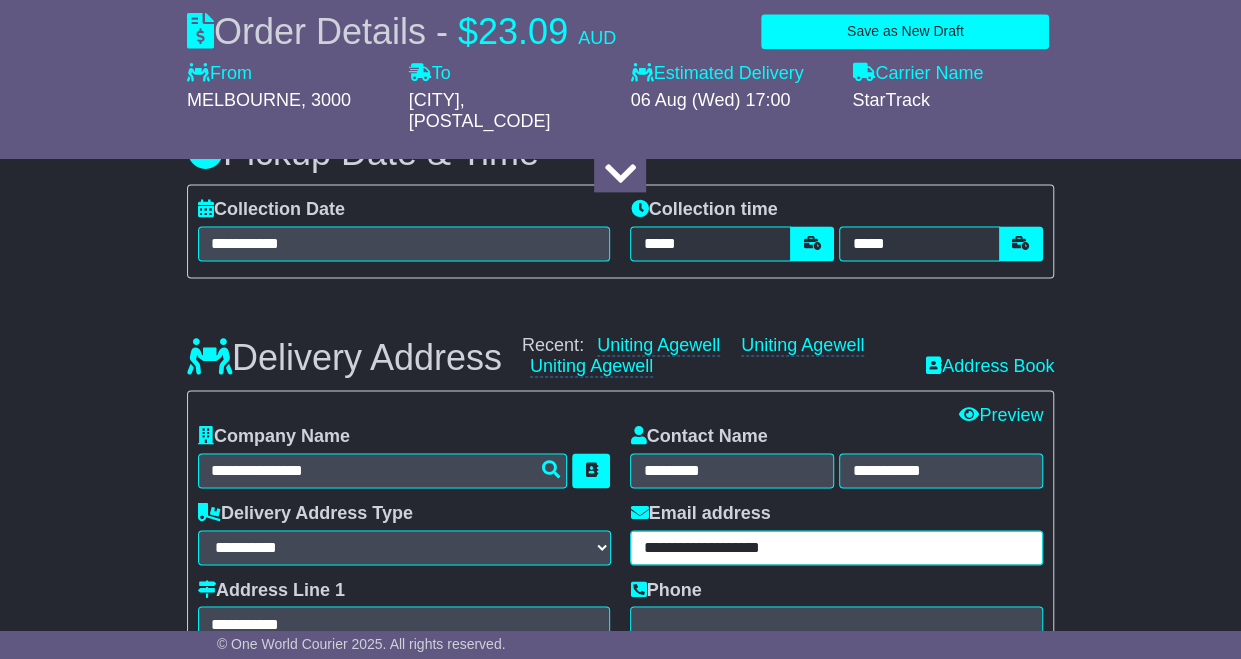 type on "**********" 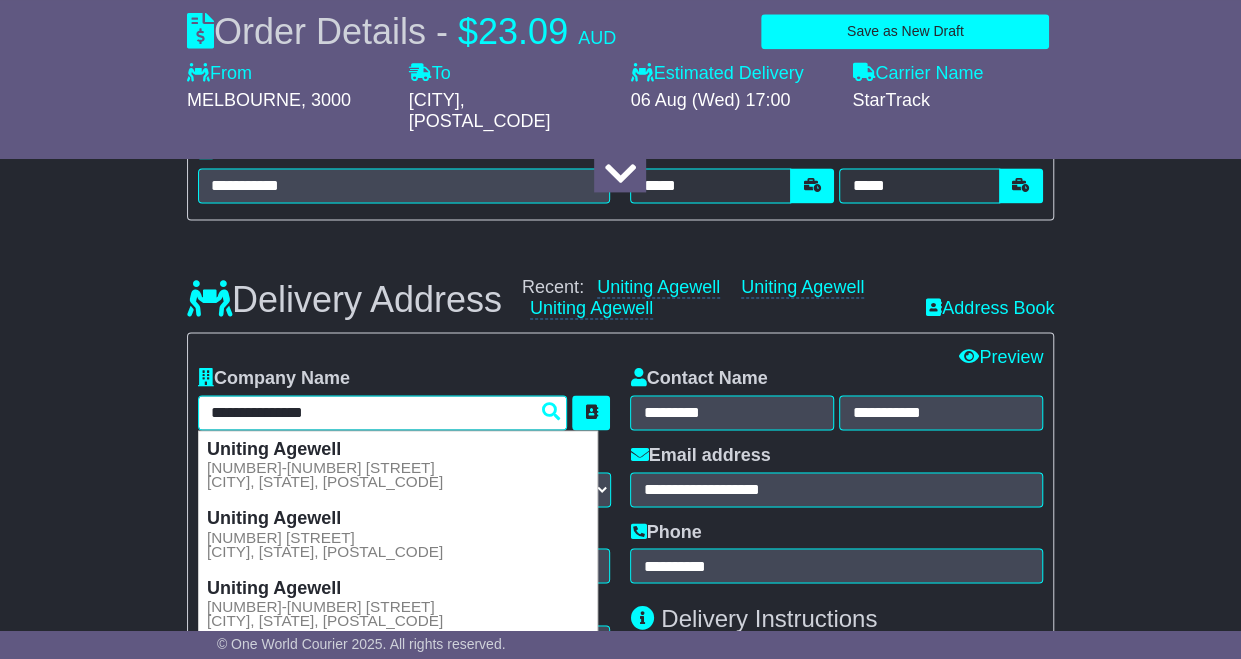 scroll, scrollTop: 1323, scrollLeft: 0, axis: vertical 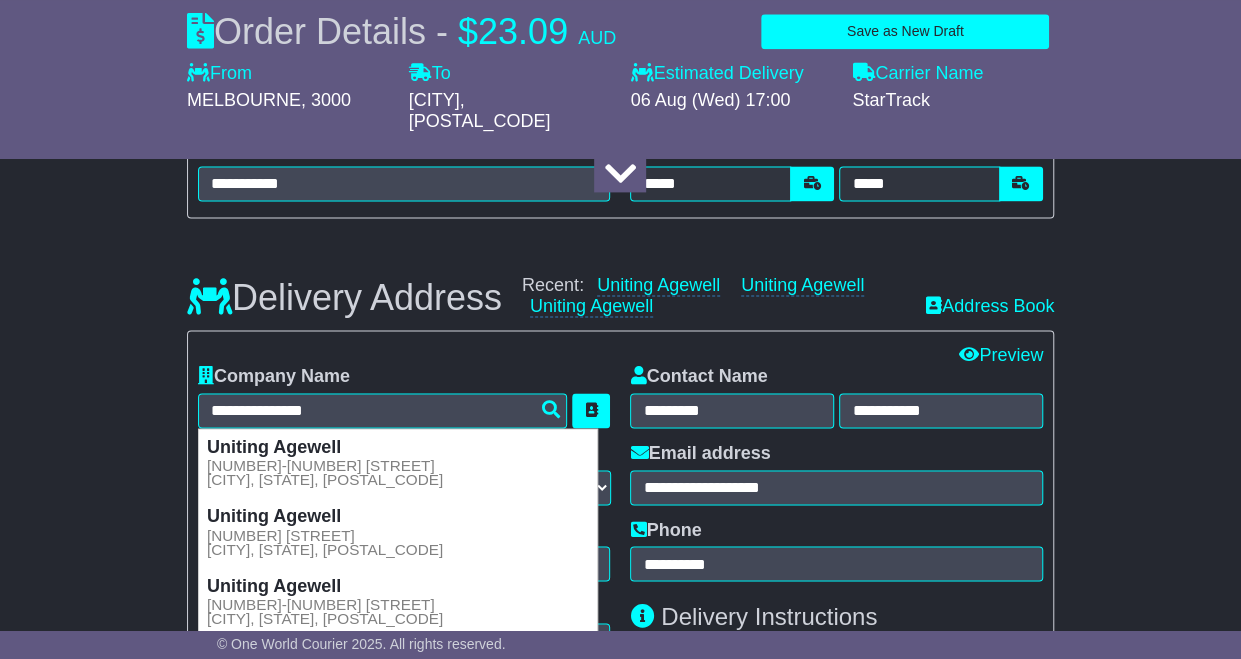 click on "Edit All
Edit Contact
Preview" at bounding box center [620, 356] 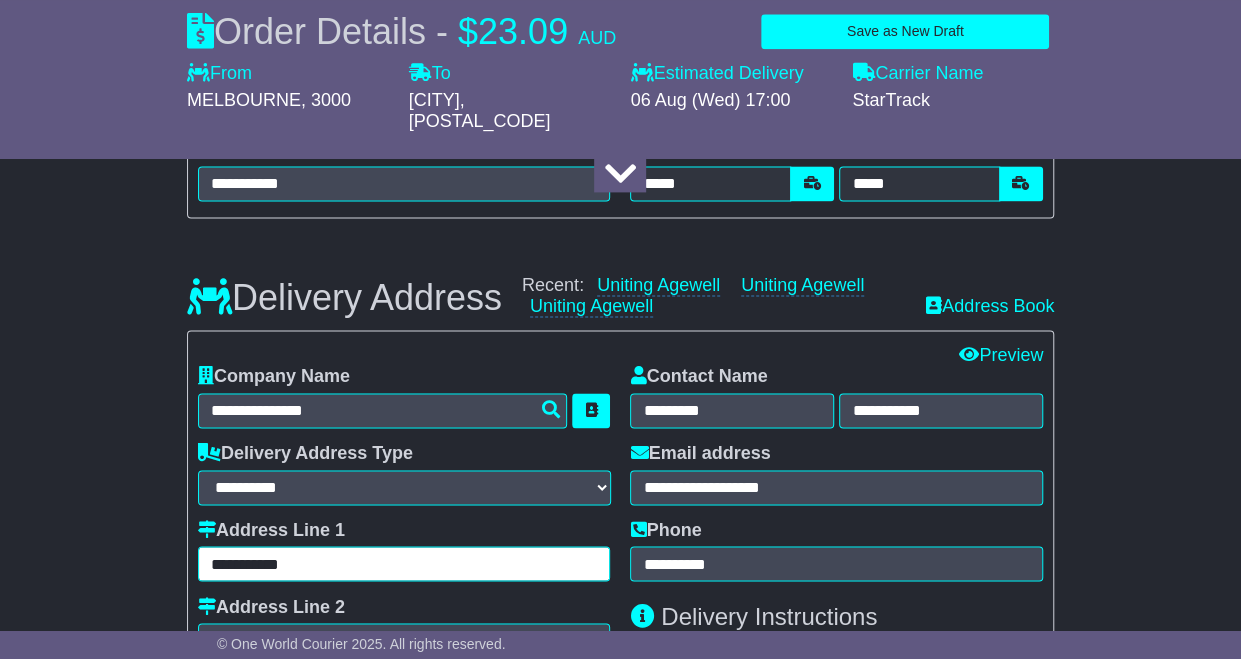 drag, startPoint x: 306, startPoint y: 531, endPoint x: 98, endPoint y: 519, distance: 208.34587 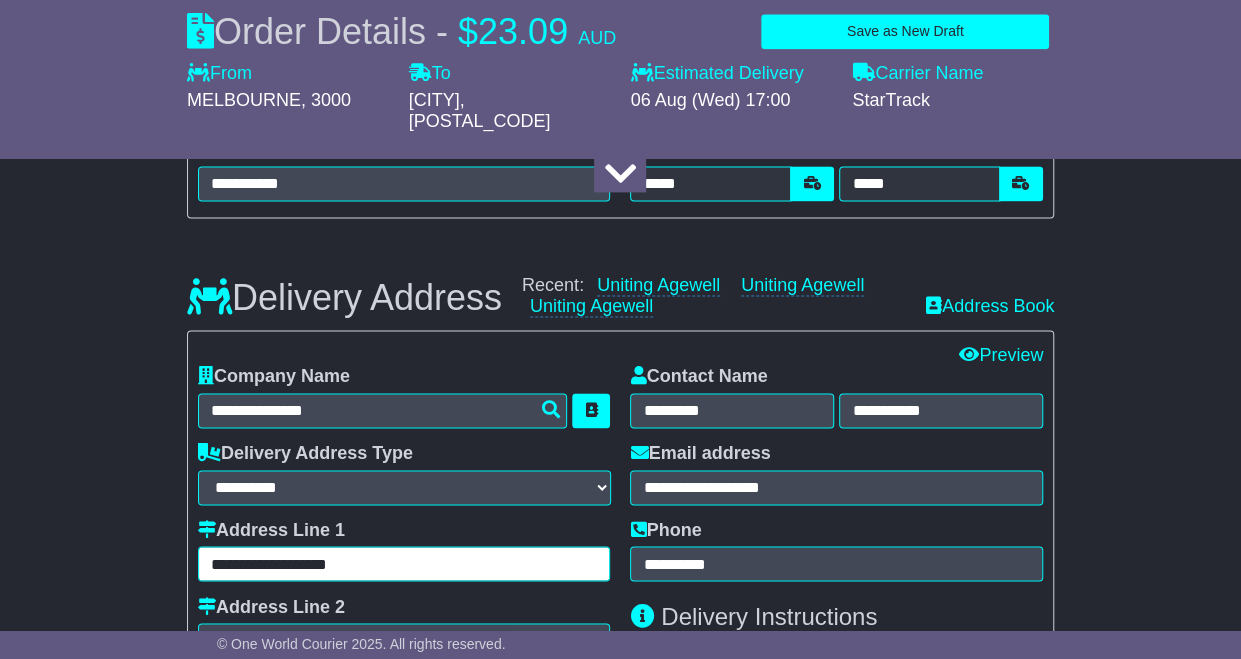 type on "**********" 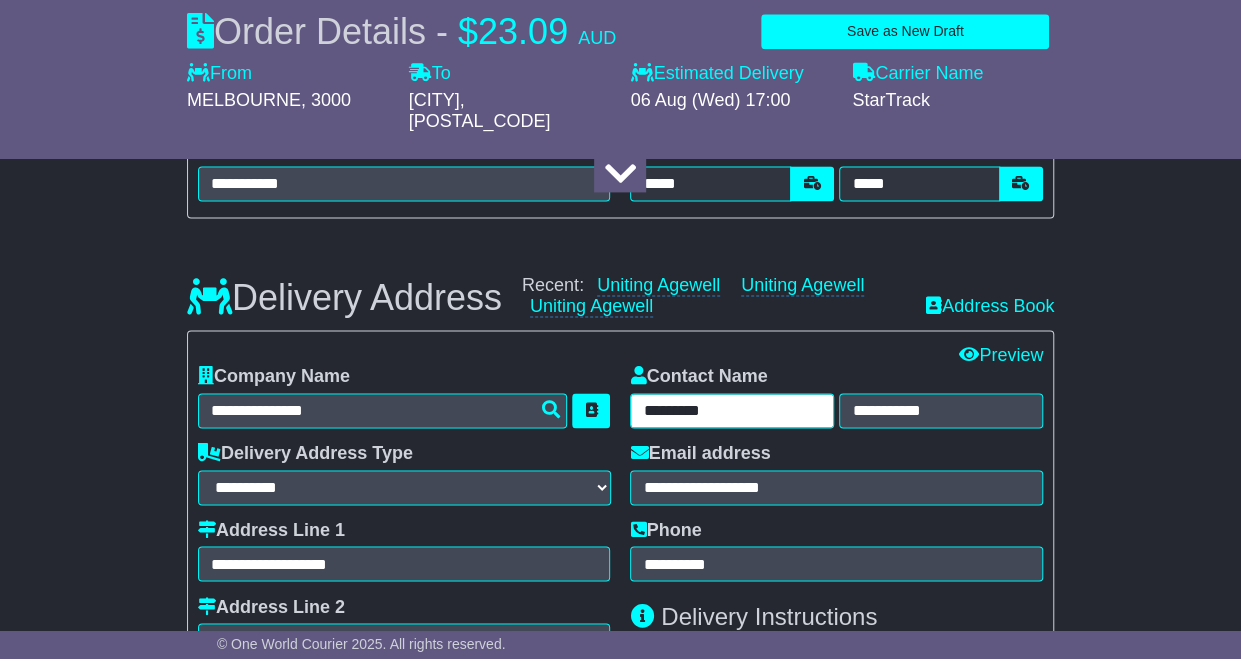 drag, startPoint x: 730, startPoint y: 387, endPoint x: 618, endPoint y: 385, distance: 112.01785 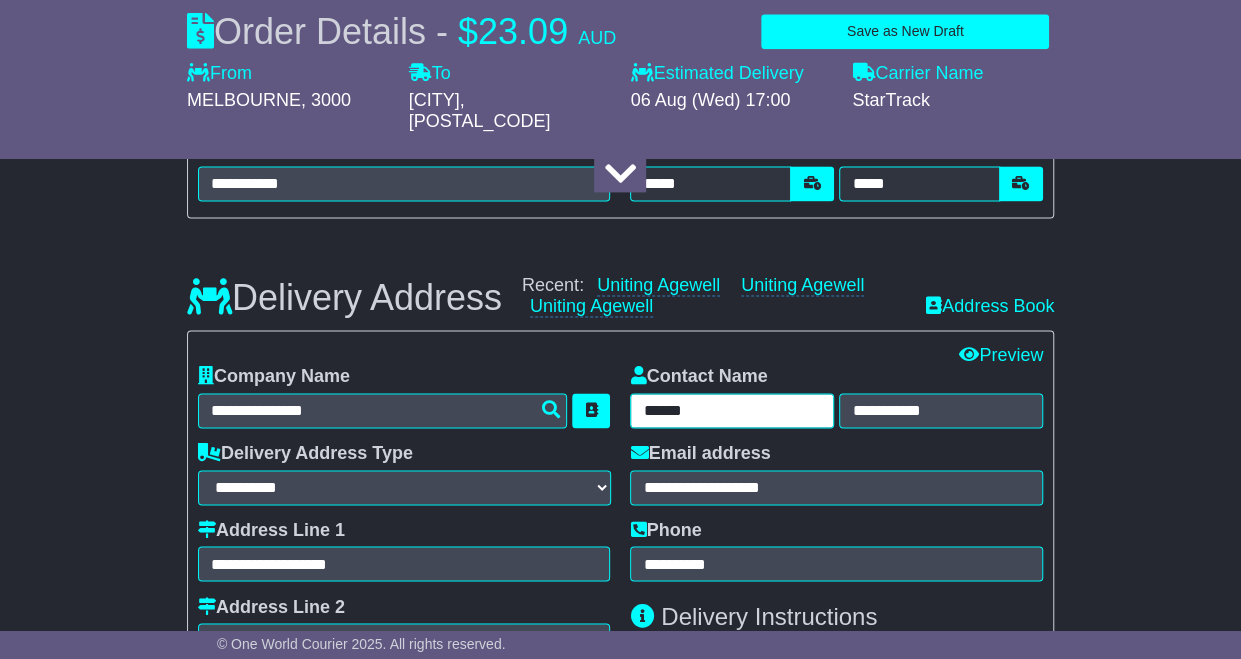 type on "******" 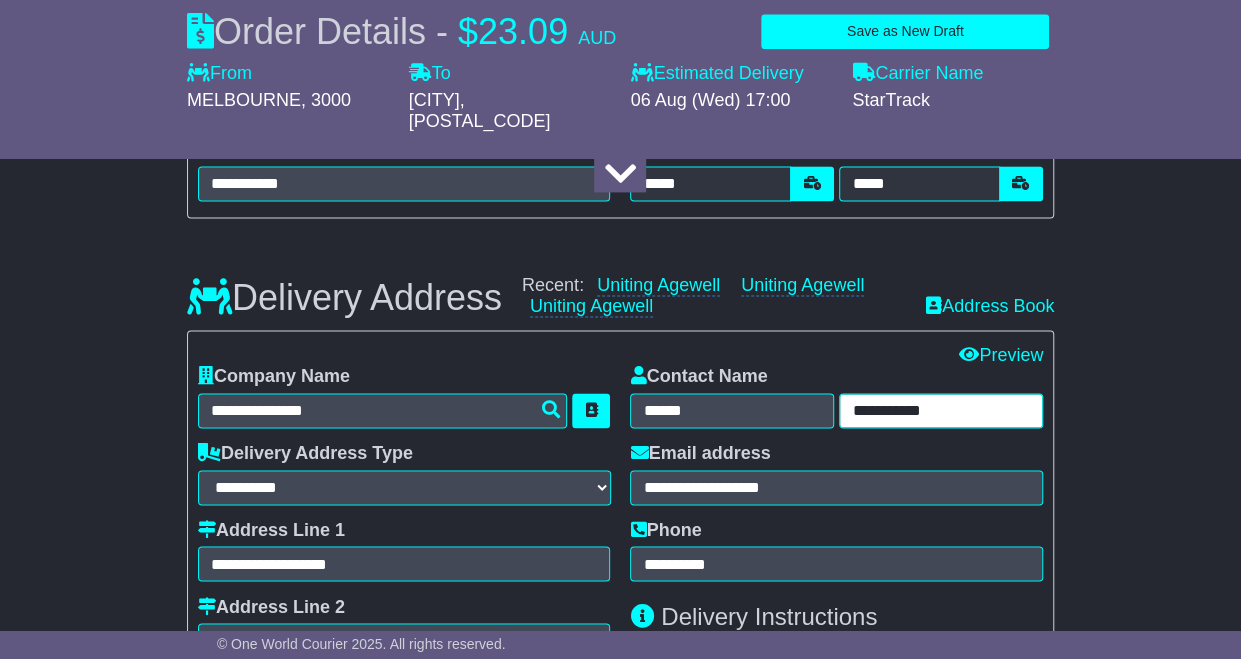 drag, startPoint x: 941, startPoint y: 398, endPoint x: 810, endPoint y: 423, distance: 133.36417 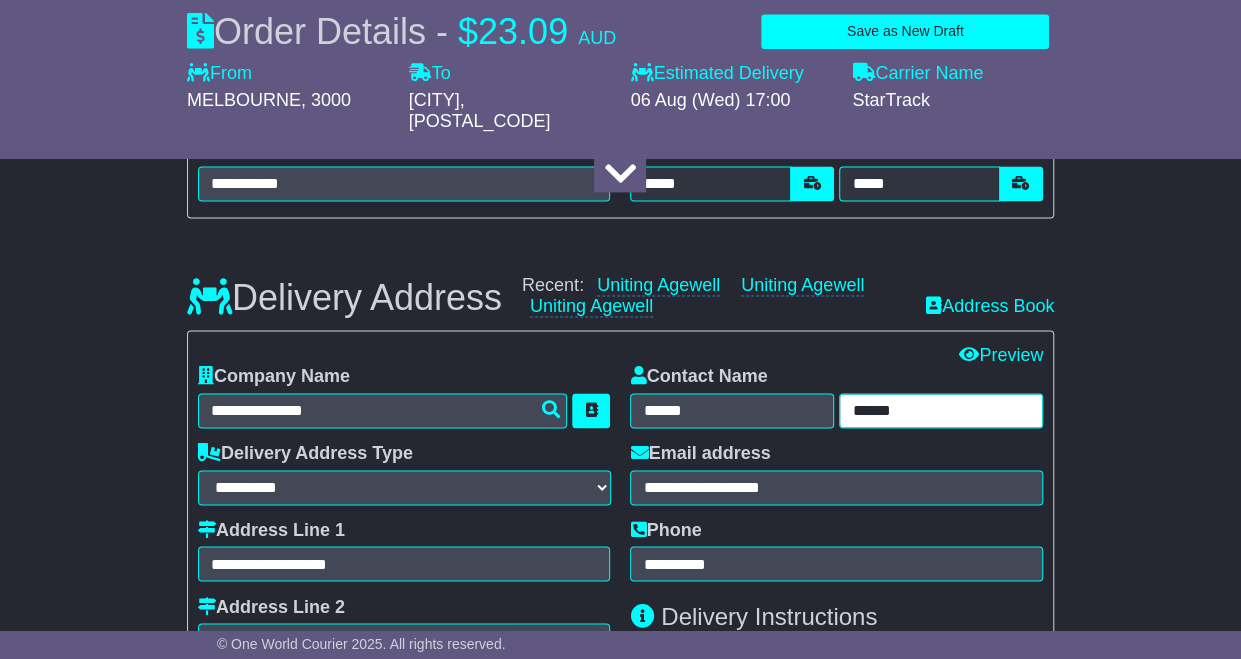 type on "******" 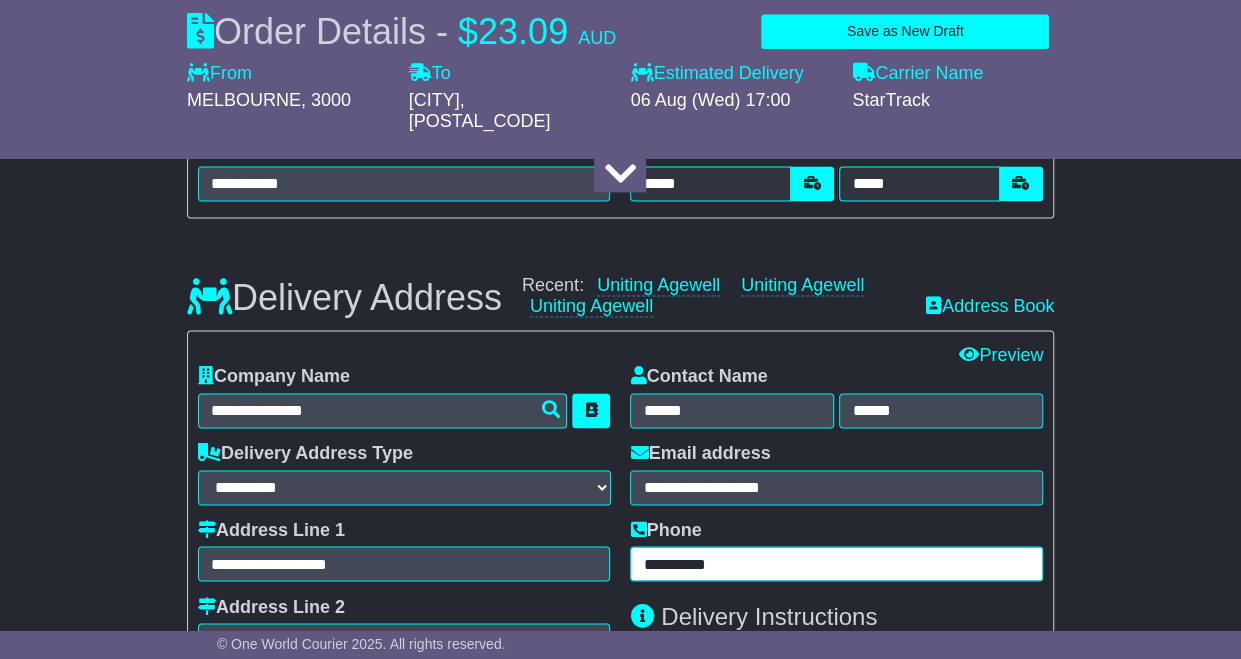 drag, startPoint x: 755, startPoint y: 537, endPoint x: 538, endPoint y: 541, distance: 217.03687 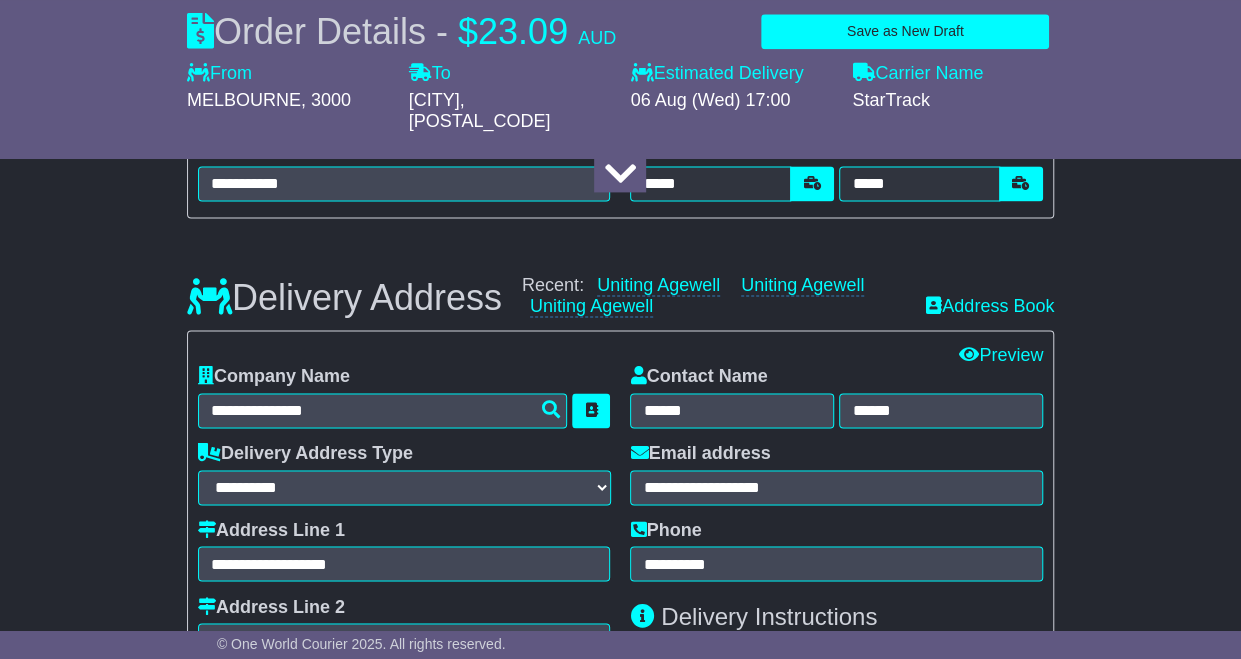 click on "**********" at bounding box center (620, 480) 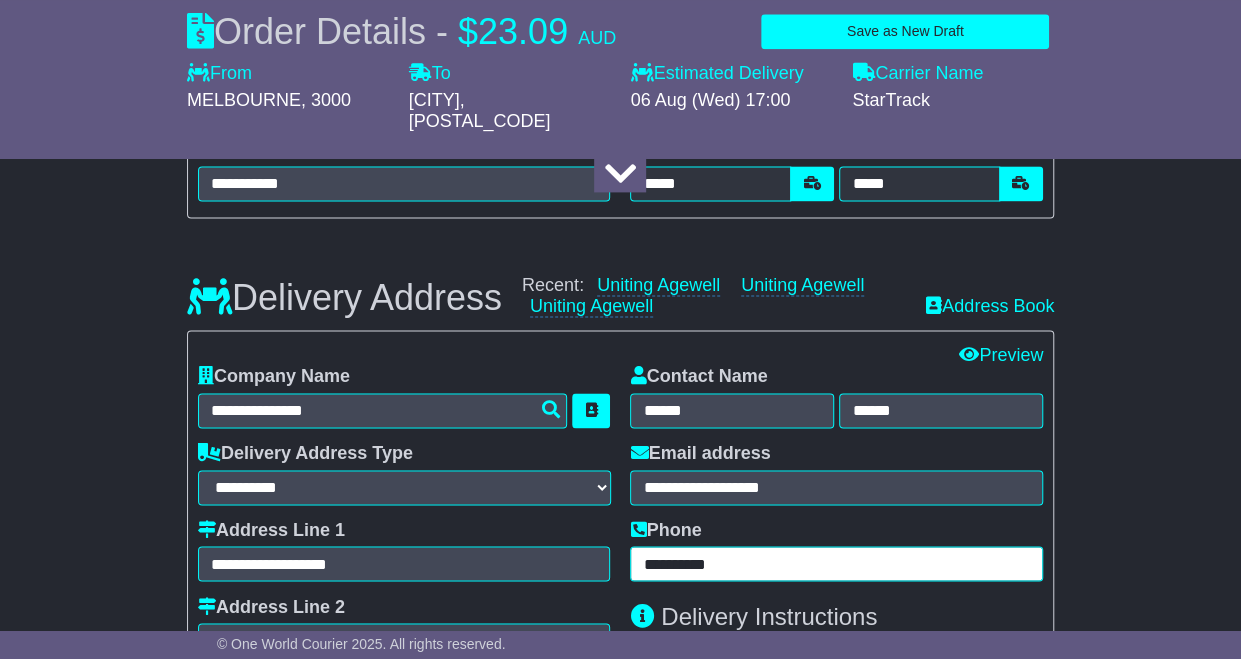 drag, startPoint x: 758, startPoint y: 541, endPoint x: 466, endPoint y: 515, distance: 293.15524 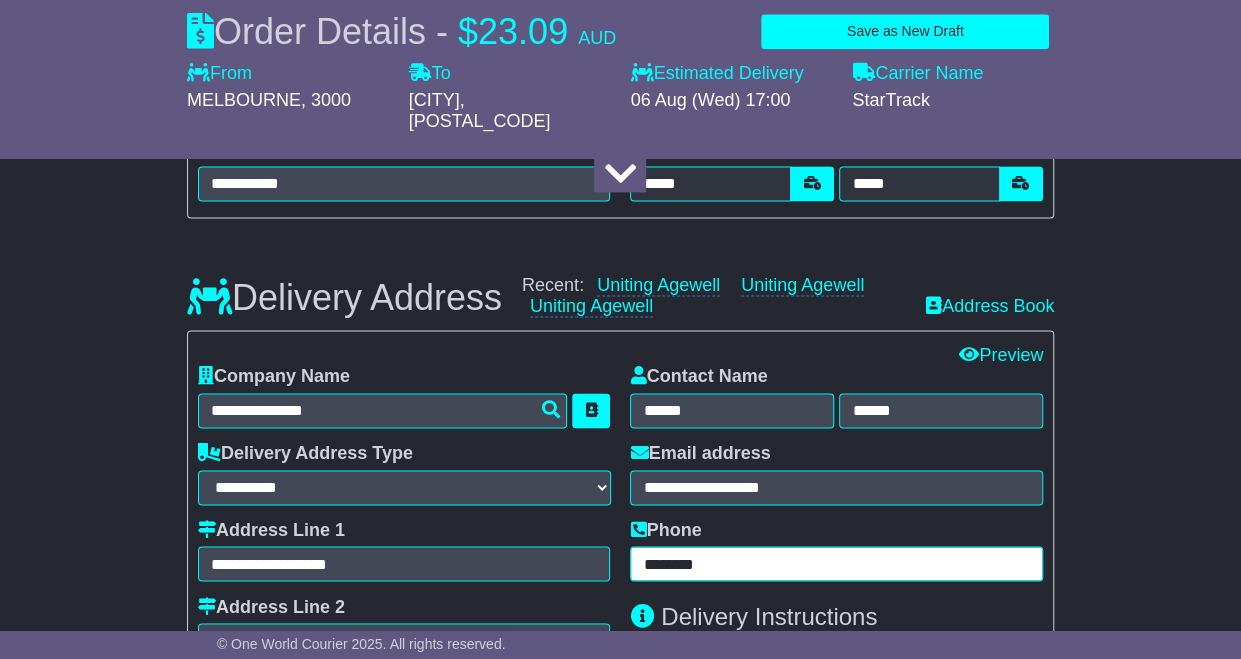 type on "********" 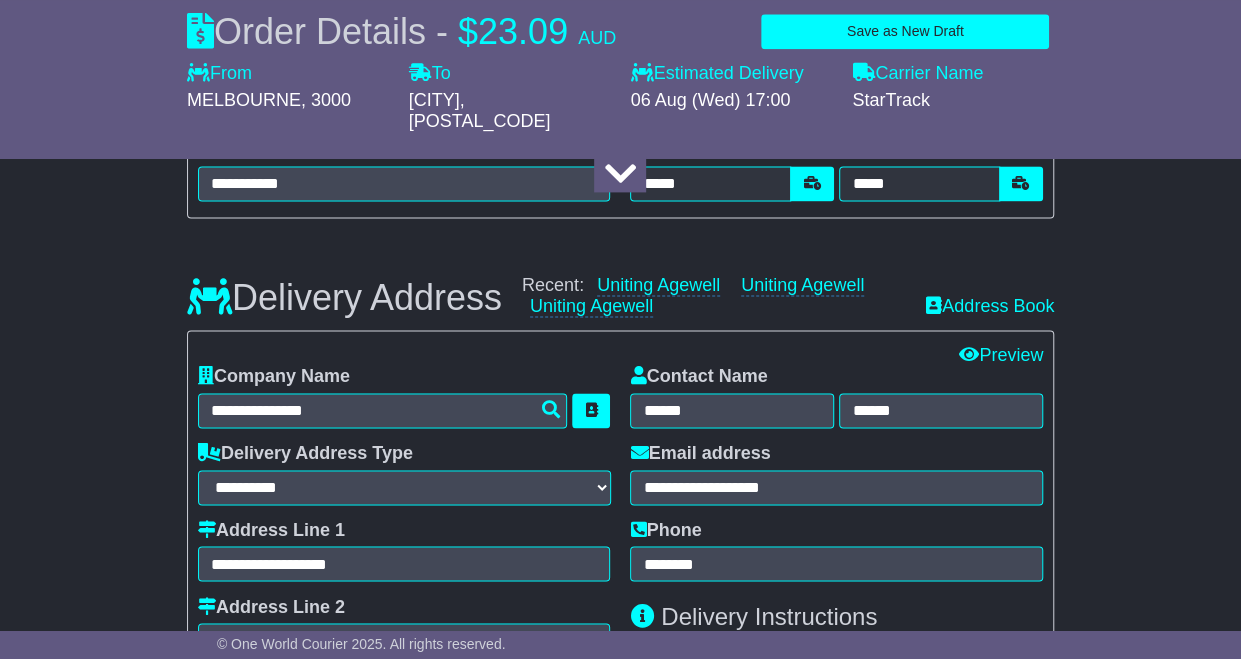 click on "**********" at bounding box center [620, 480] 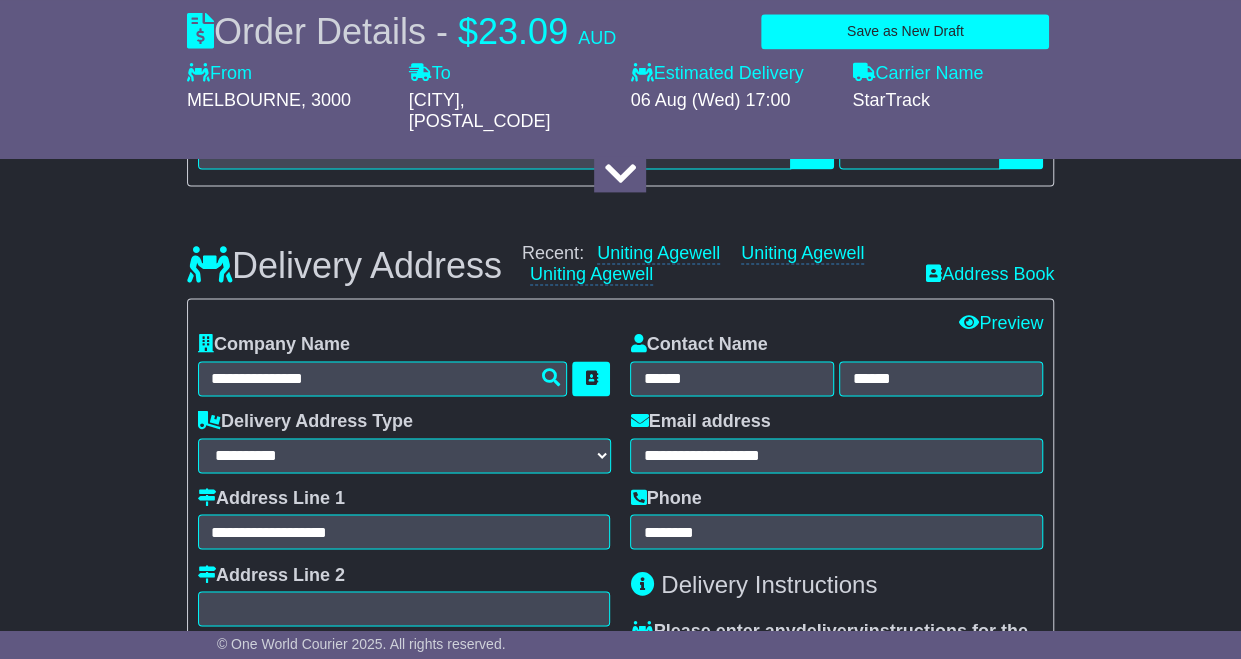scroll, scrollTop: 1358, scrollLeft: 0, axis: vertical 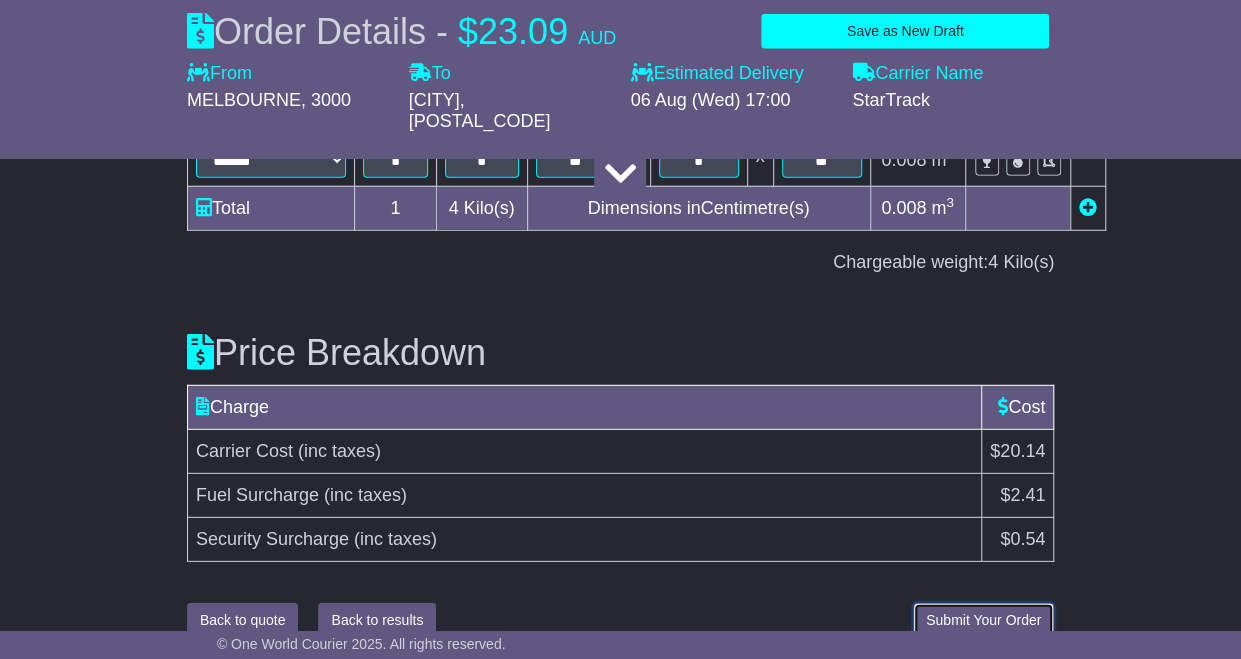 click on "Submit Your Order" at bounding box center (983, 620) 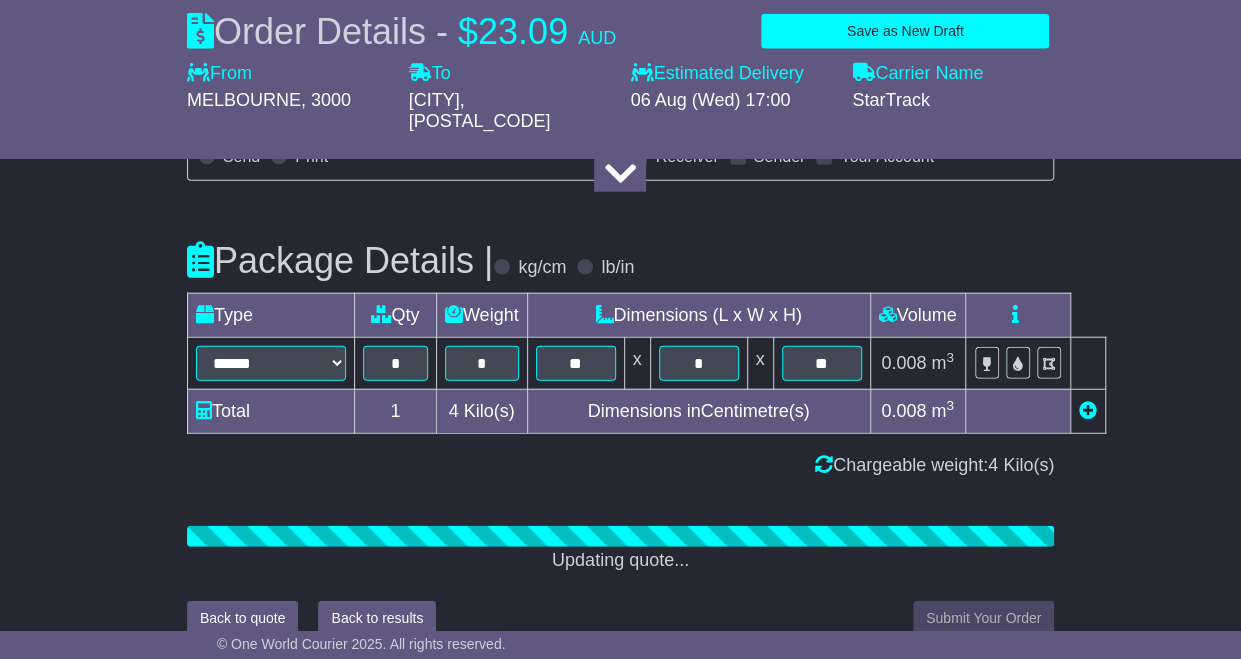 scroll, scrollTop: 2613, scrollLeft: 0, axis: vertical 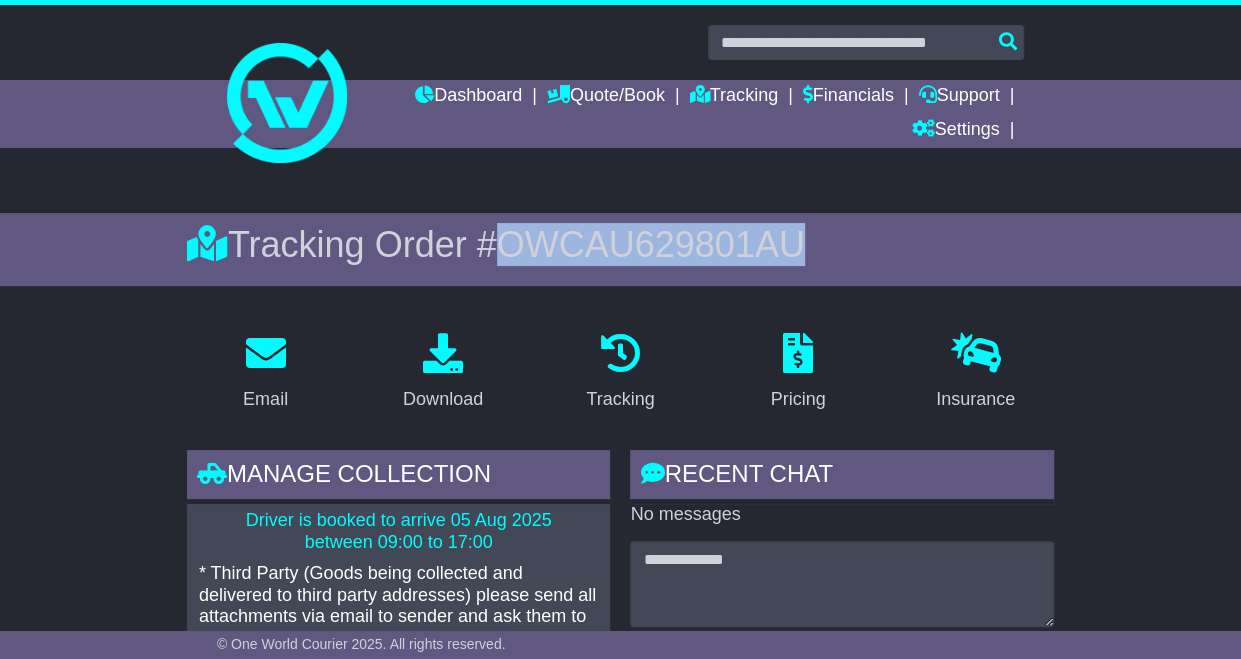 drag, startPoint x: 808, startPoint y: 240, endPoint x: 505, endPoint y: 230, distance: 303.16498 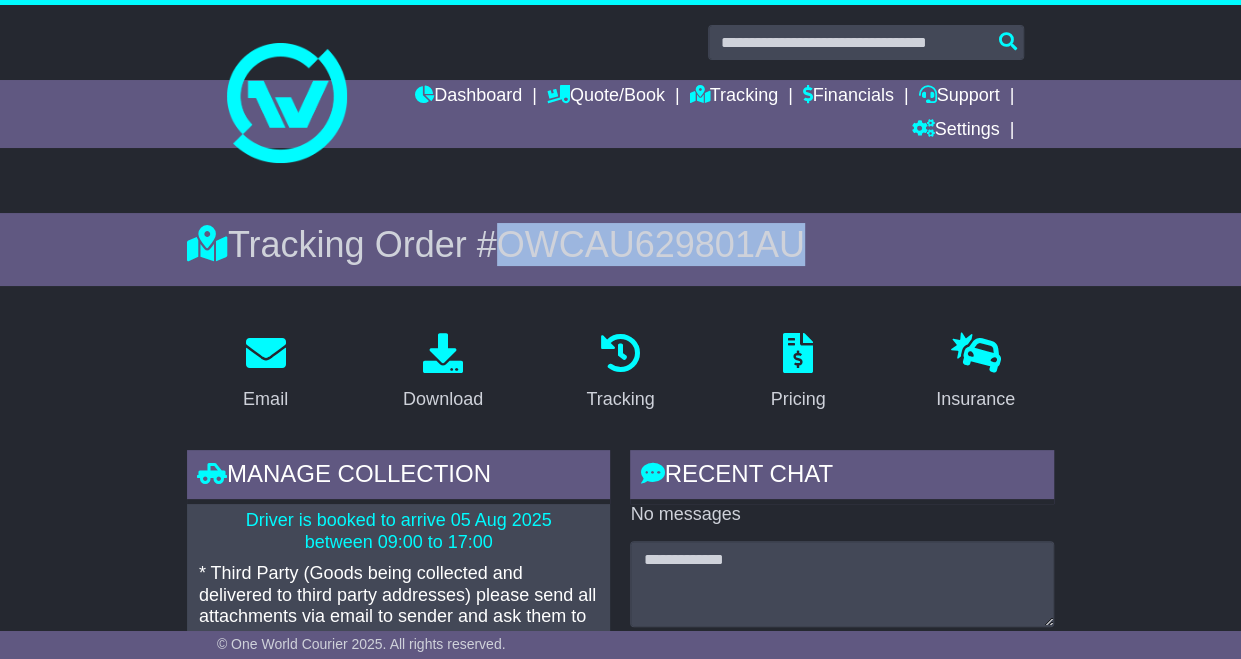 click on "Tracking Order # OWCAU629801AU" at bounding box center (620, 244) 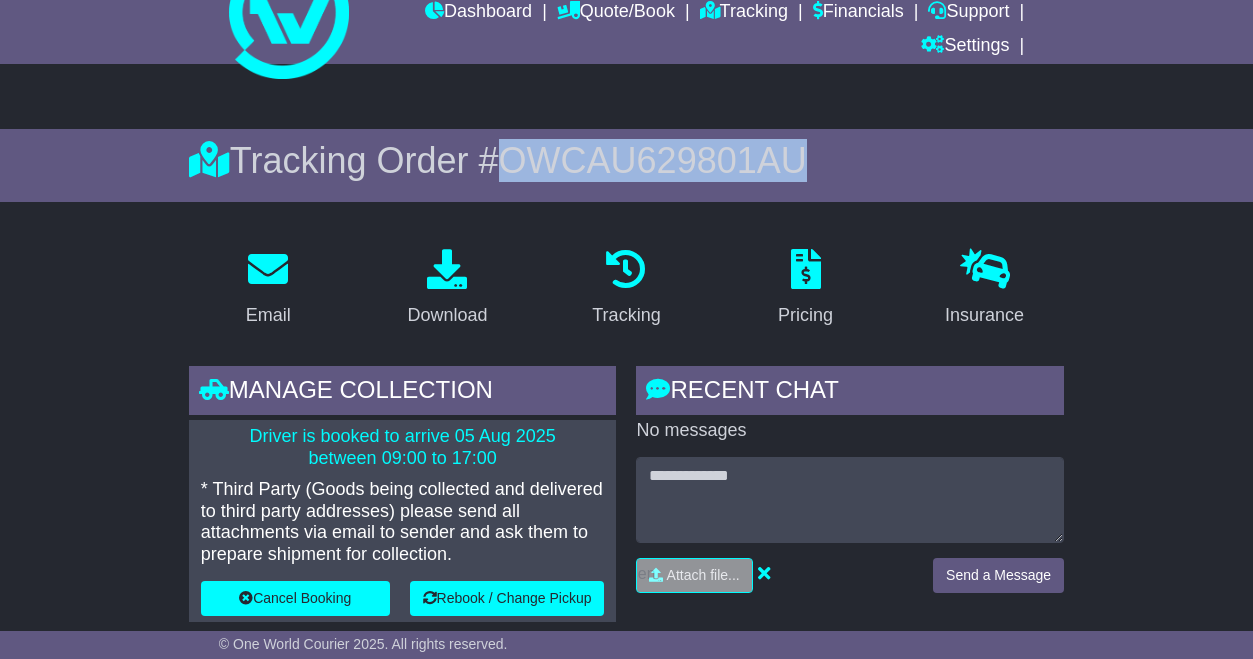 scroll, scrollTop: 0, scrollLeft: 0, axis: both 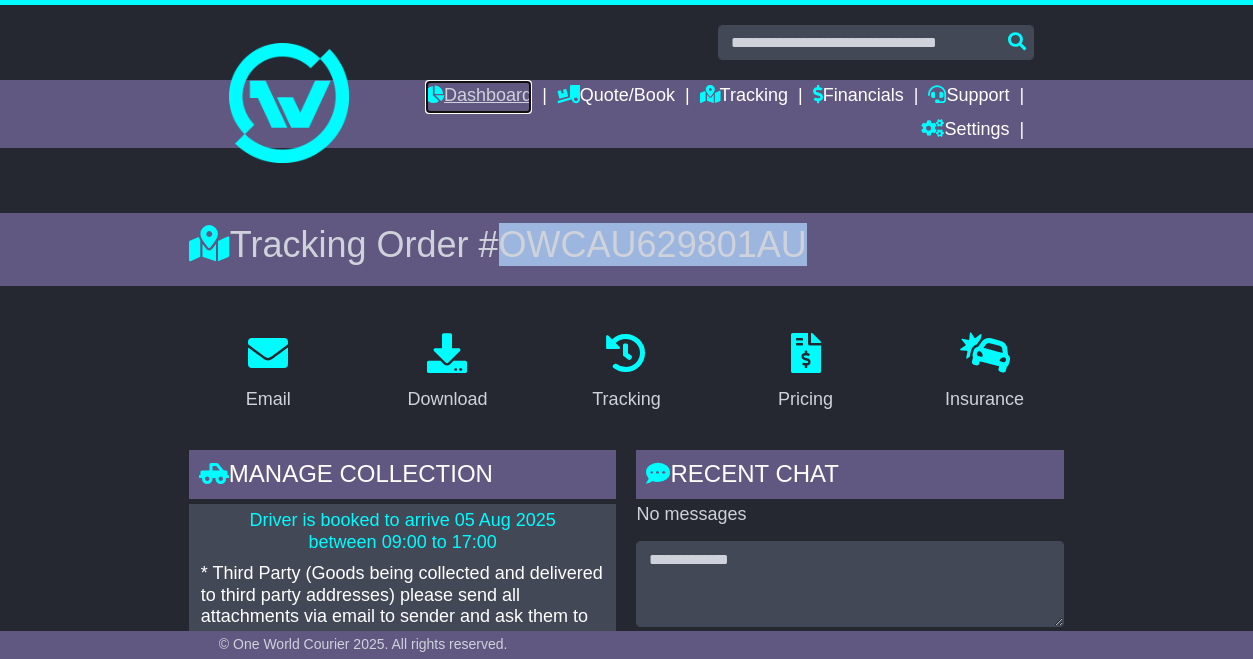 click on "Dashboard" at bounding box center [478, 97] 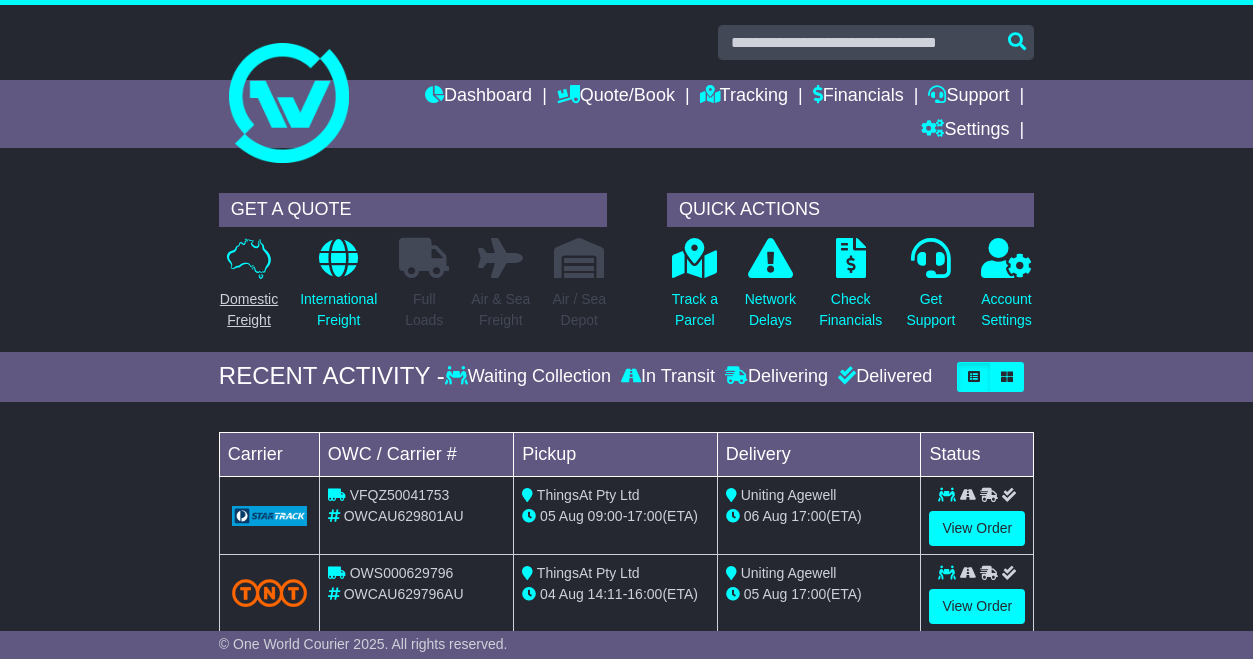 scroll, scrollTop: 0, scrollLeft: 0, axis: both 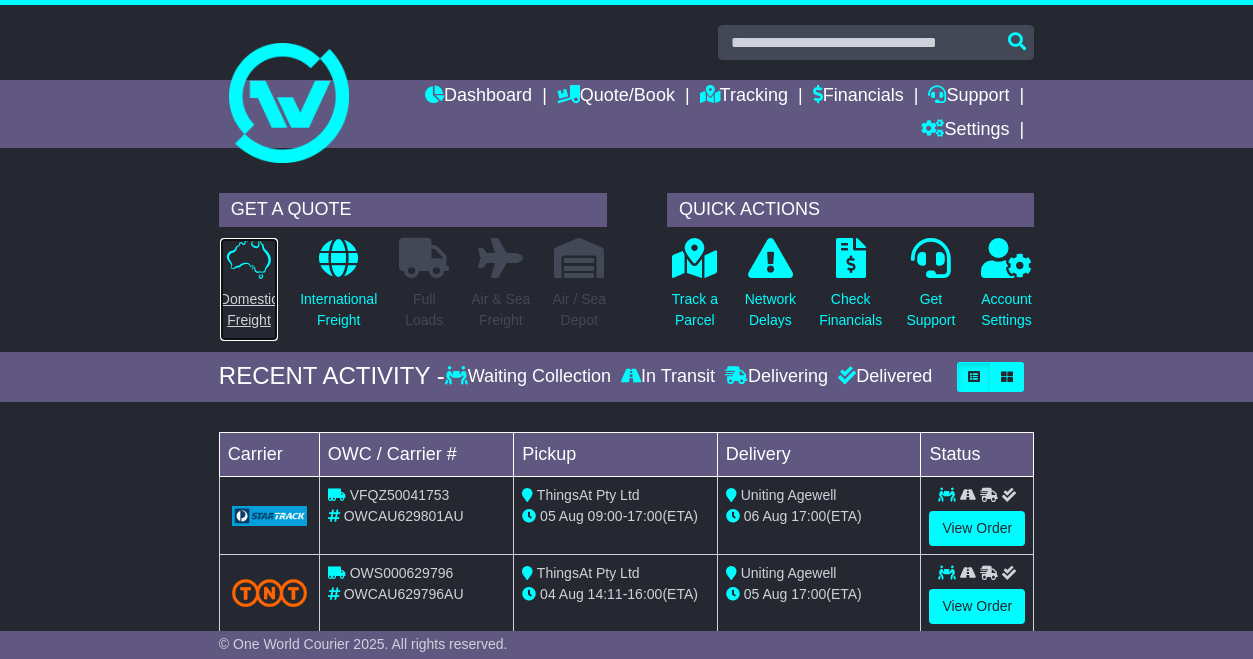 click on "Domestic Freight" at bounding box center (249, 310) 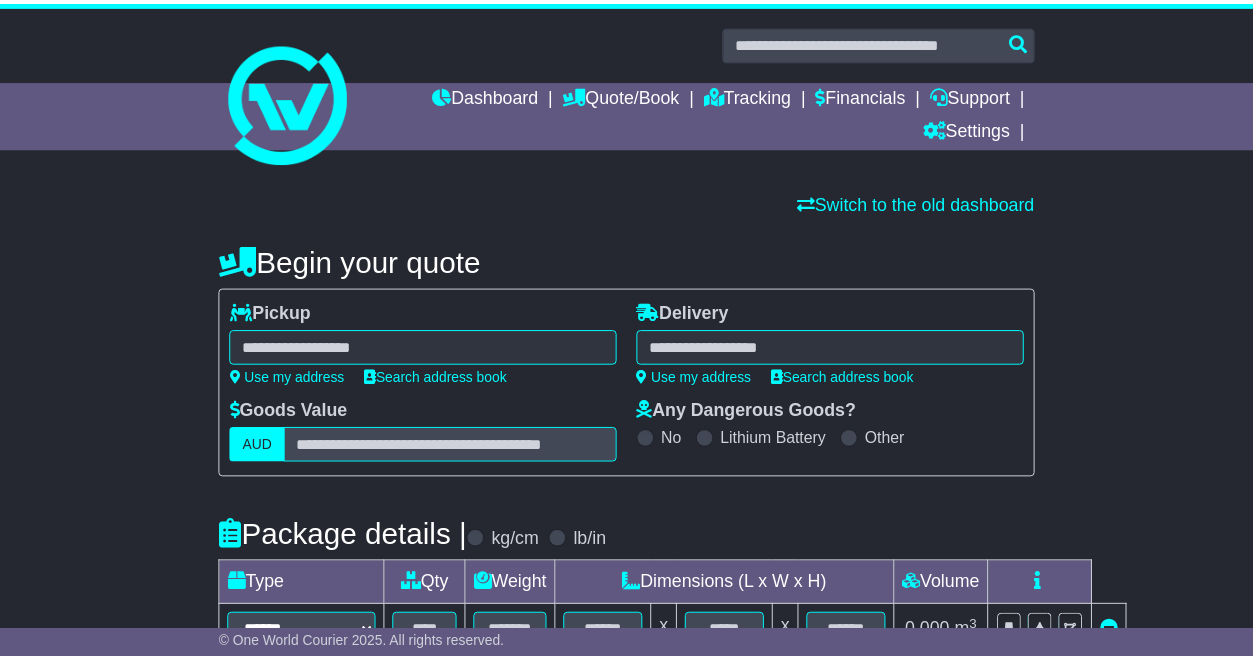 scroll, scrollTop: 0, scrollLeft: 0, axis: both 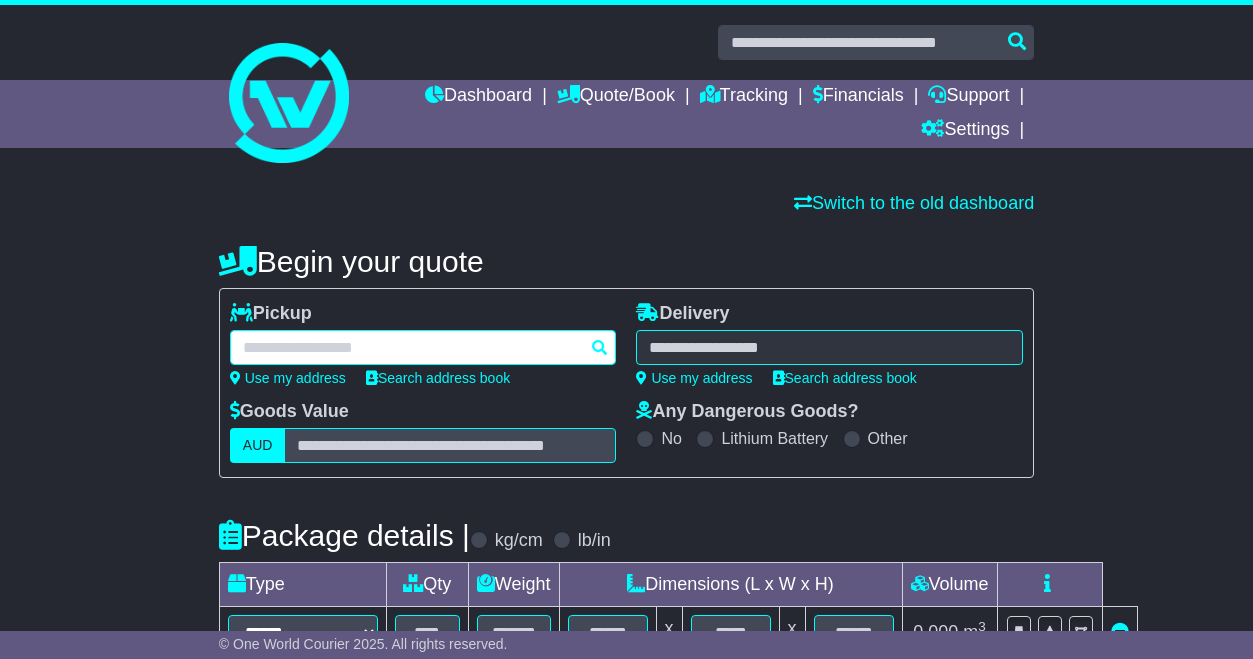 click at bounding box center [423, 347] 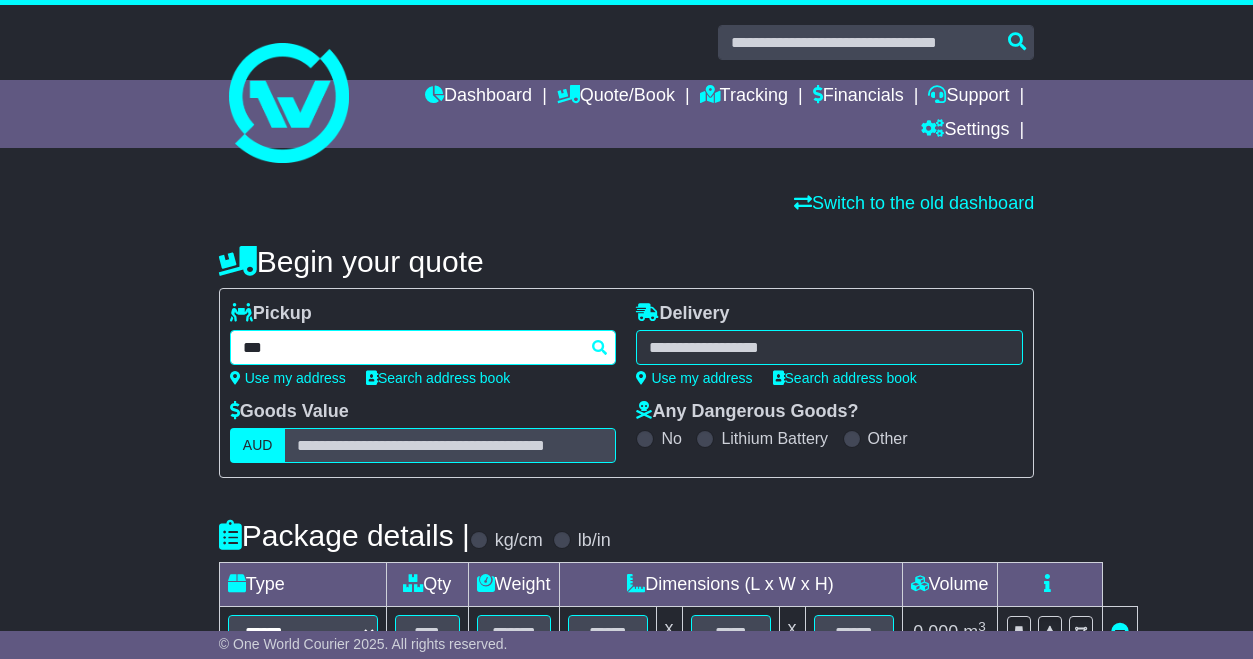 type on "****" 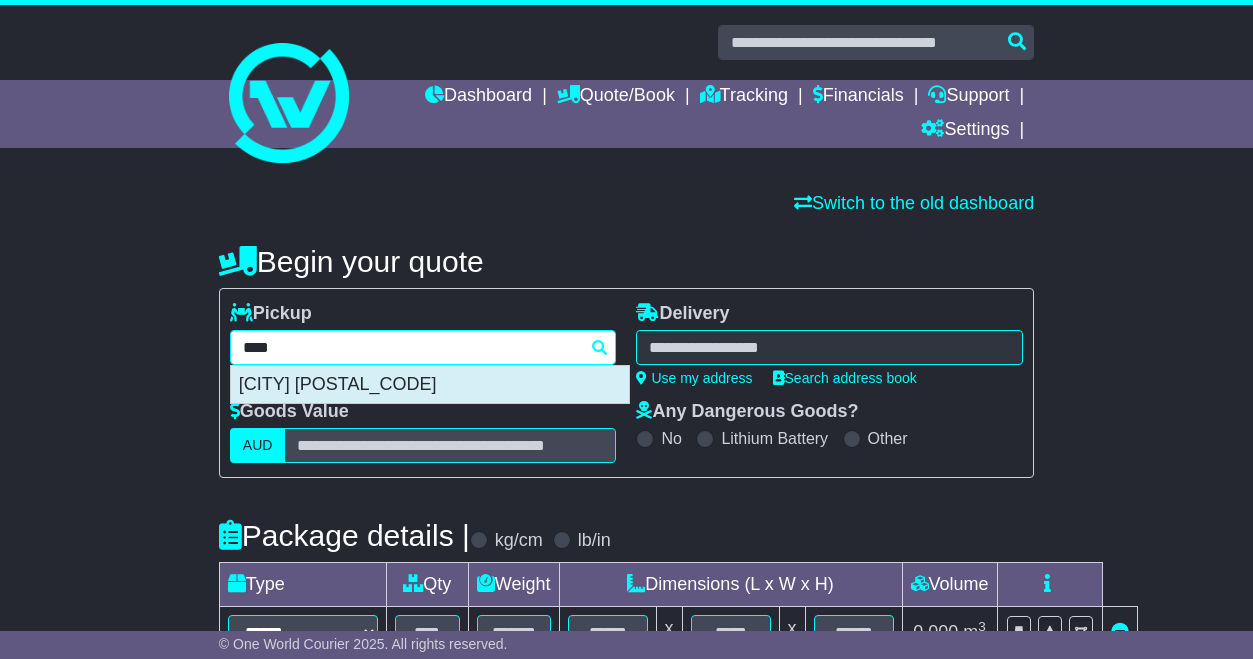 click on "[CITY] [POSTAL_CODE]" at bounding box center (430, 385) 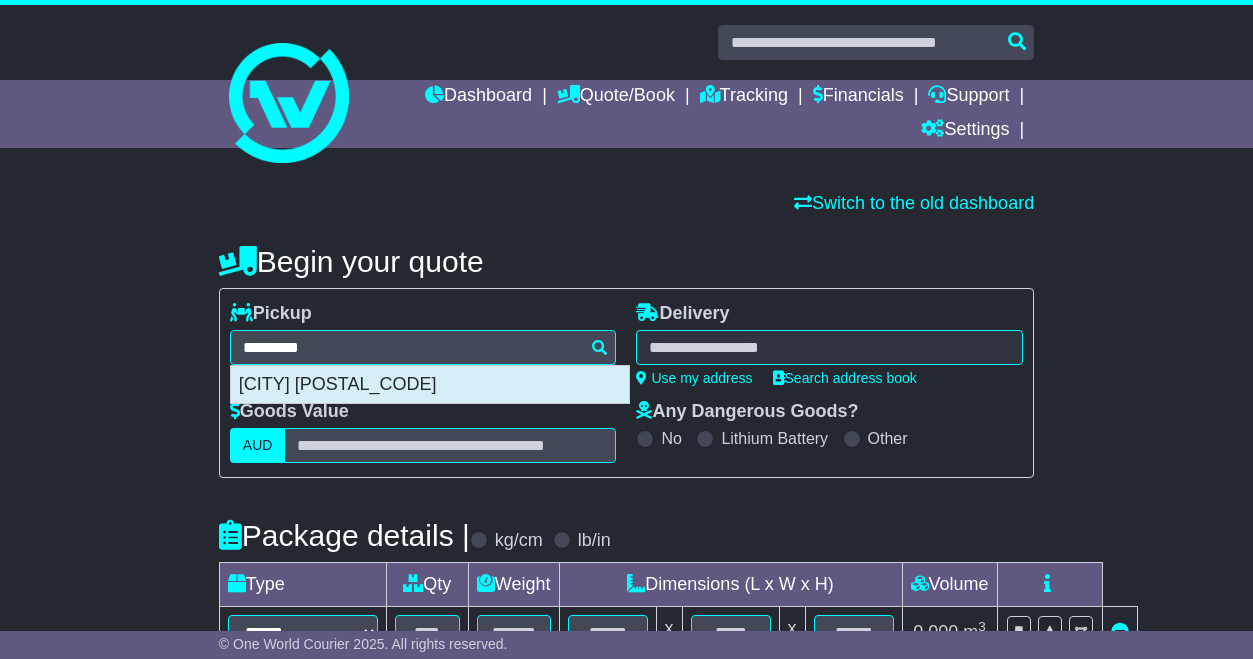 type on "**********" 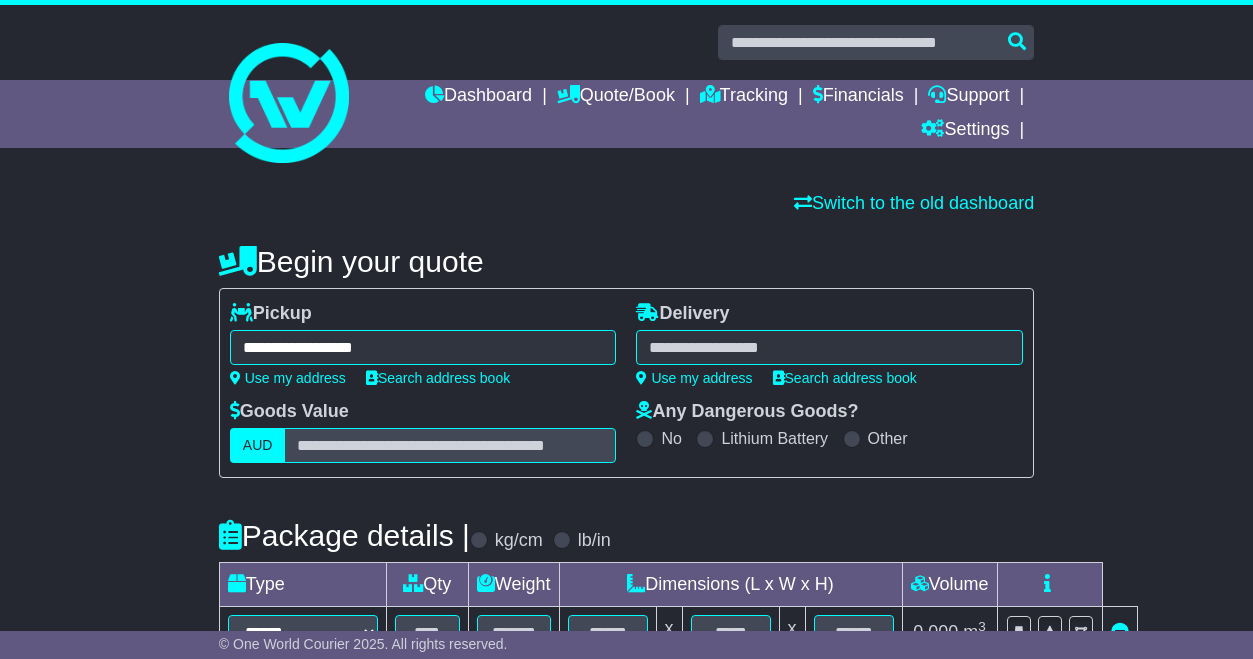 click at bounding box center [829, 347] 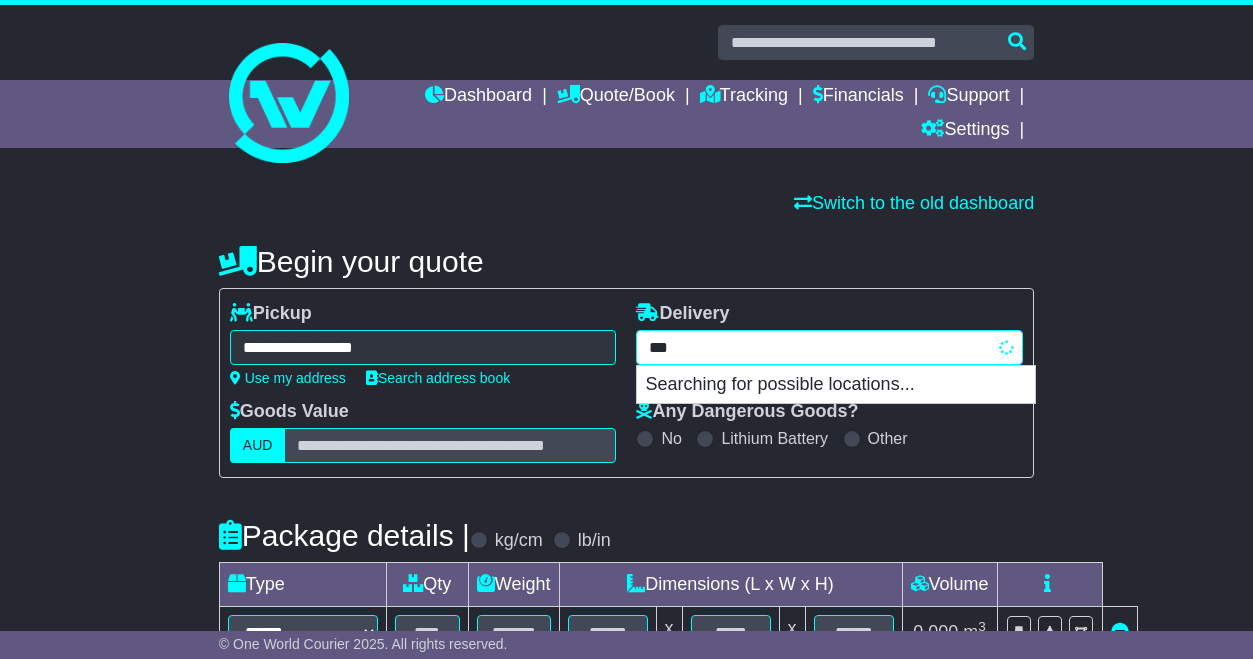type on "****" 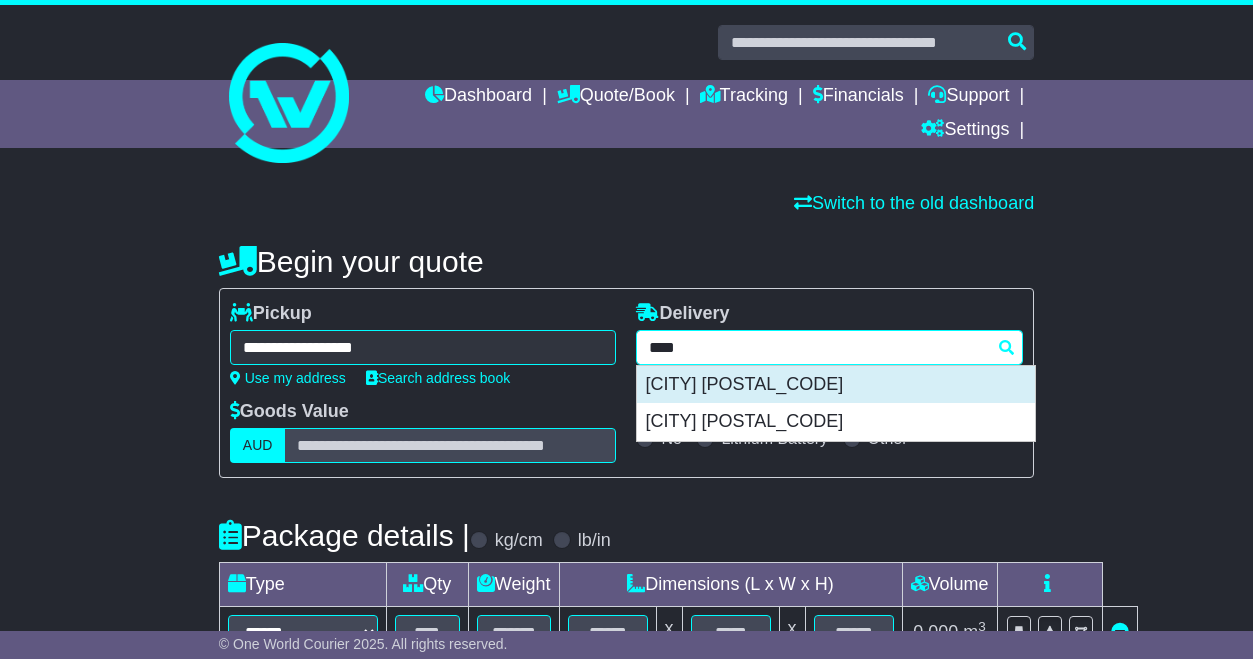 click on "[CITY] [POSTAL_CODE]" at bounding box center [836, 385] 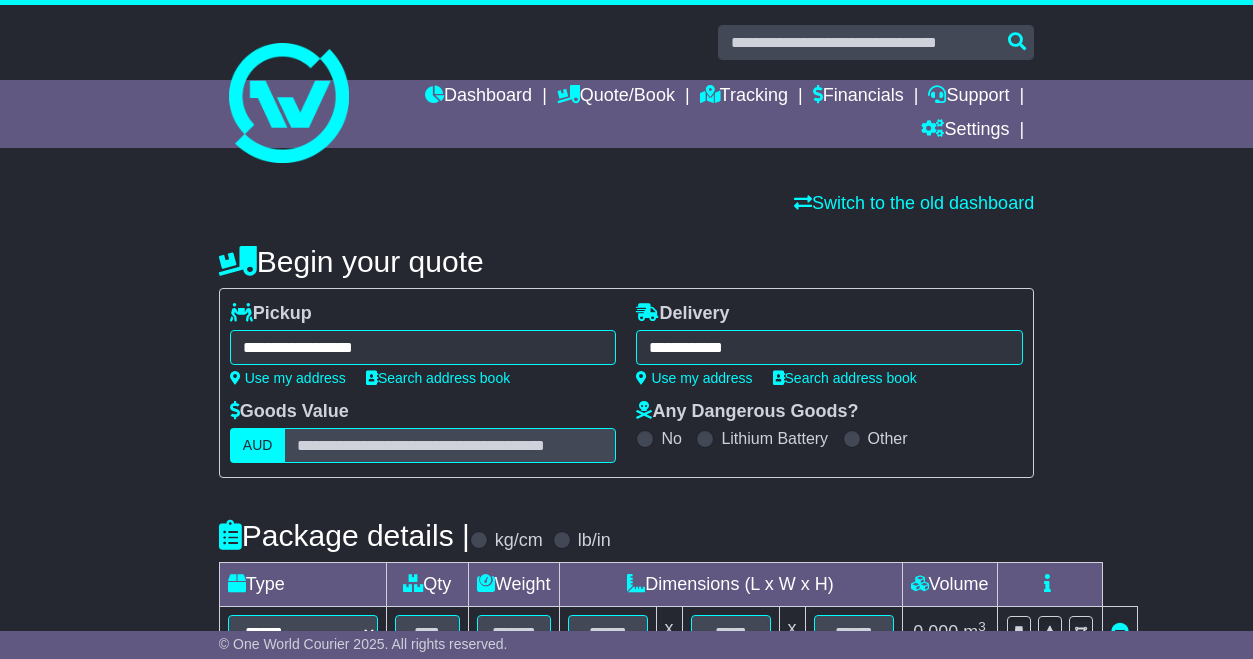 type on "**********" 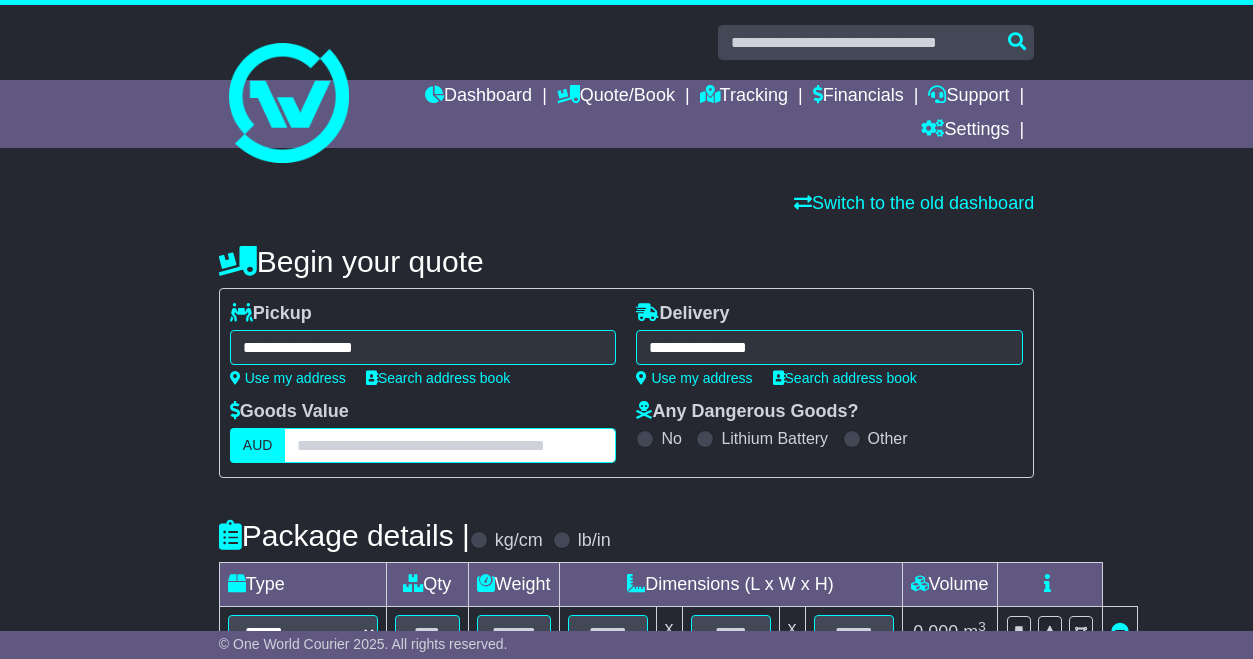 click at bounding box center (450, 445) 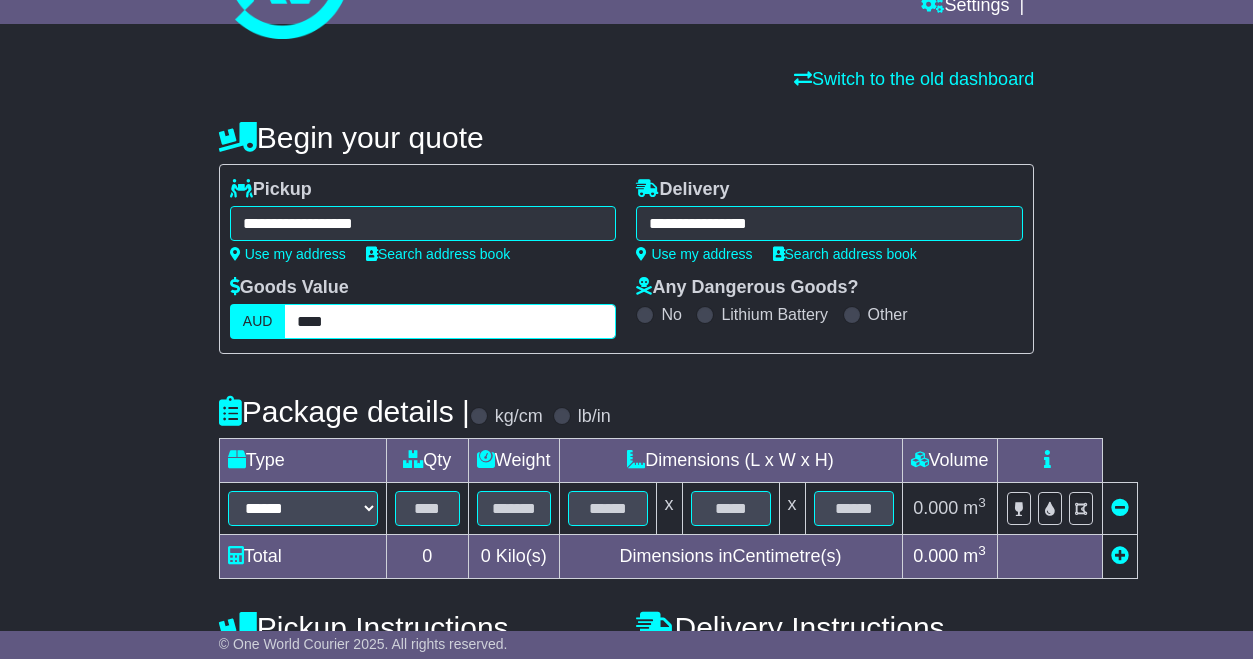 scroll, scrollTop: 127, scrollLeft: 0, axis: vertical 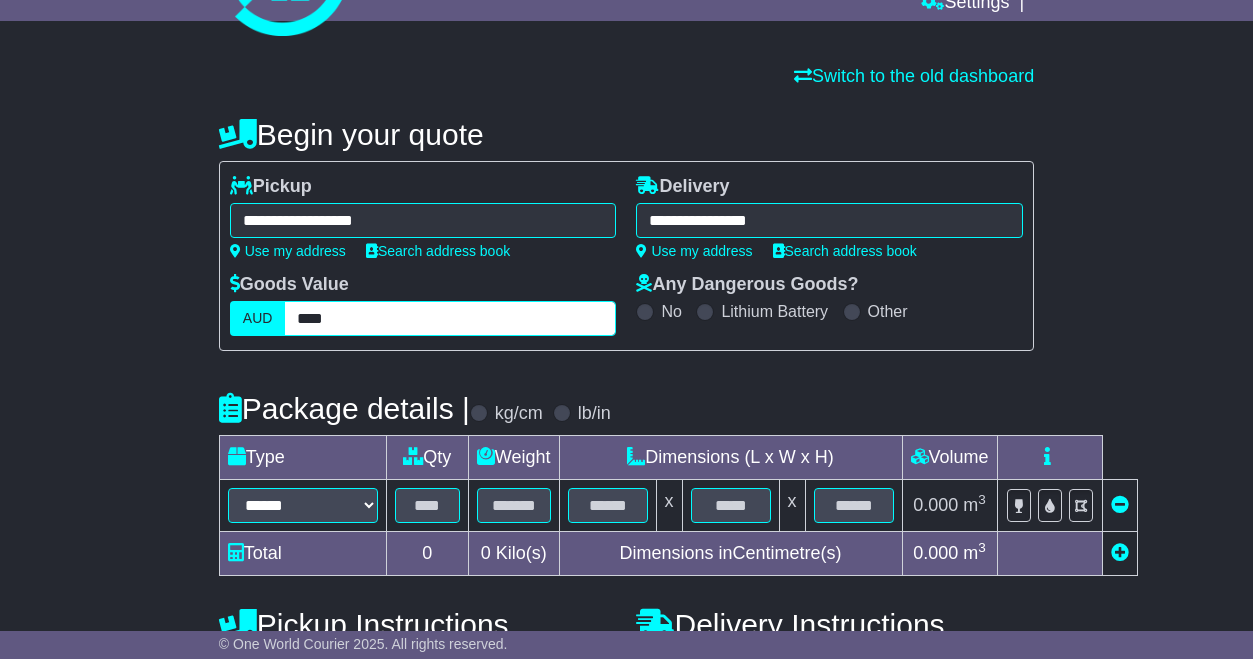 type on "****" 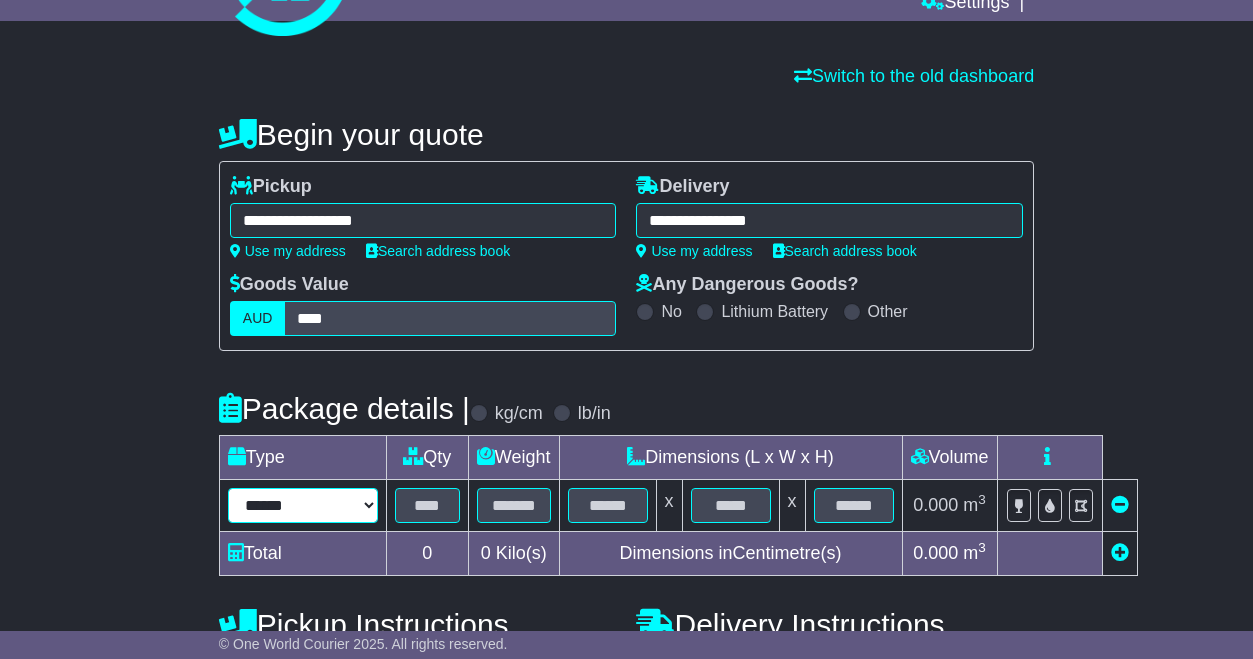 click on "****** ****** *** ******** ***** **** **** ****** *** *******" at bounding box center (303, 505) 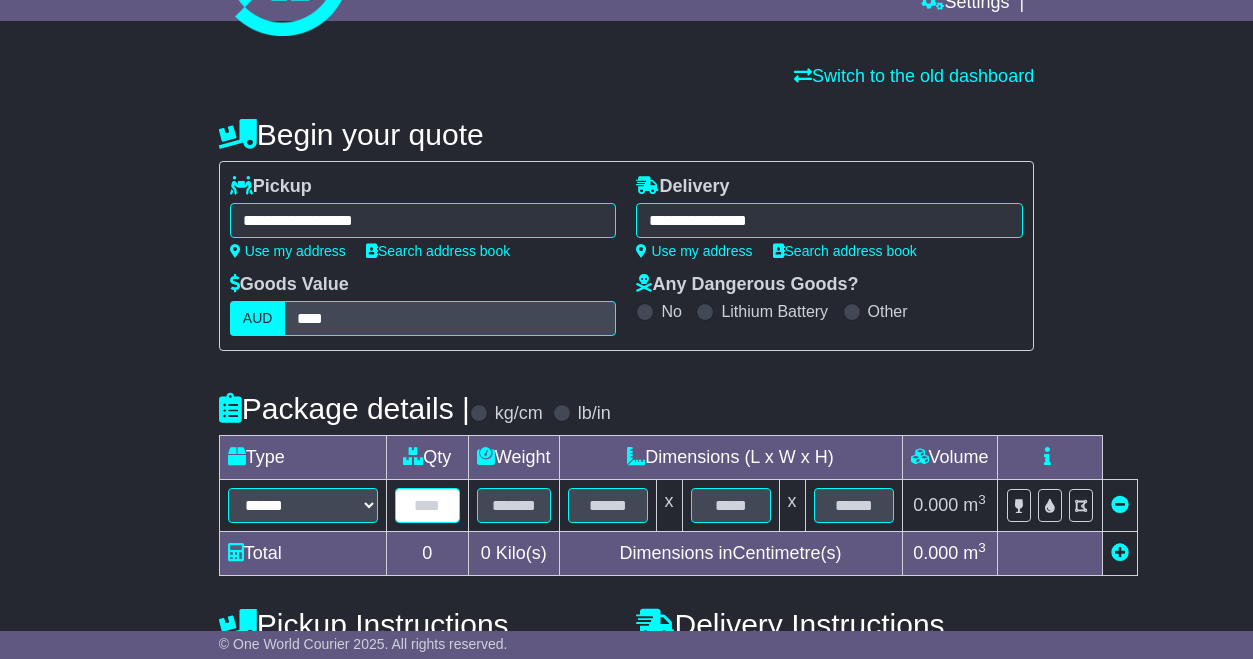 click at bounding box center [427, 505] 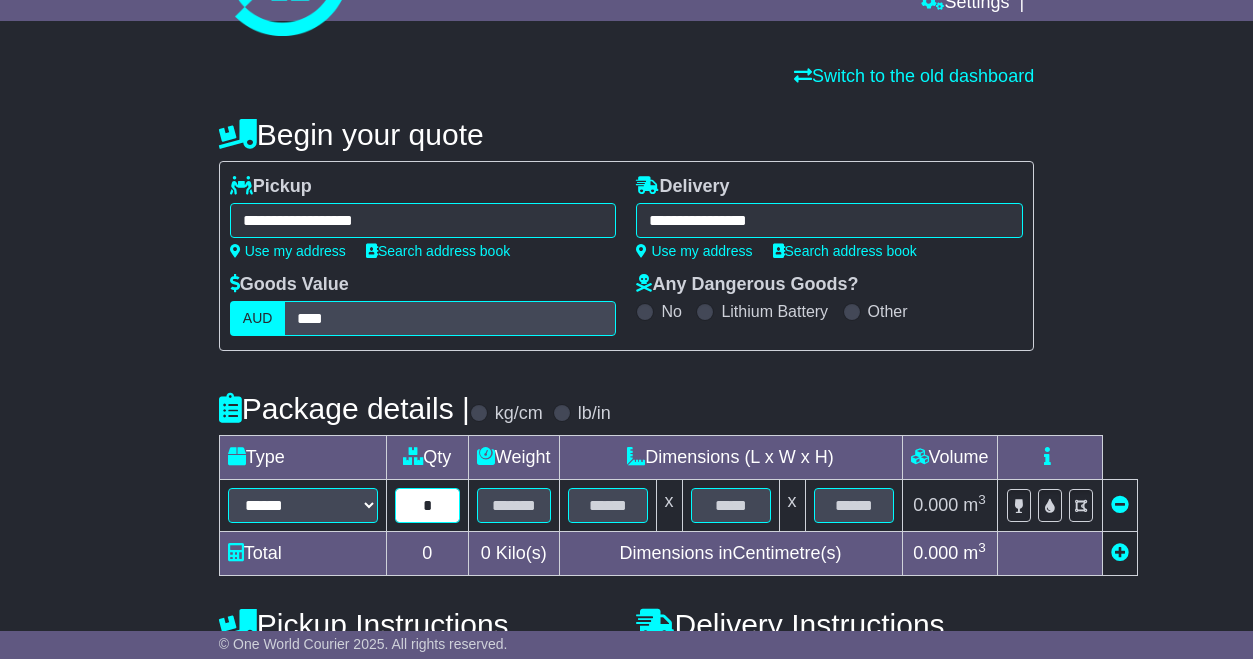 type on "*" 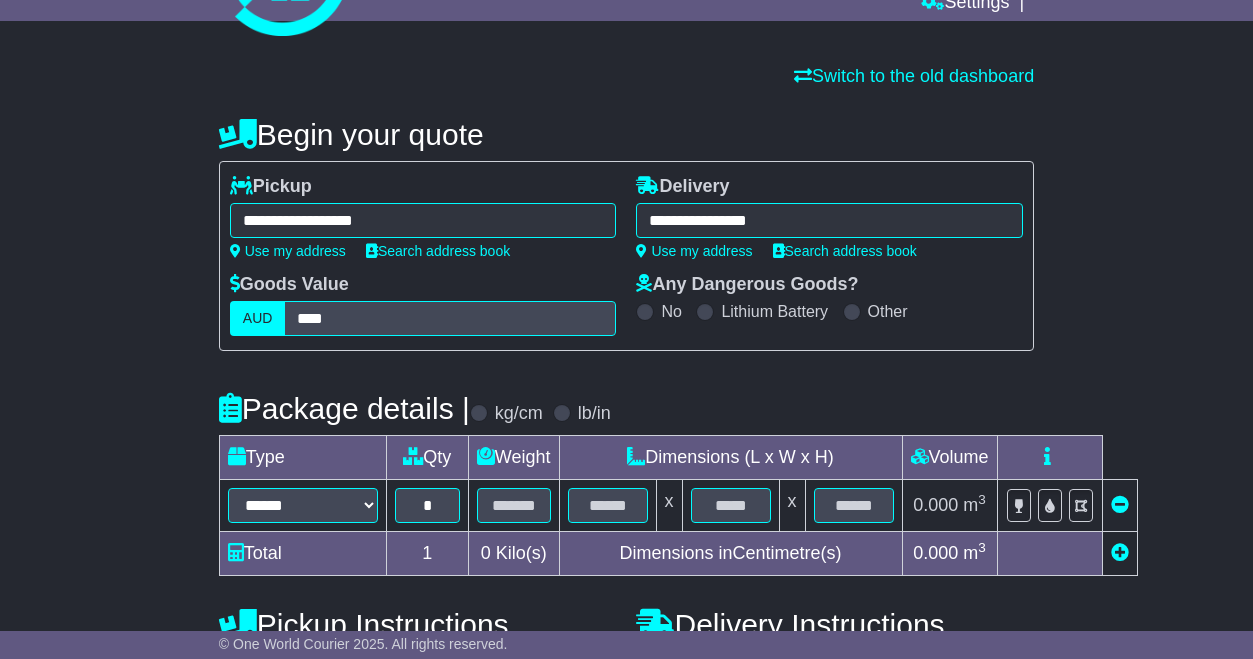 click at bounding box center [513, 506] 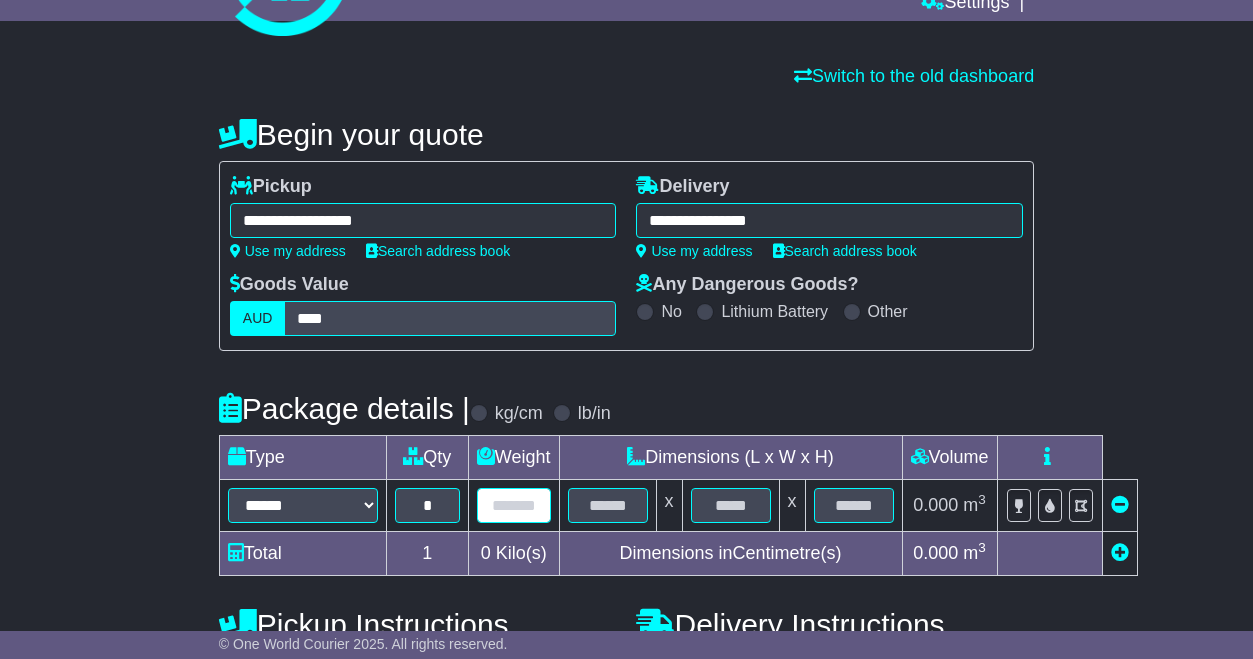 click at bounding box center [514, 505] 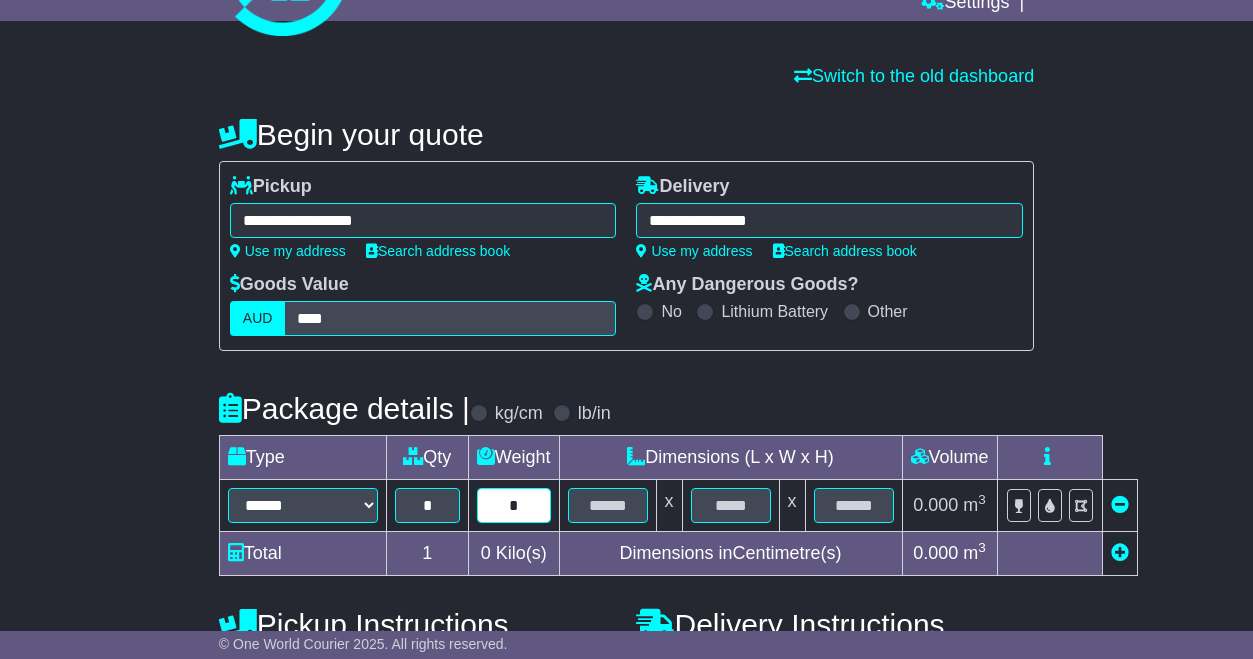 type on "*" 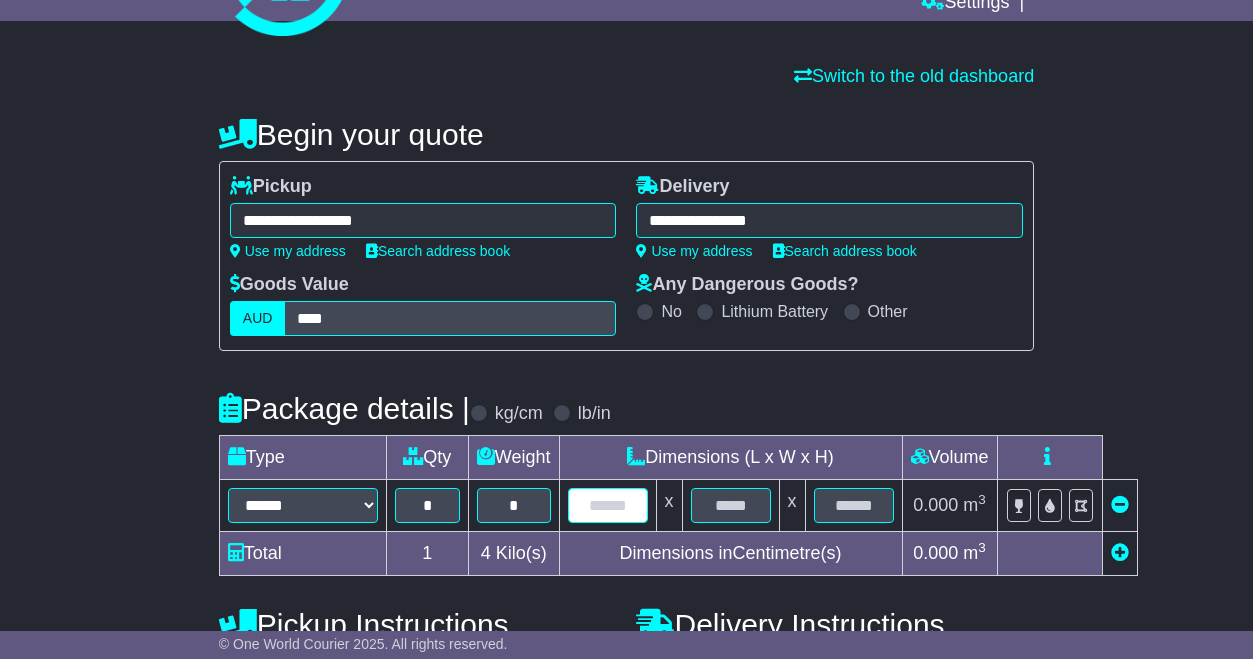 click at bounding box center [608, 505] 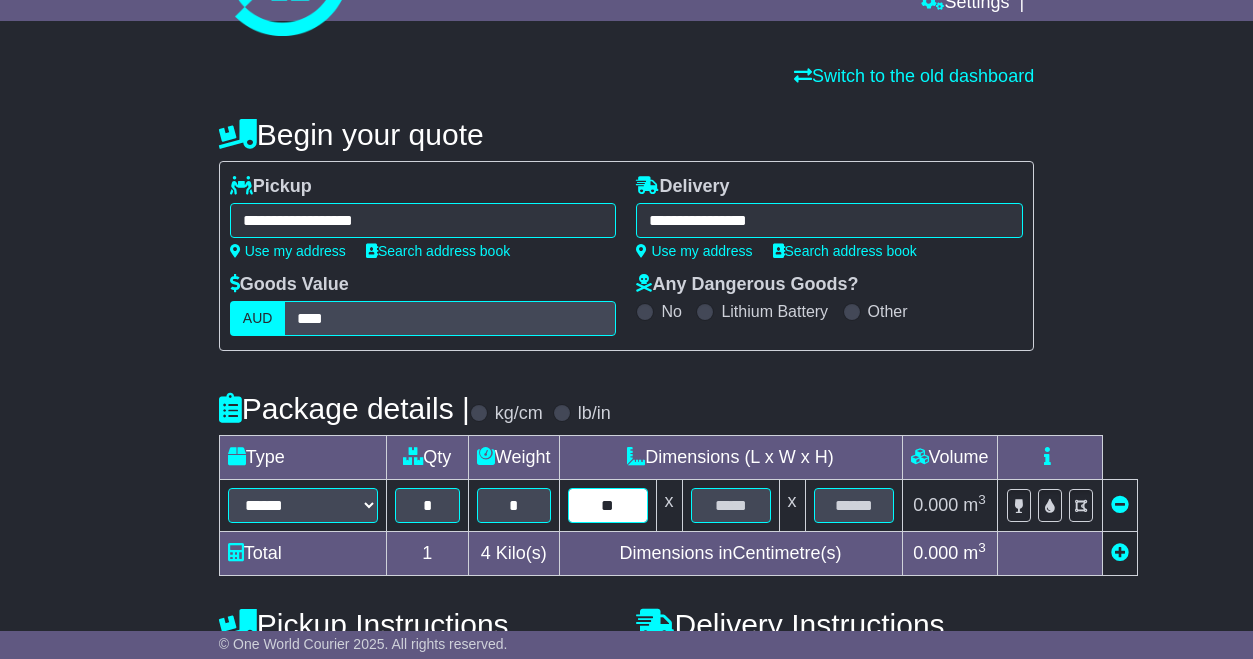 type on "**" 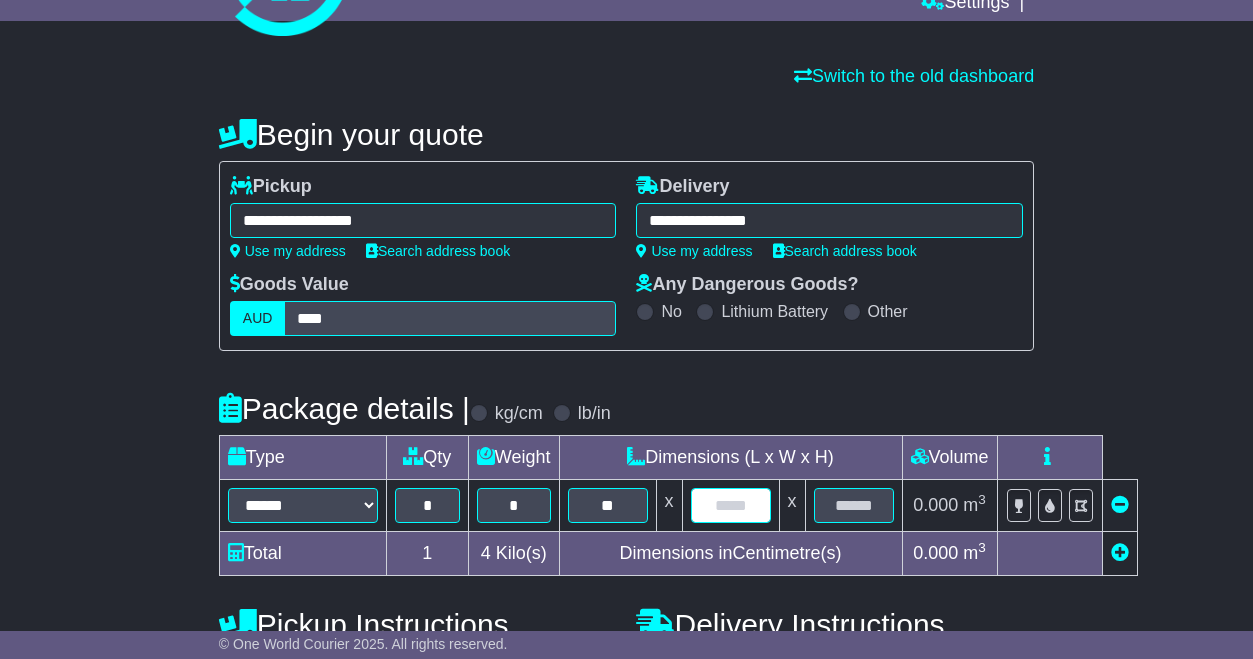 click at bounding box center [731, 505] 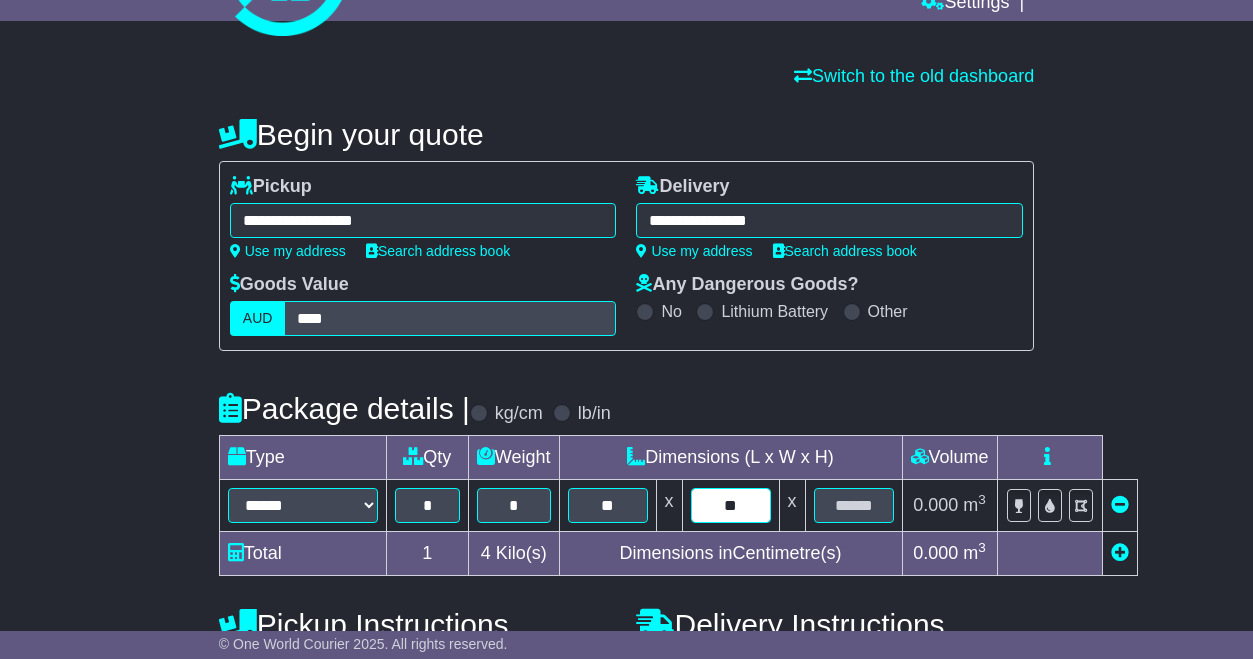 type on "**" 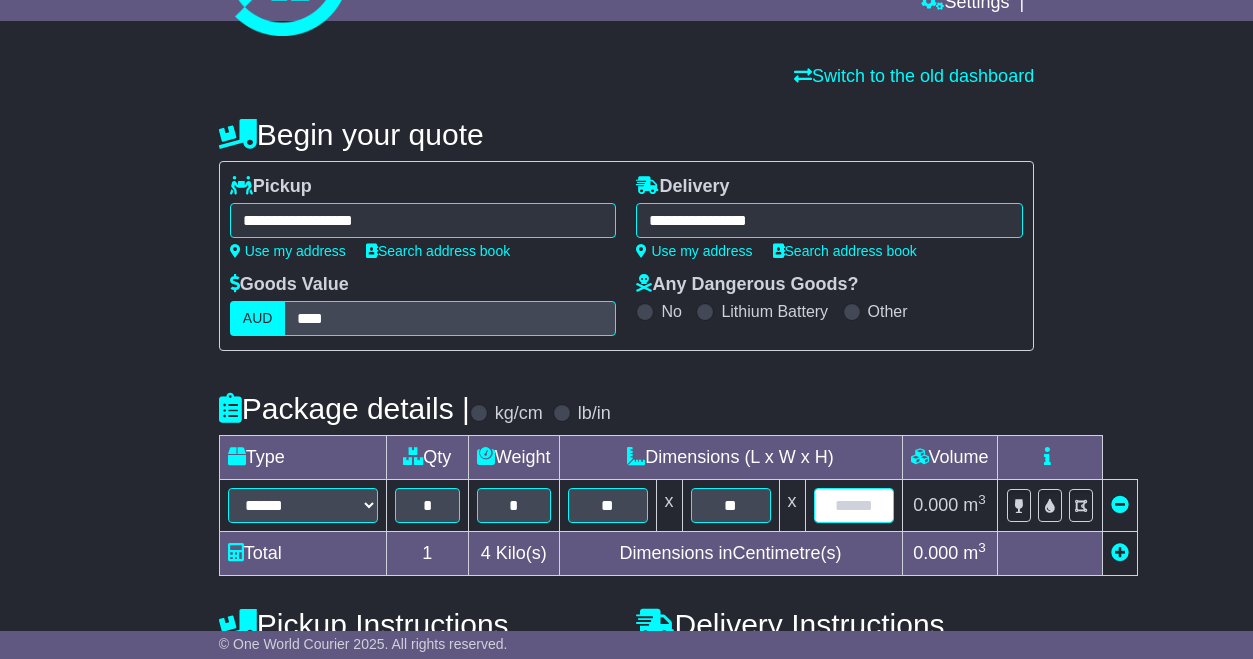 click at bounding box center [854, 505] 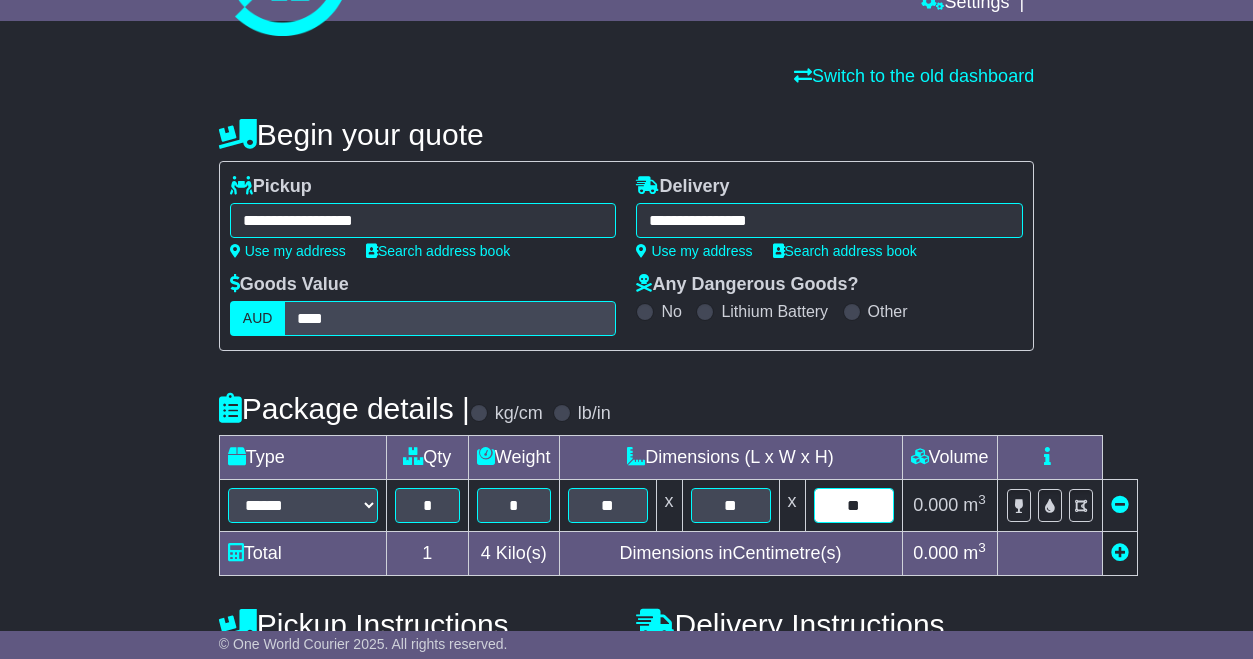 type on "**" 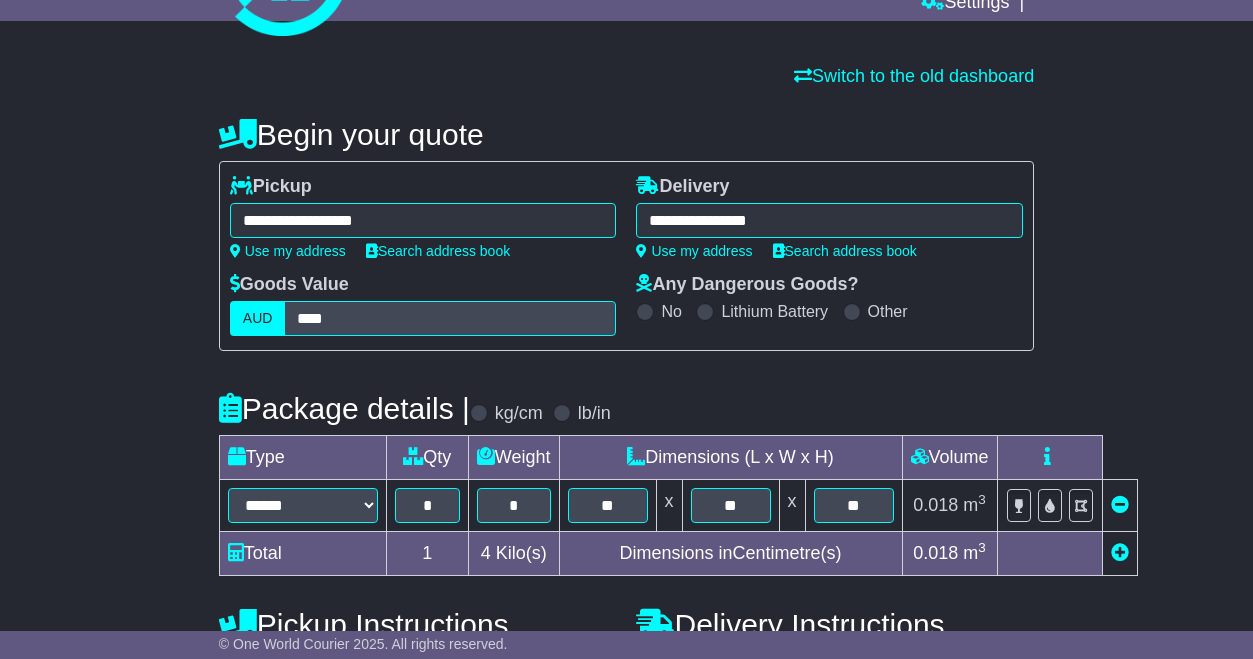 click on "0.018
m 3
ft 3" at bounding box center (949, 554) 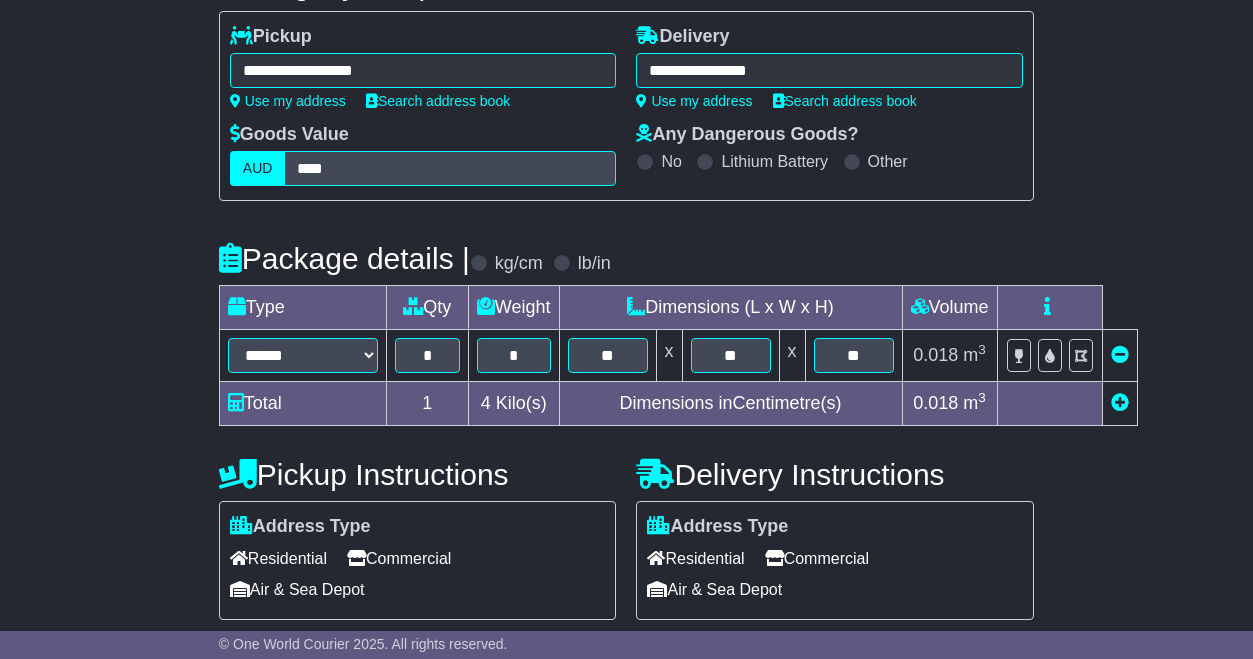 scroll, scrollTop: 280, scrollLeft: 0, axis: vertical 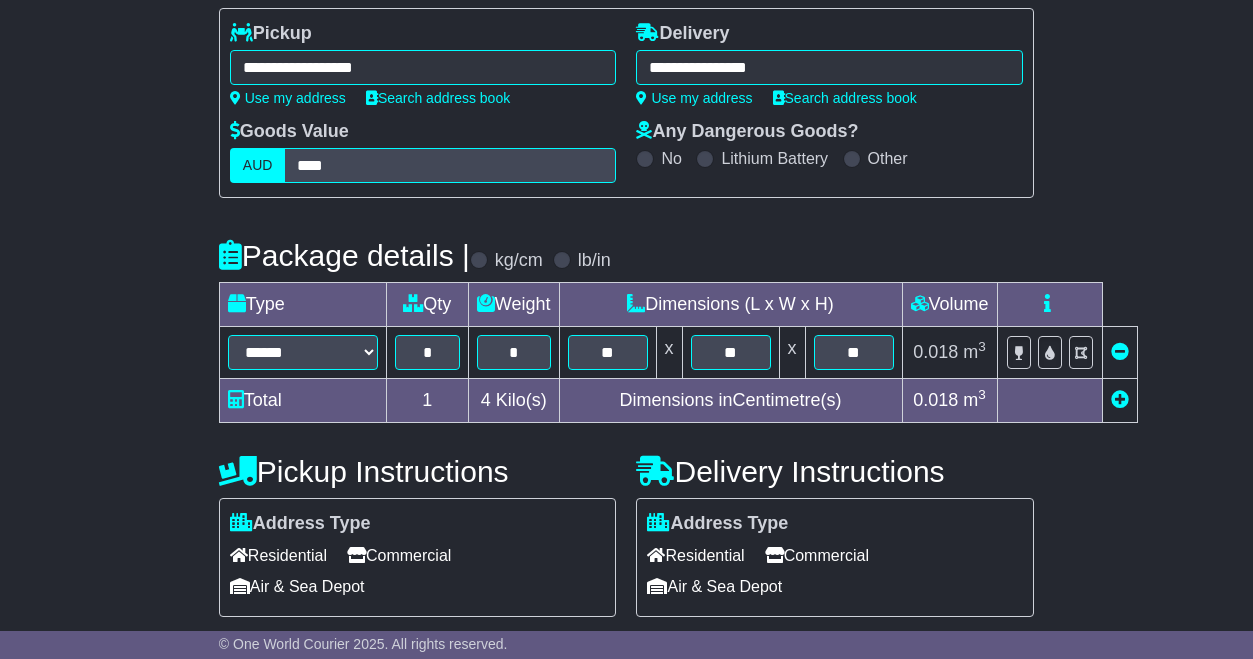click on "Commercial" at bounding box center [817, 555] 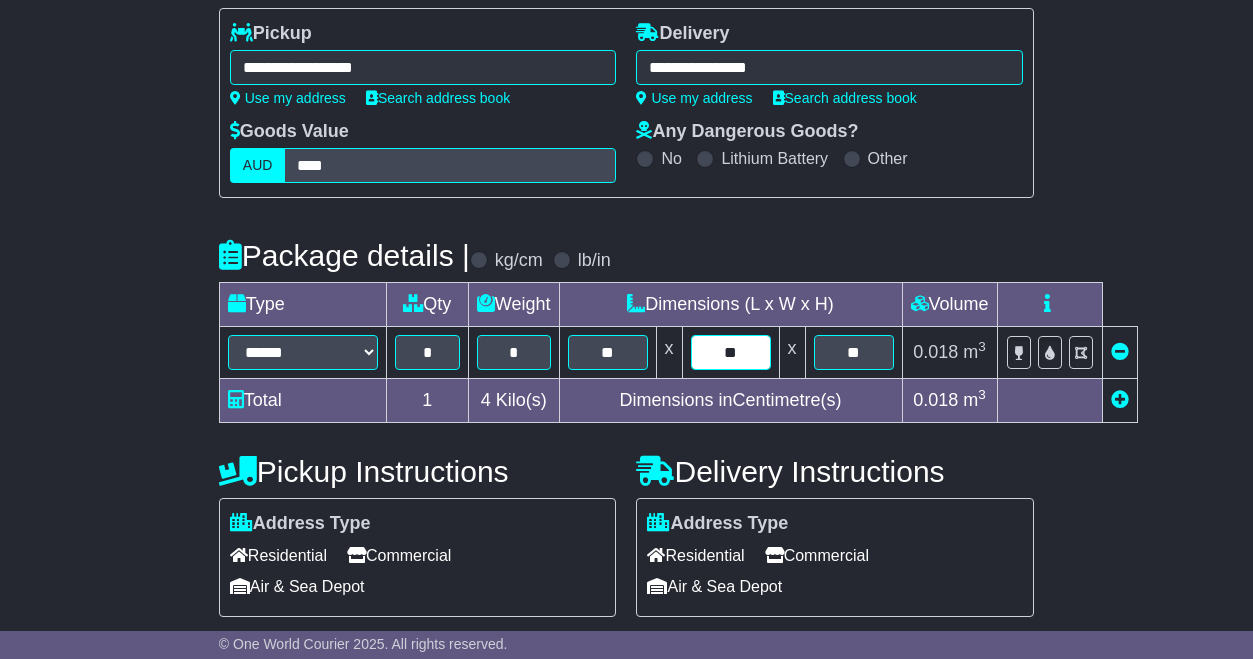 click on "**" at bounding box center [731, 352] 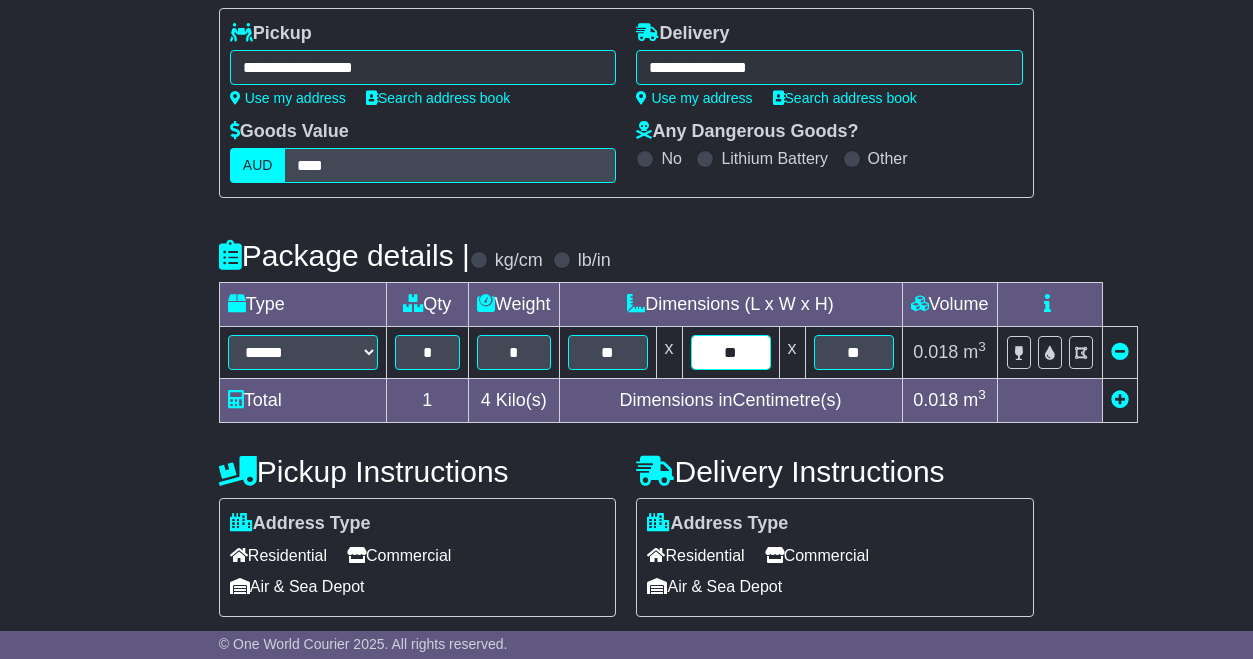 type on "**" 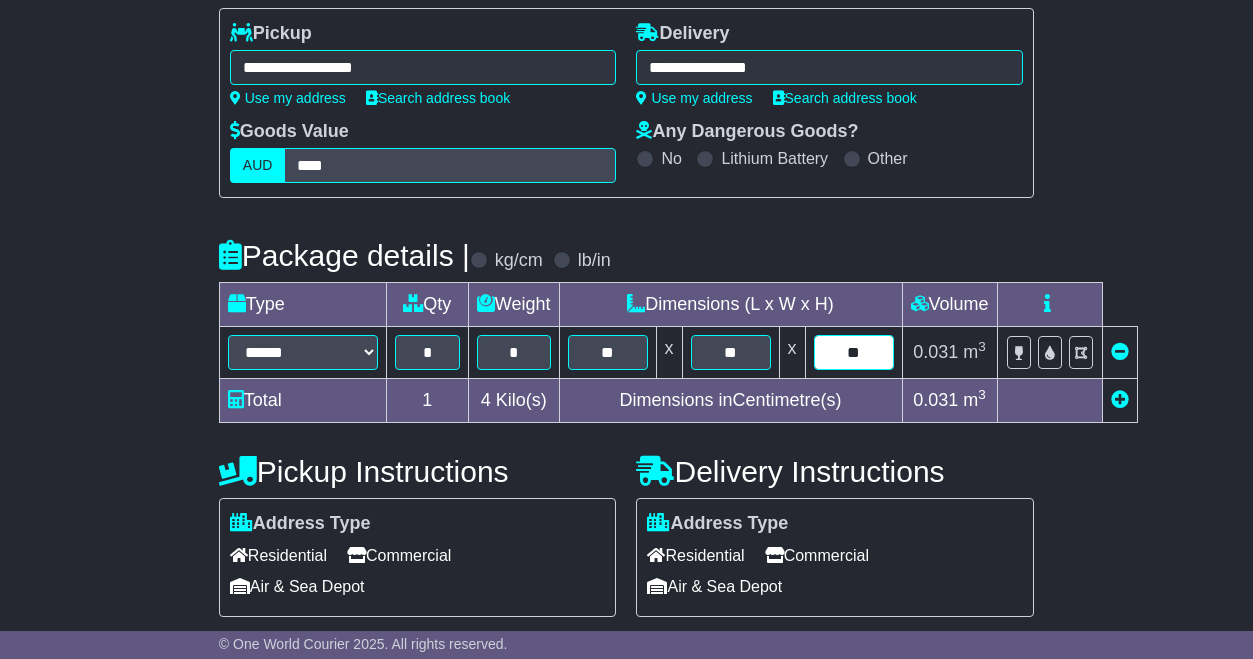 click on "**" at bounding box center (854, 352) 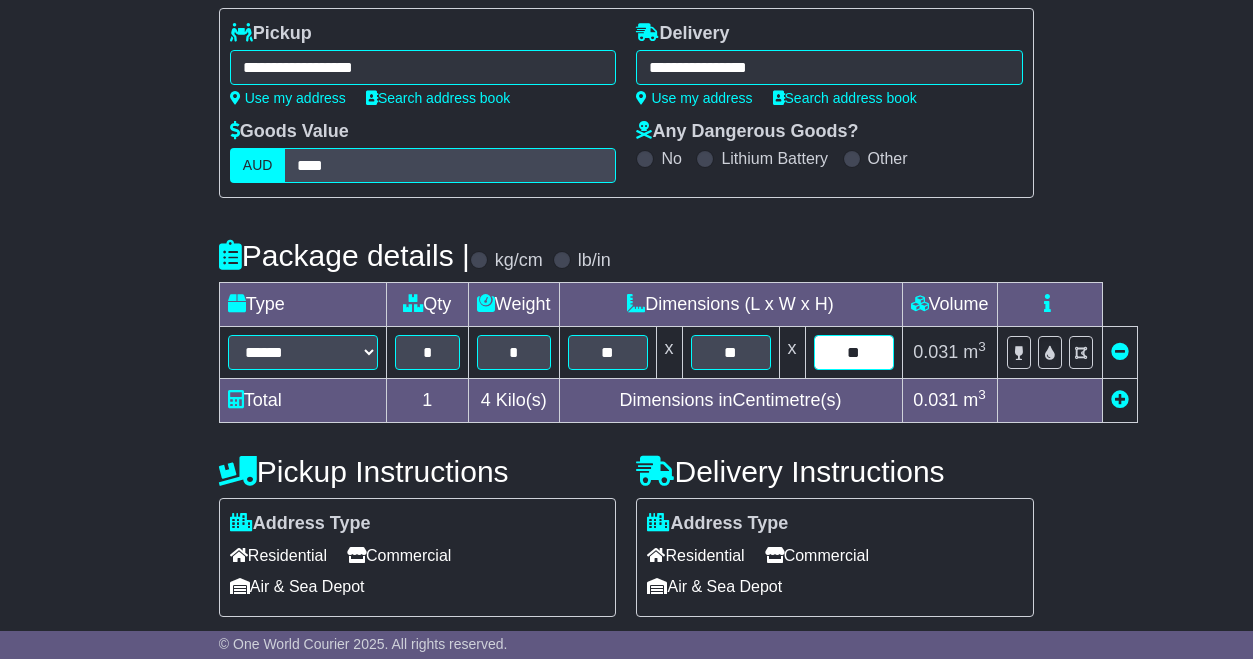 type on "**" 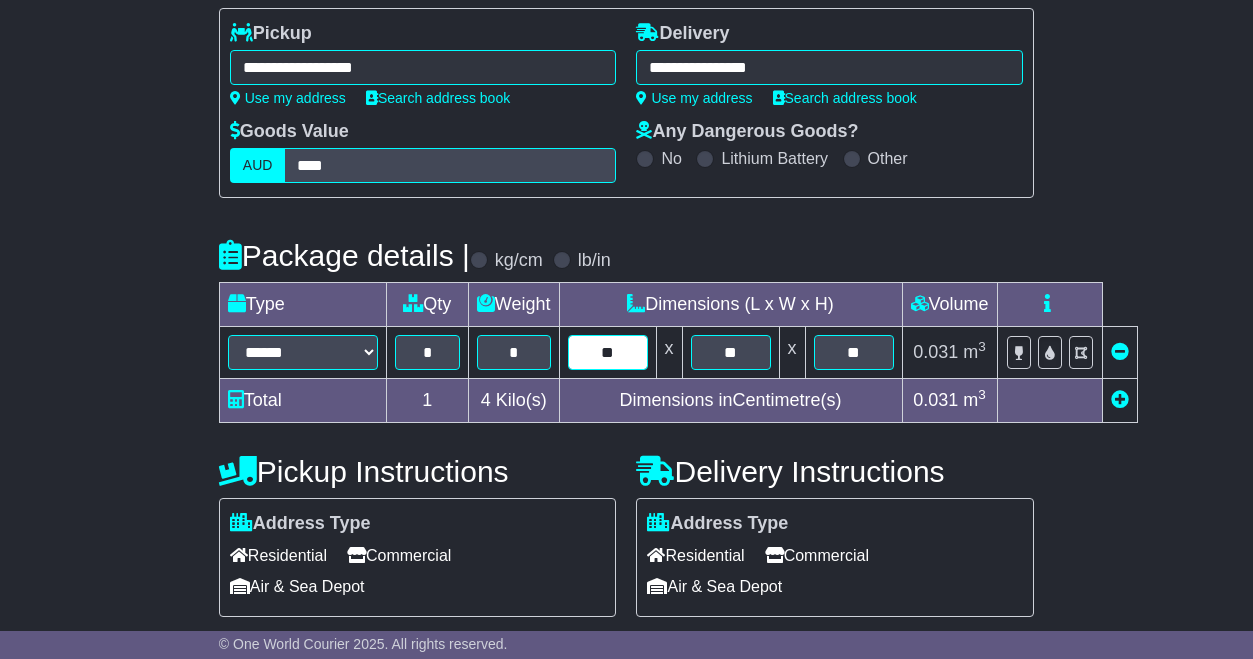 click on "**" at bounding box center [608, 352] 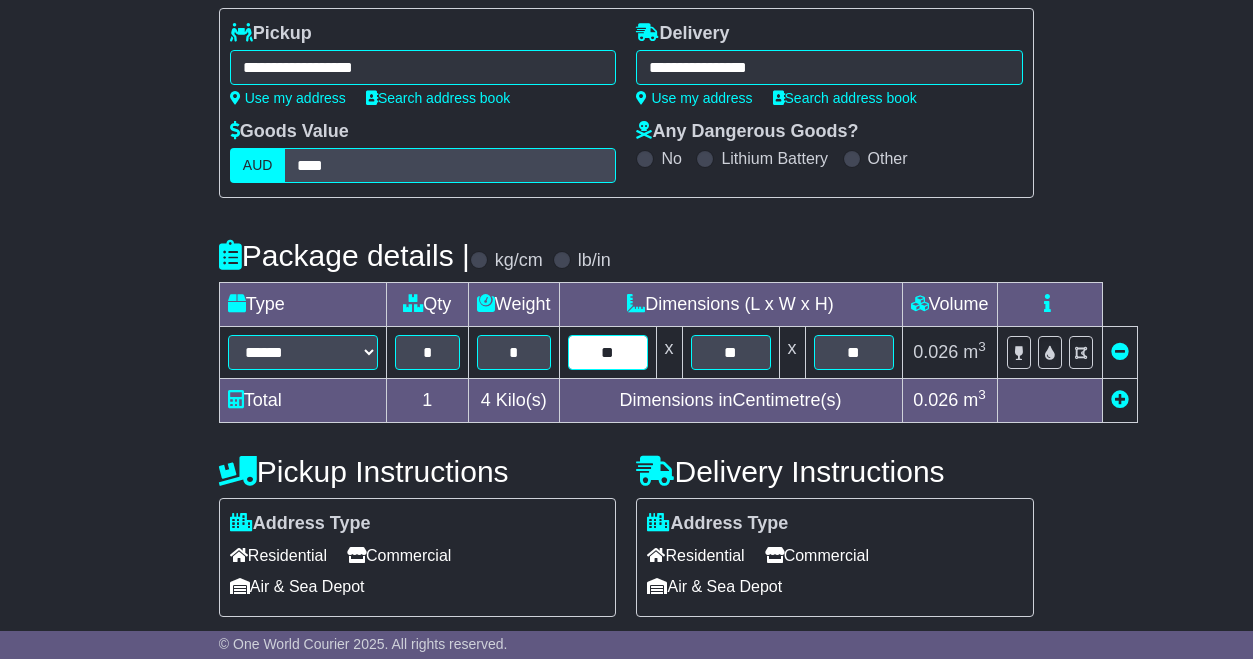 type on "**" 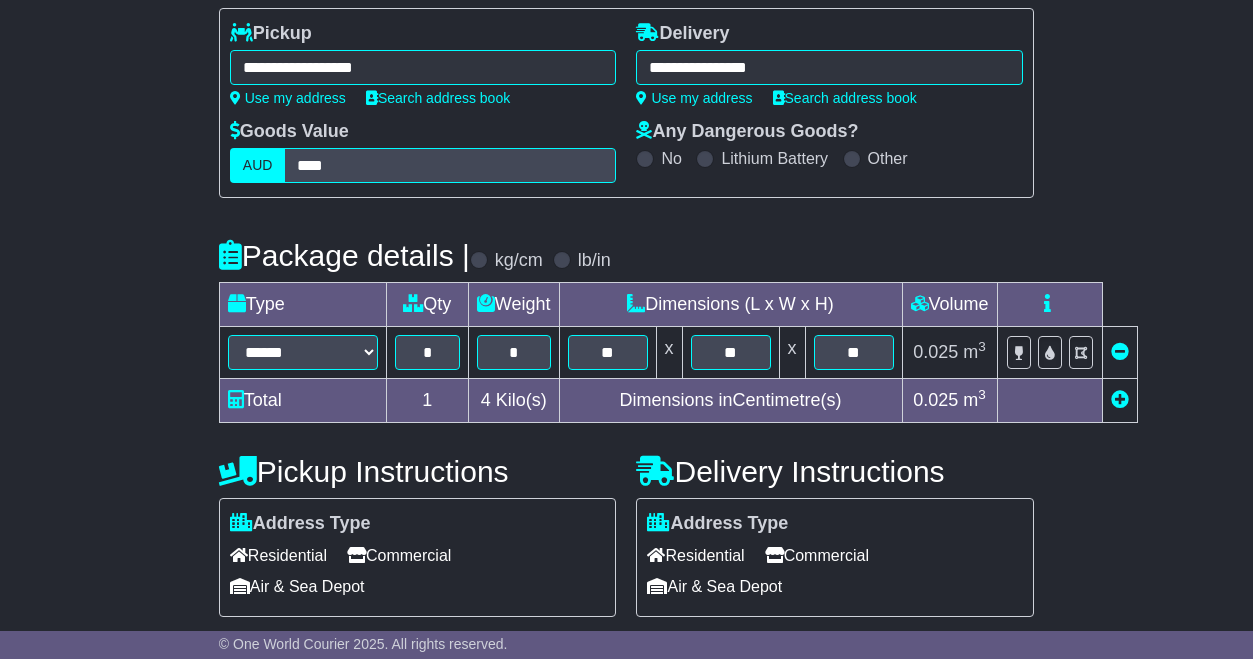 click on "Delivery Instructions" at bounding box center (835, 471) 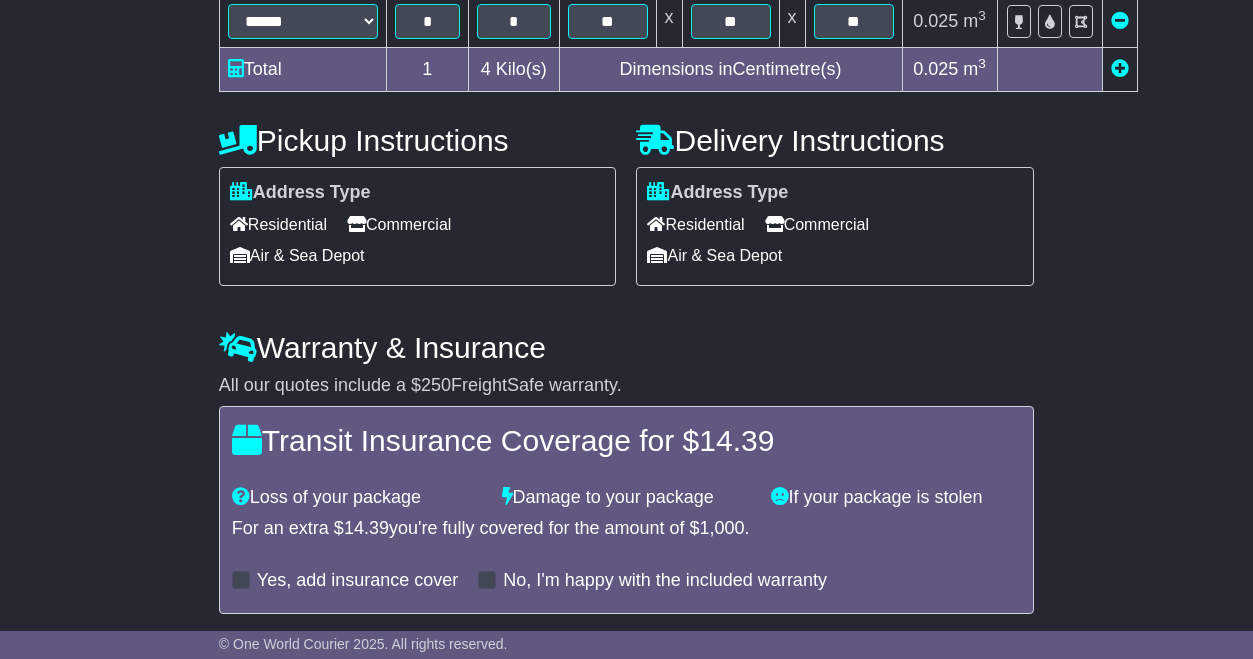 scroll, scrollTop: 683, scrollLeft: 0, axis: vertical 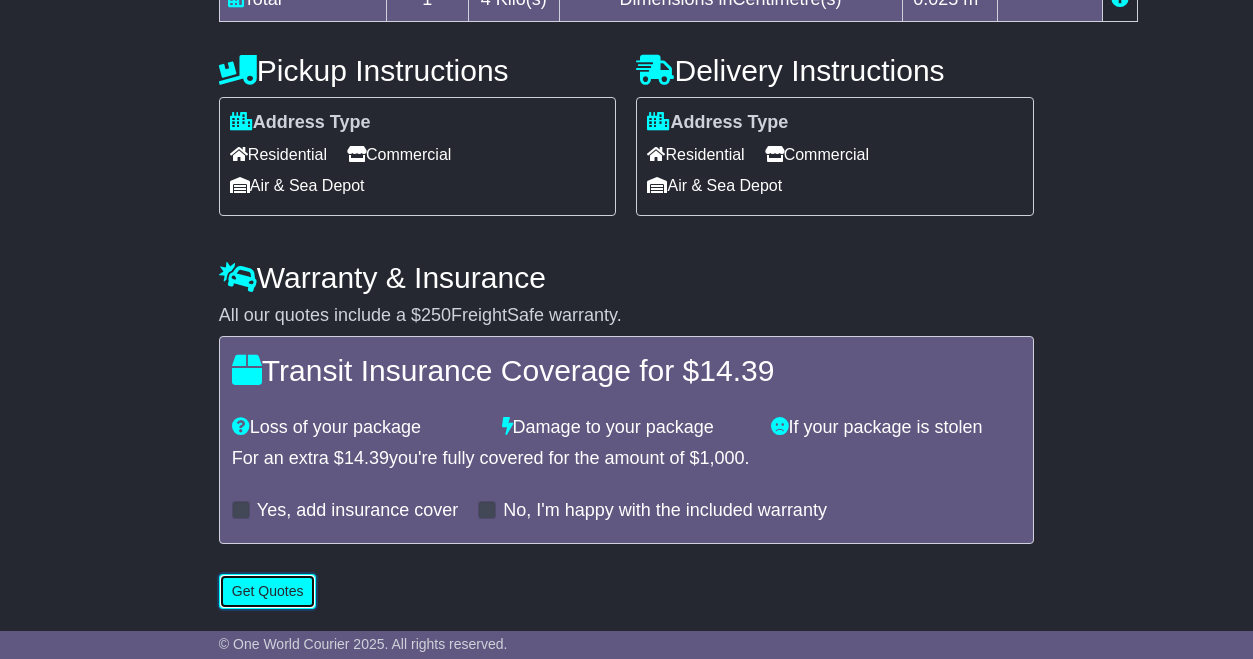 click on "Get Quotes" at bounding box center [268, 591] 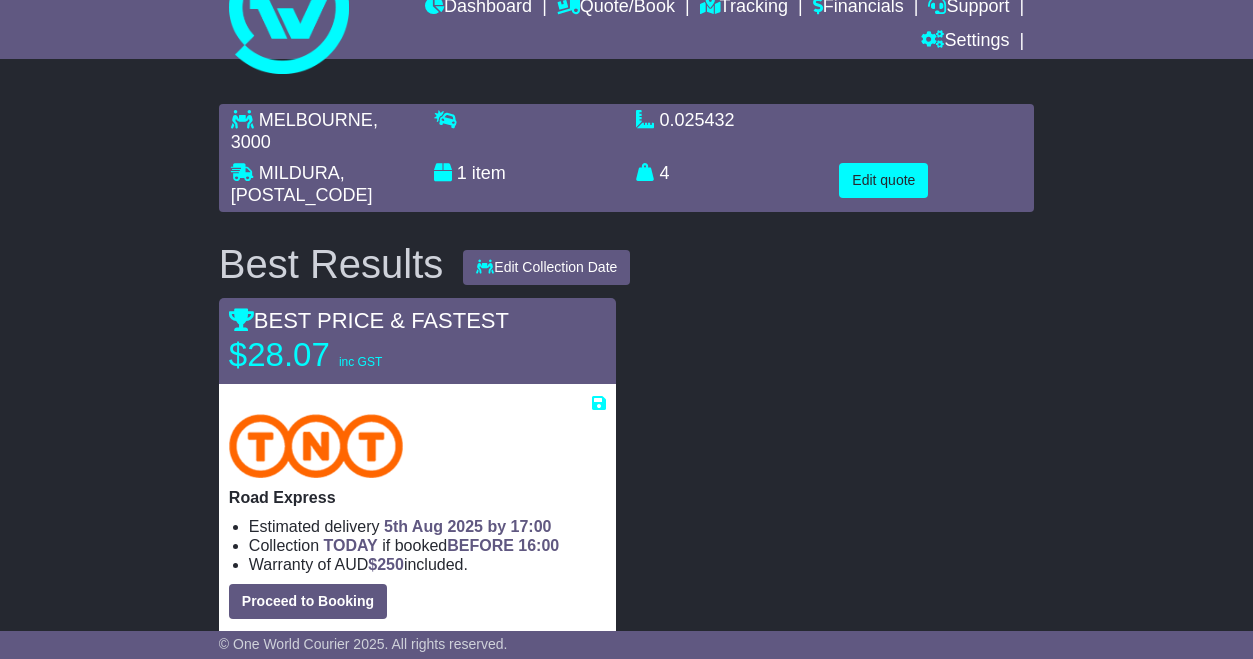 scroll, scrollTop: 88, scrollLeft: 0, axis: vertical 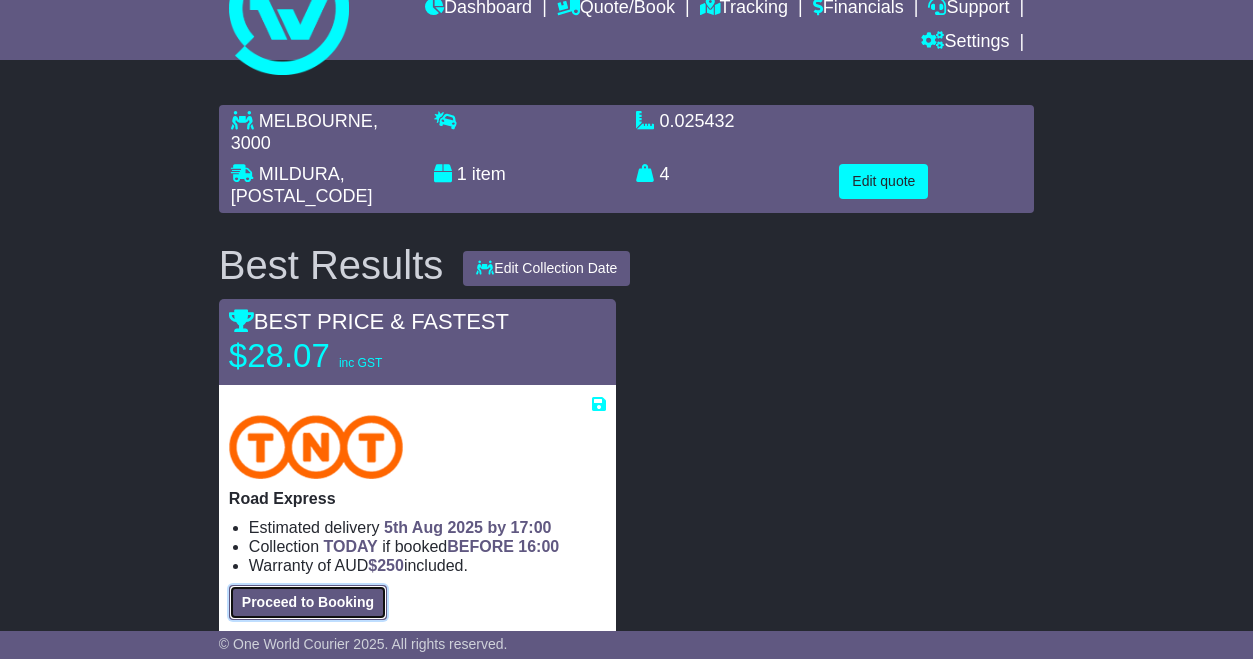 click on "Proceed to Booking" at bounding box center [308, 602] 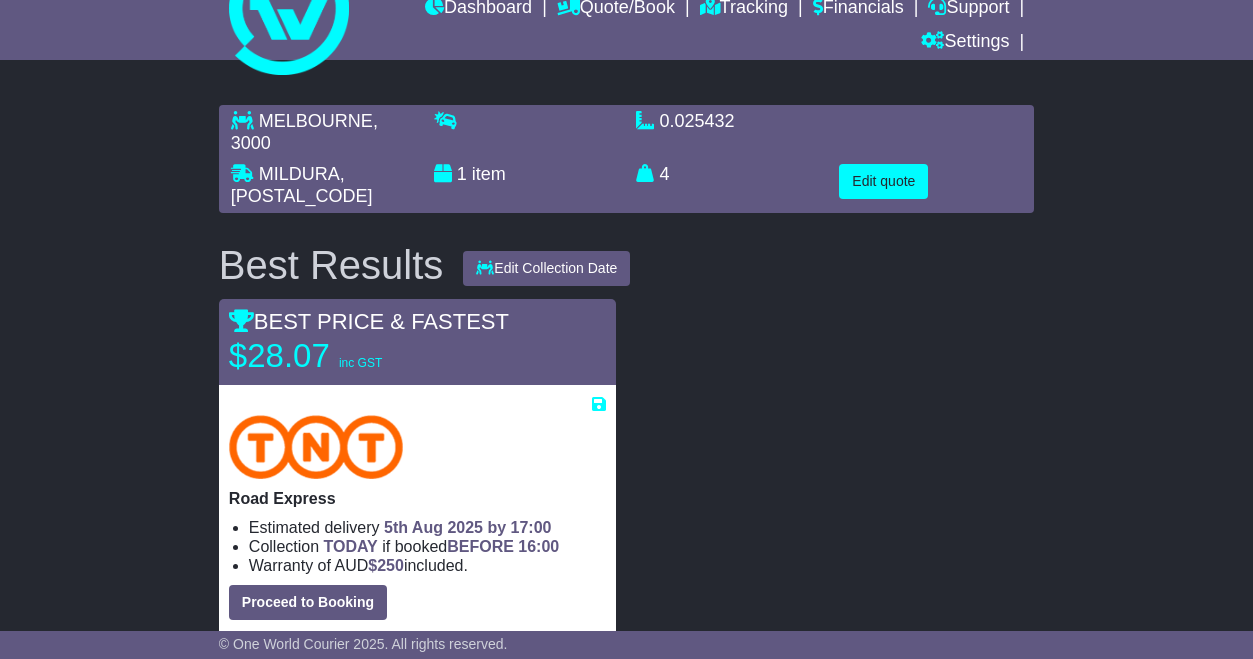 select on "*****" 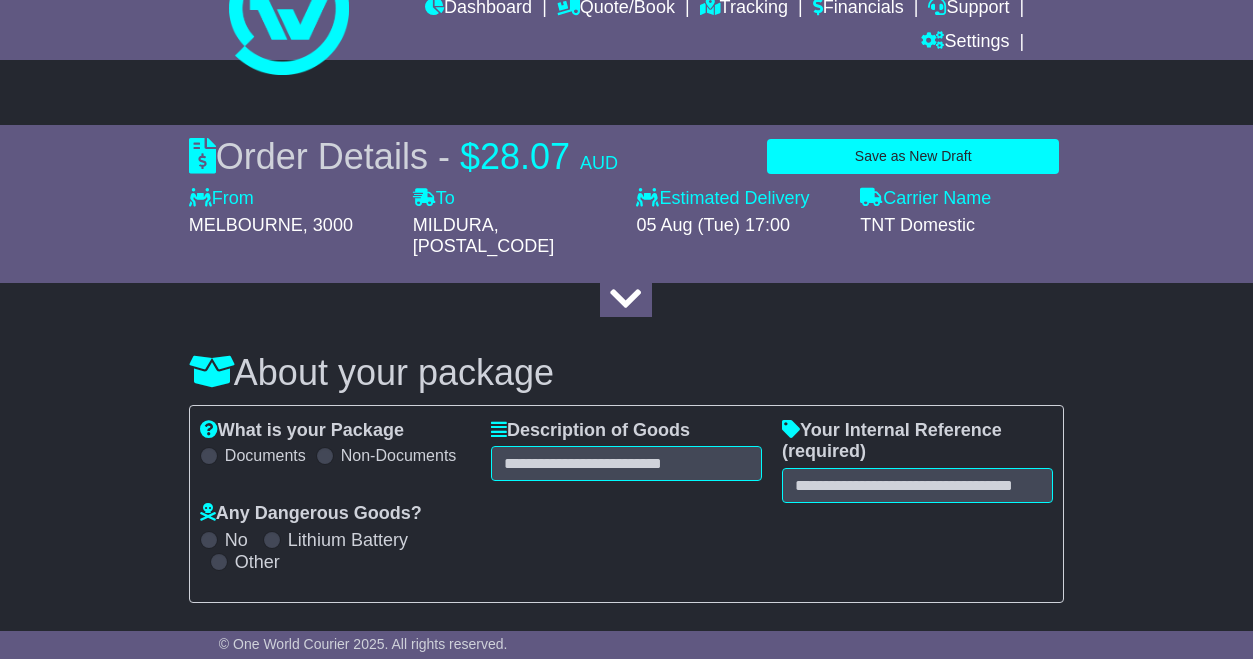 select 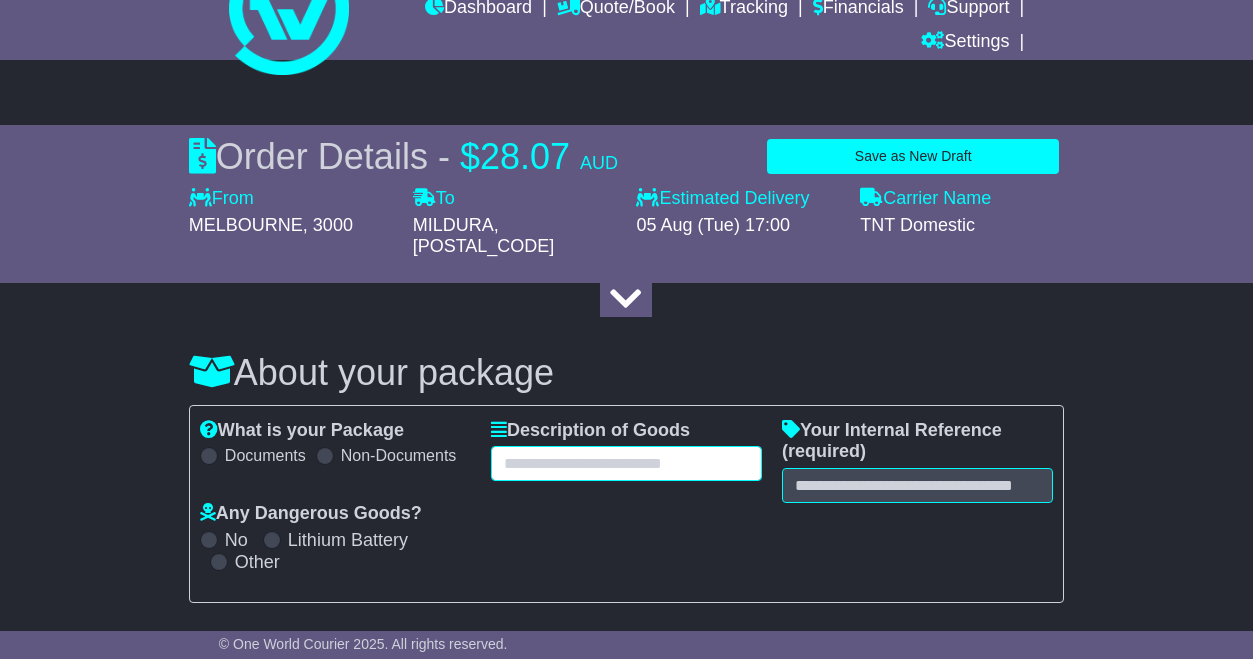 click at bounding box center [626, 463] 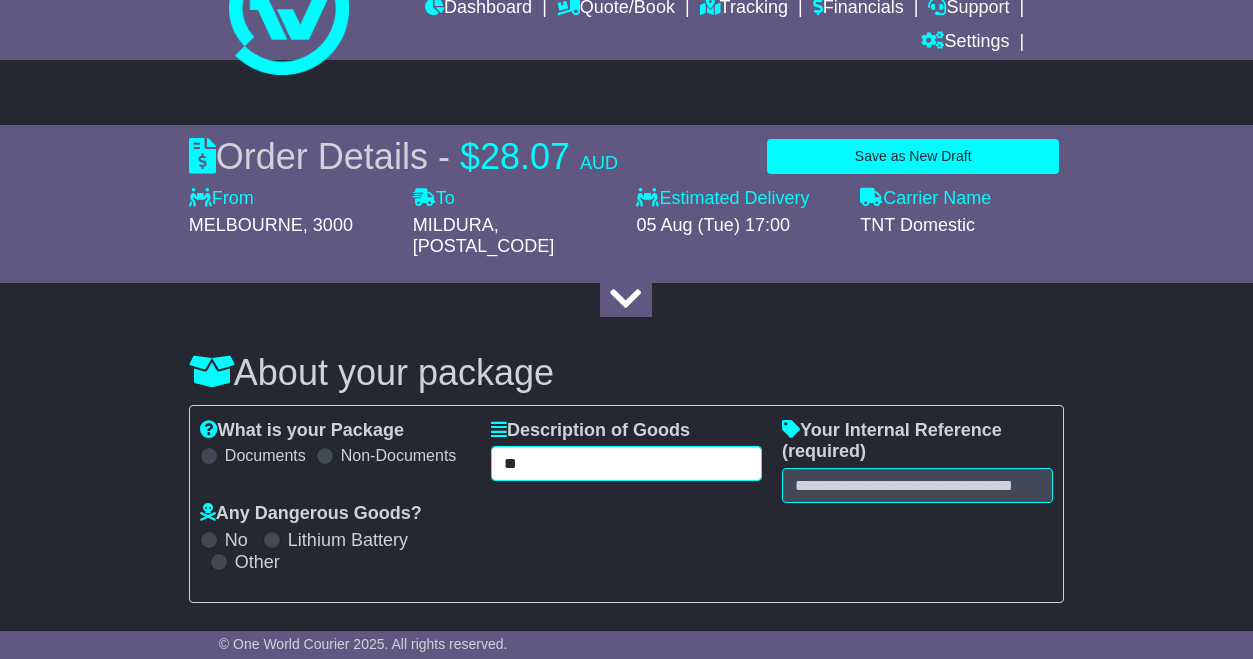type on "*" 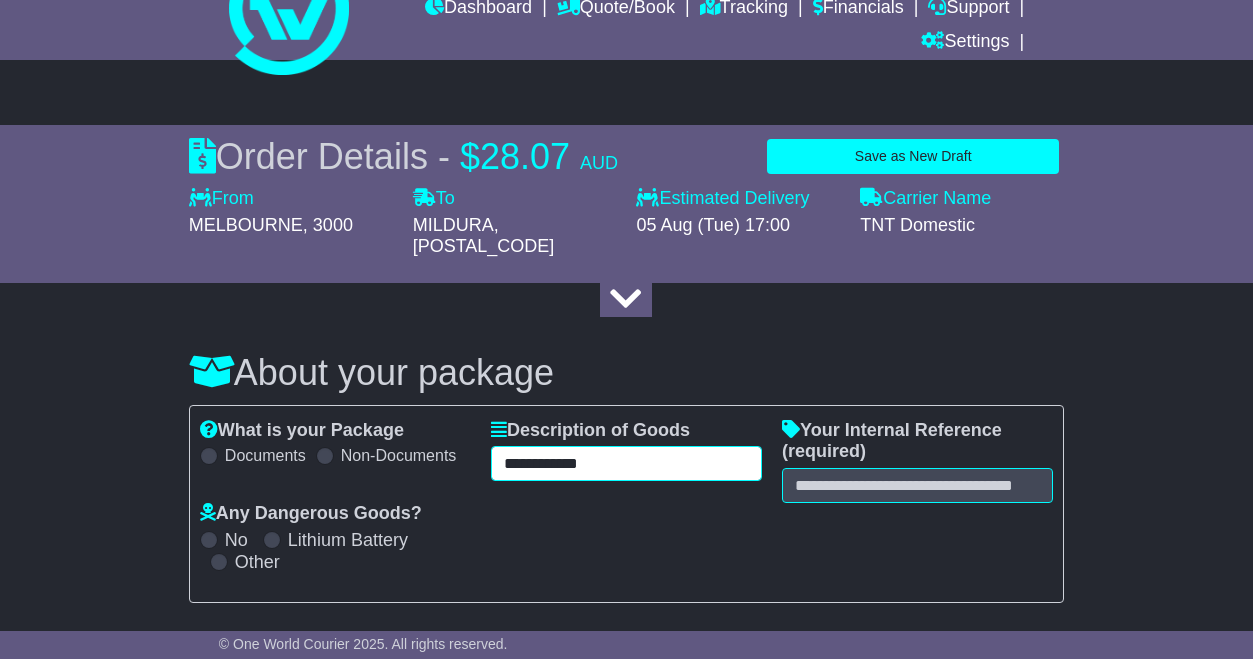 type on "**********" 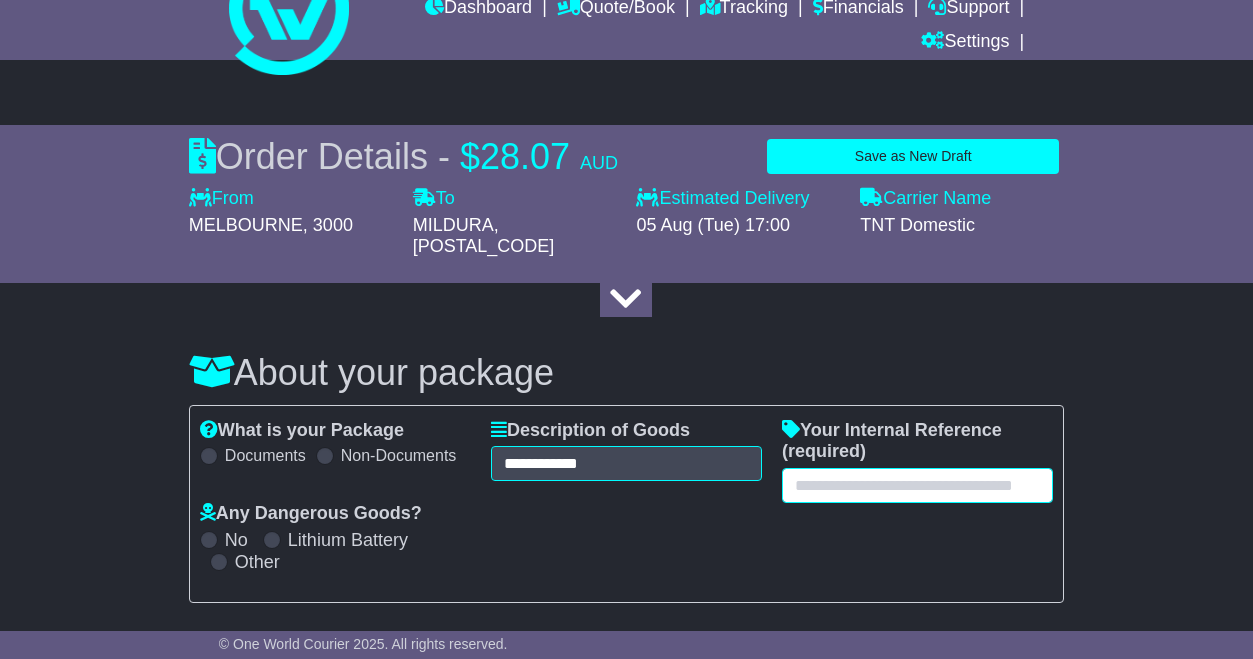 click at bounding box center [917, 485] 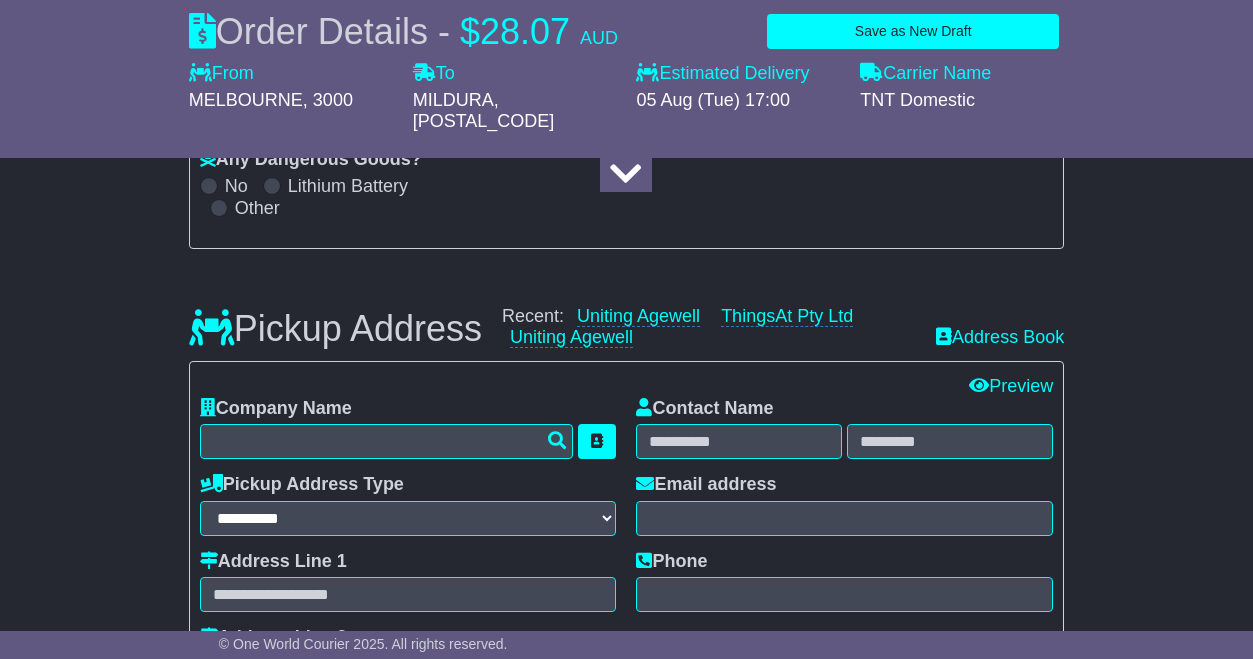 scroll, scrollTop: 446, scrollLeft: 0, axis: vertical 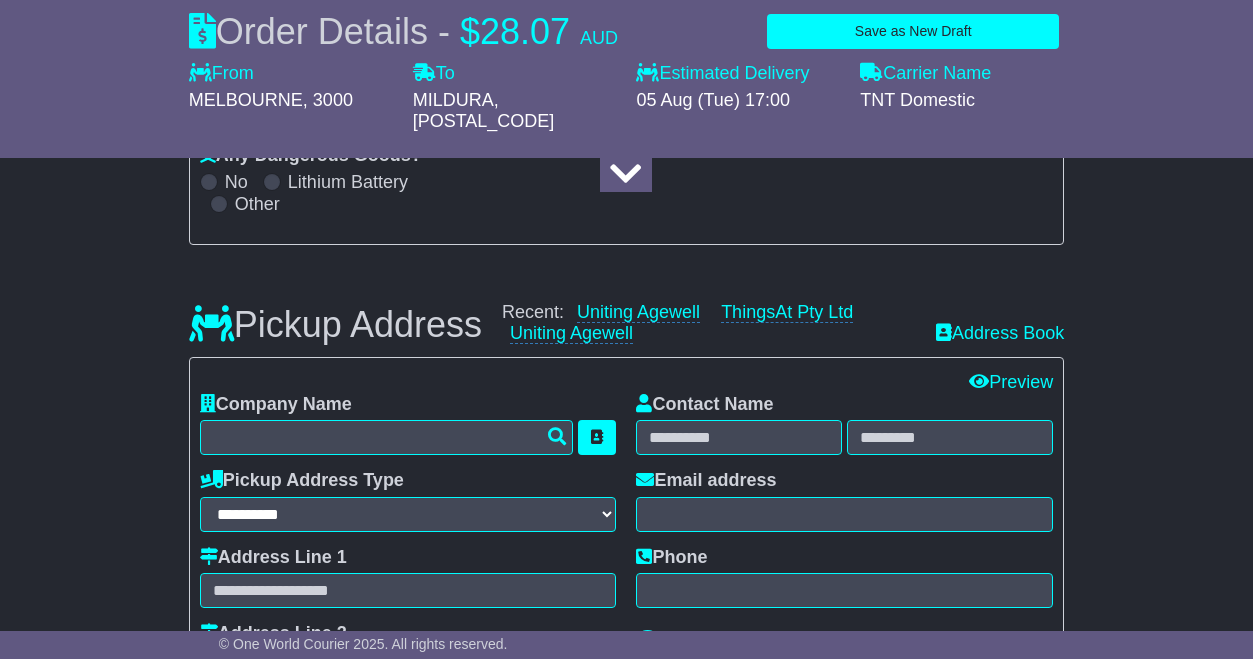 type on "****" 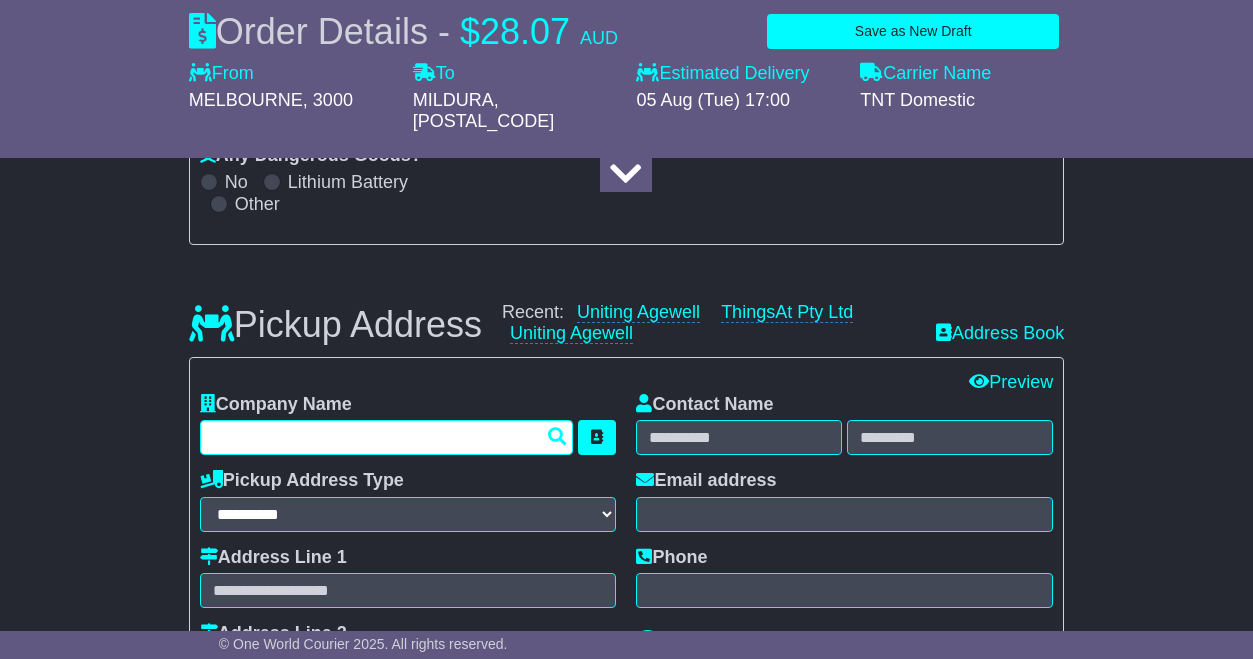 click at bounding box center (387, 437) 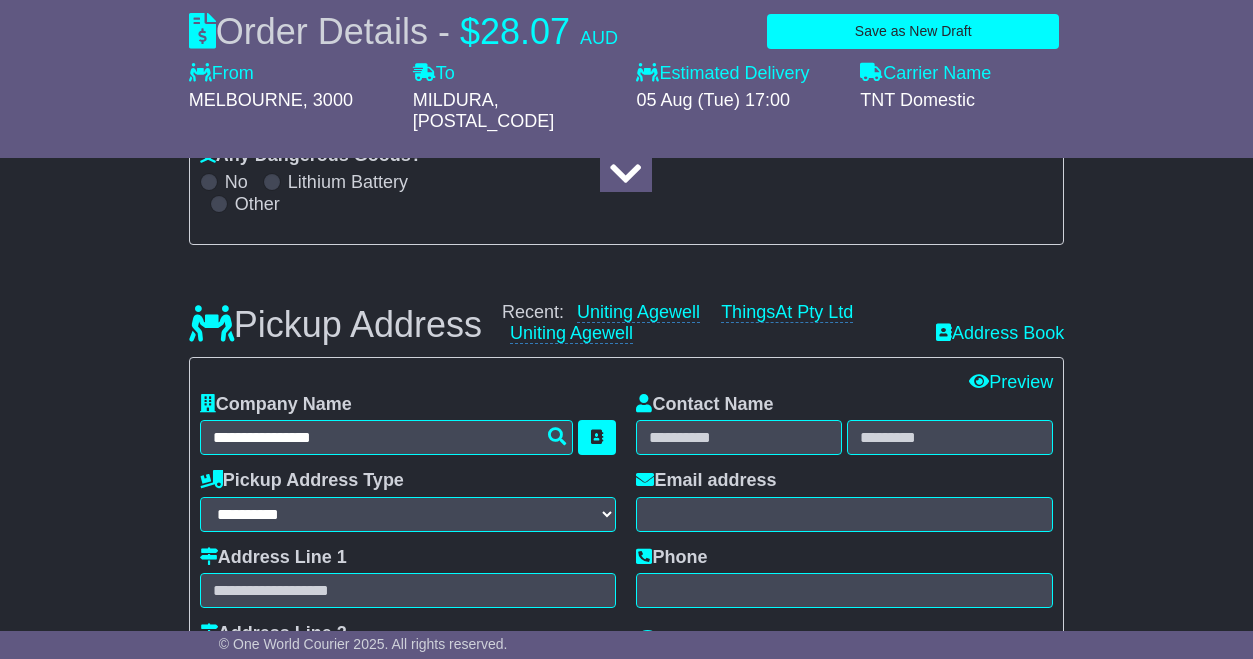 type on "**********" 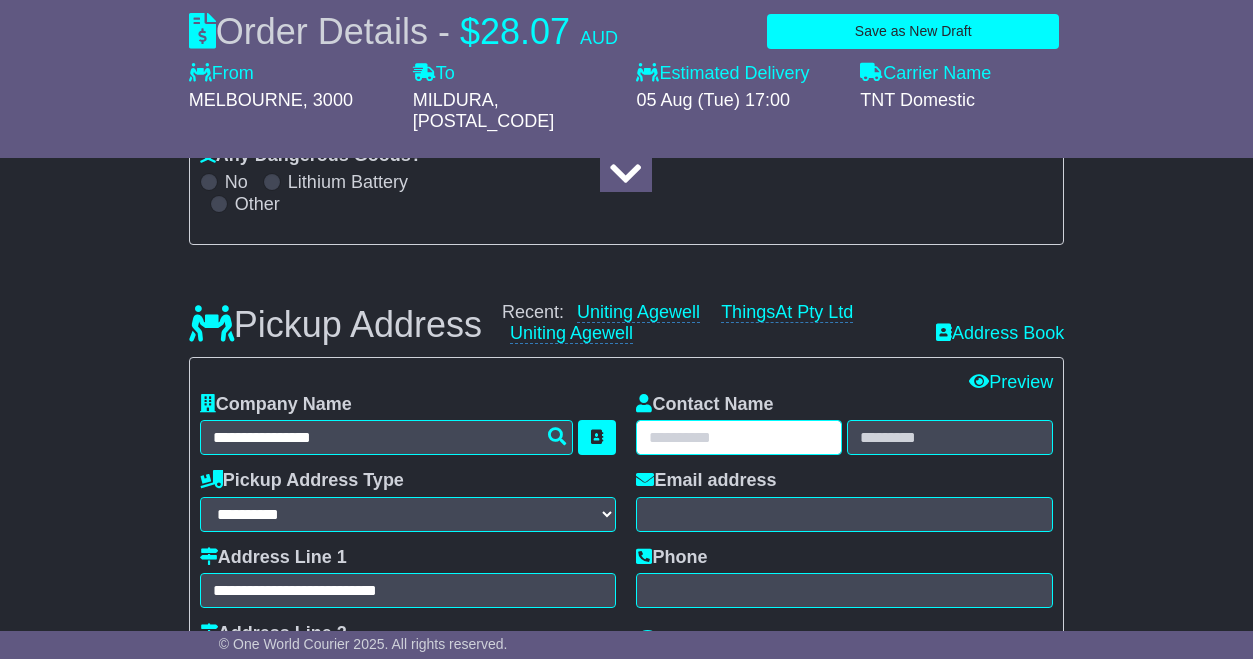 type on "******" 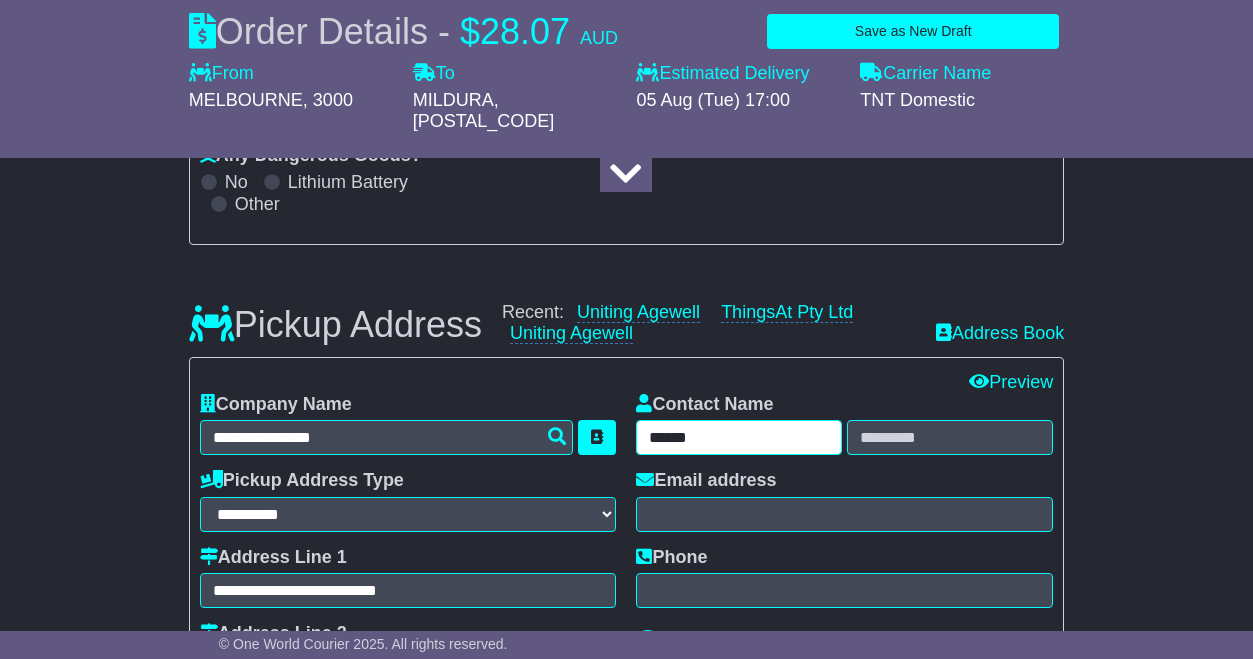type on "********" 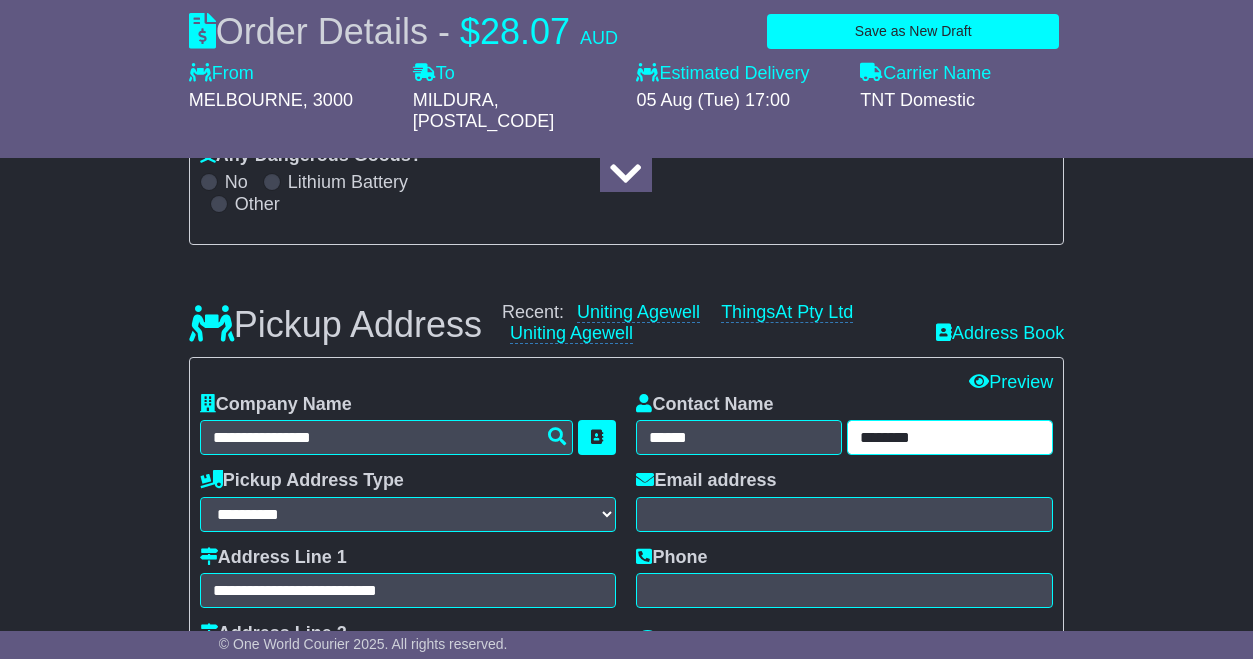 type on "**********" 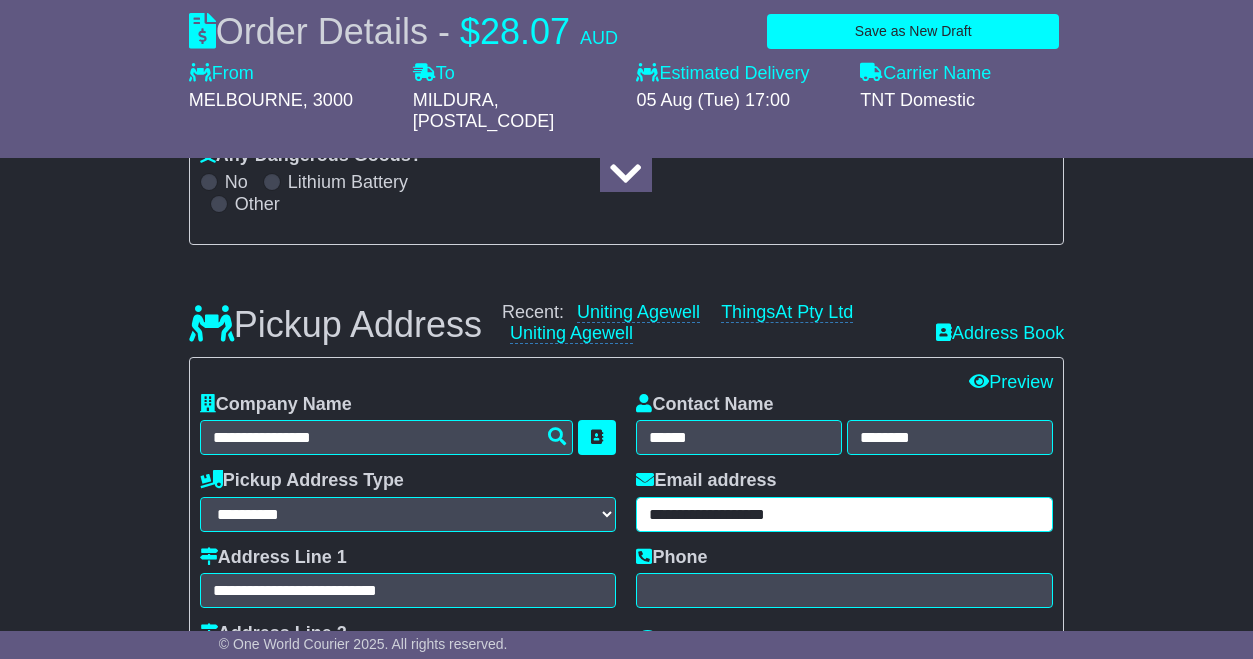 type on "**********" 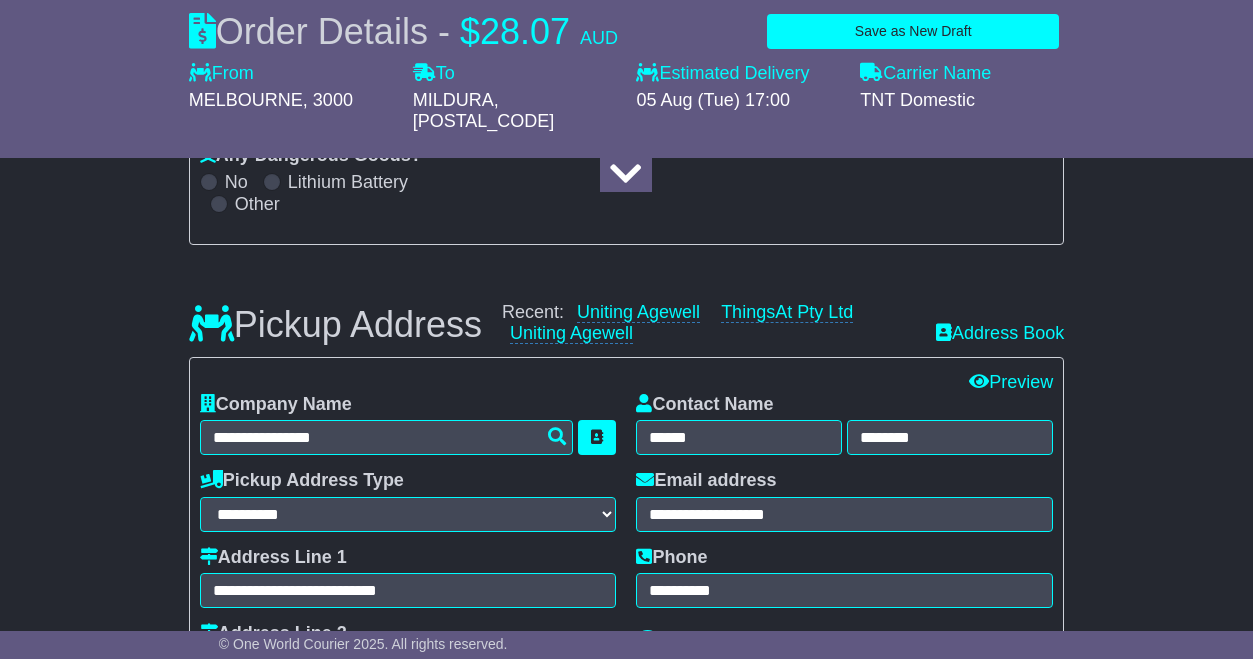 type on "**********" 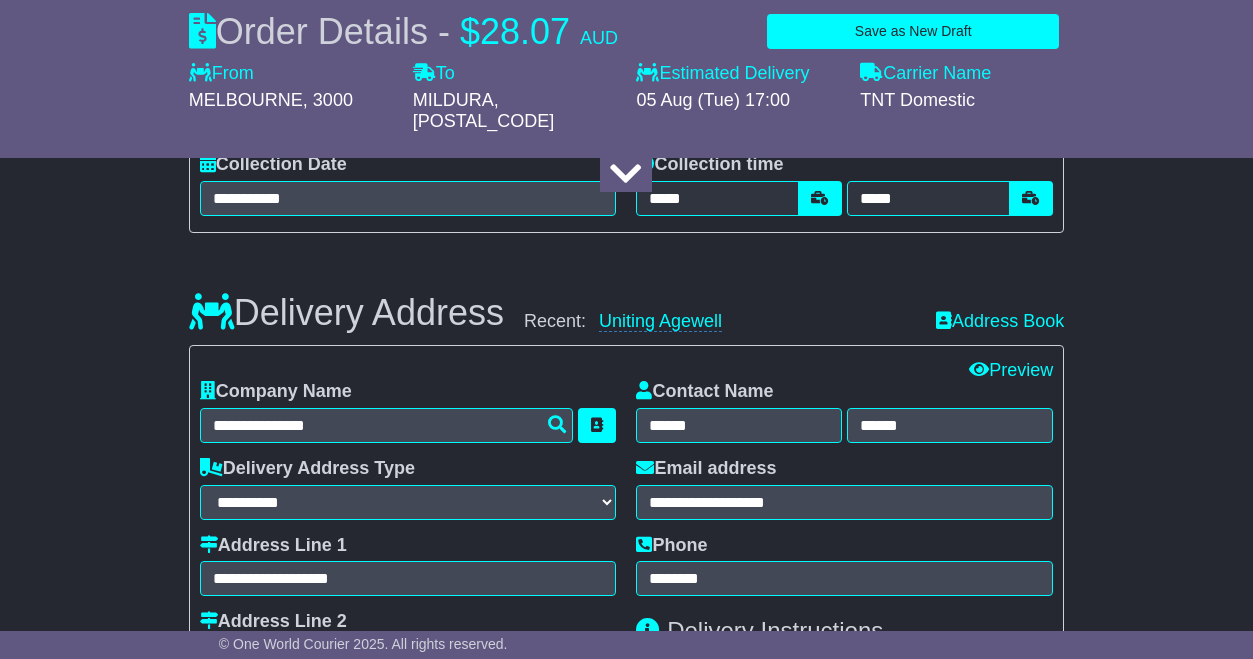 scroll, scrollTop: 1309, scrollLeft: 0, axis: vertical 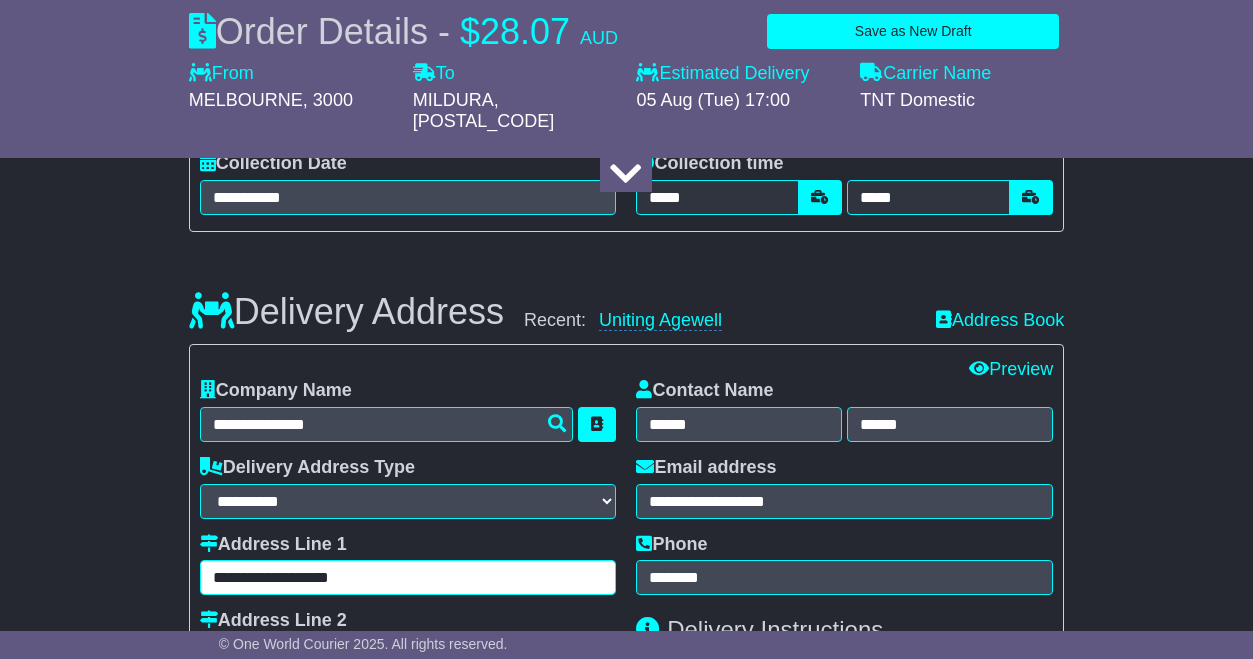 drag, startPoint x: 427, startPoint y: 567, endPoint x: 105, endPoint y: 556, distance: 322.18784 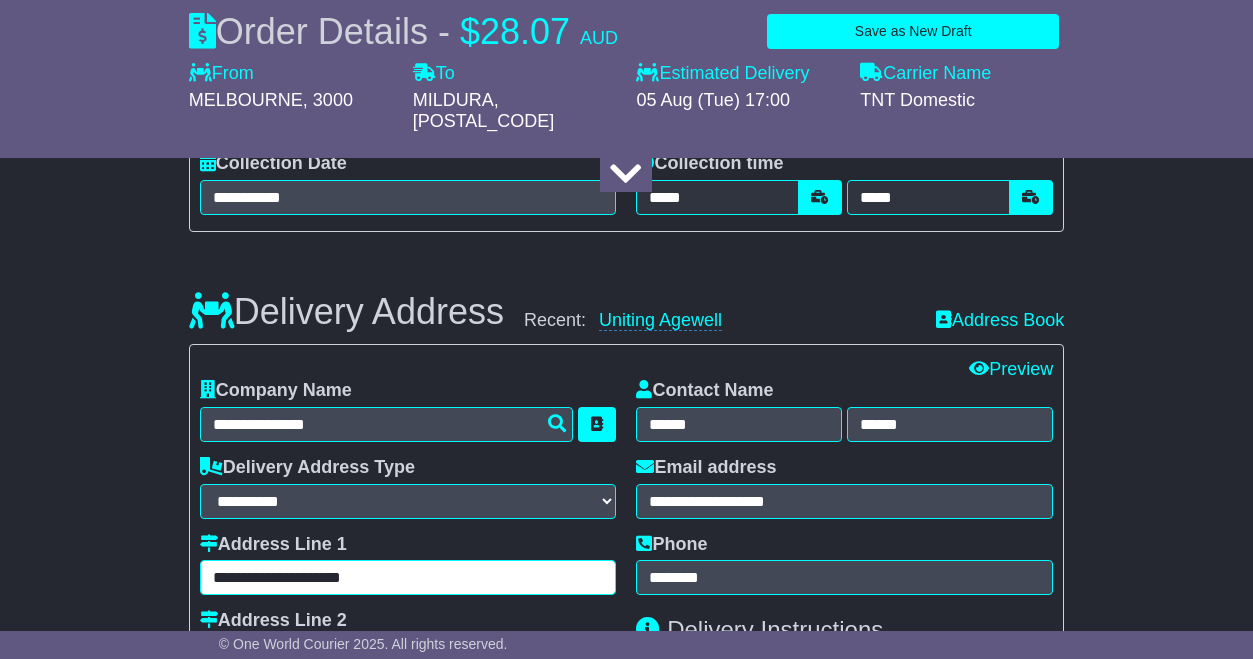 type on "**********" 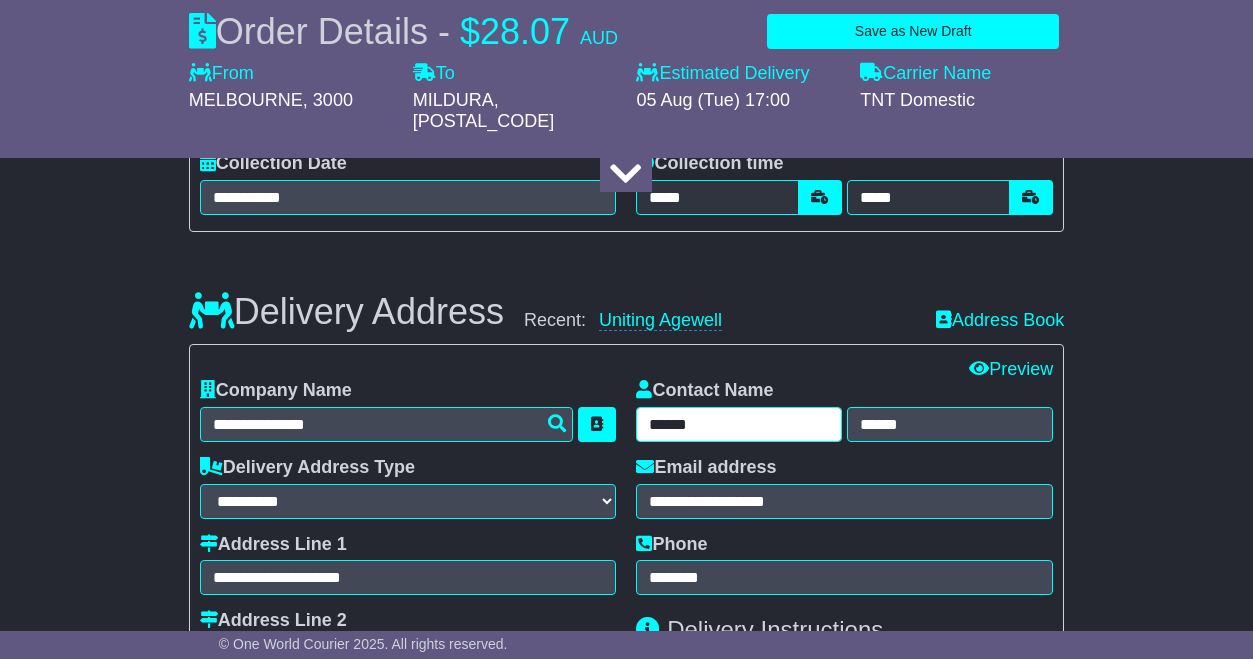 click on "******" at bounding box center [739, 424] 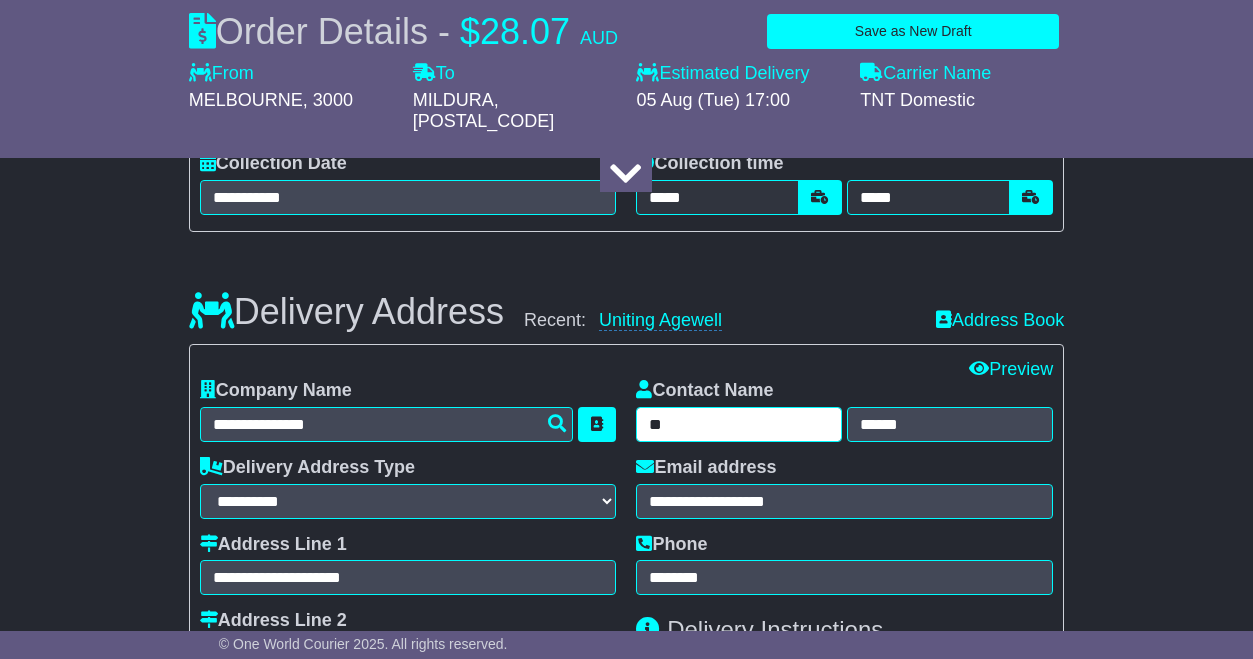 type on "*" 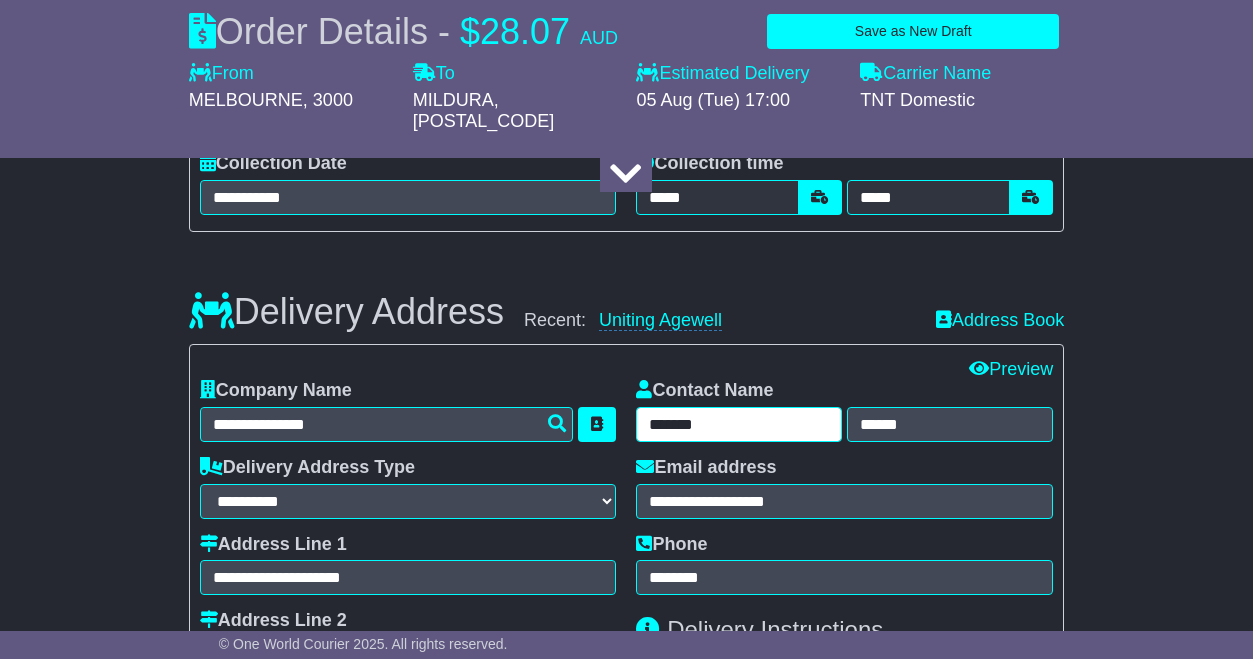type on "*******" 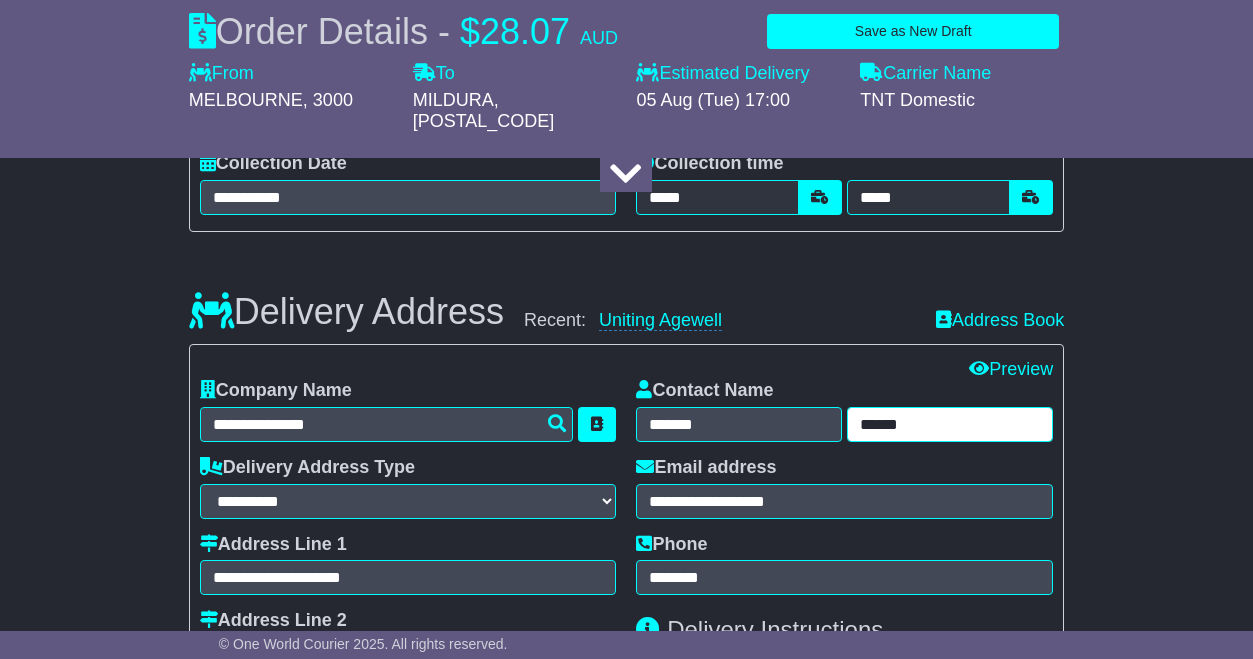 click on "******" at bounding box center [950, 424] 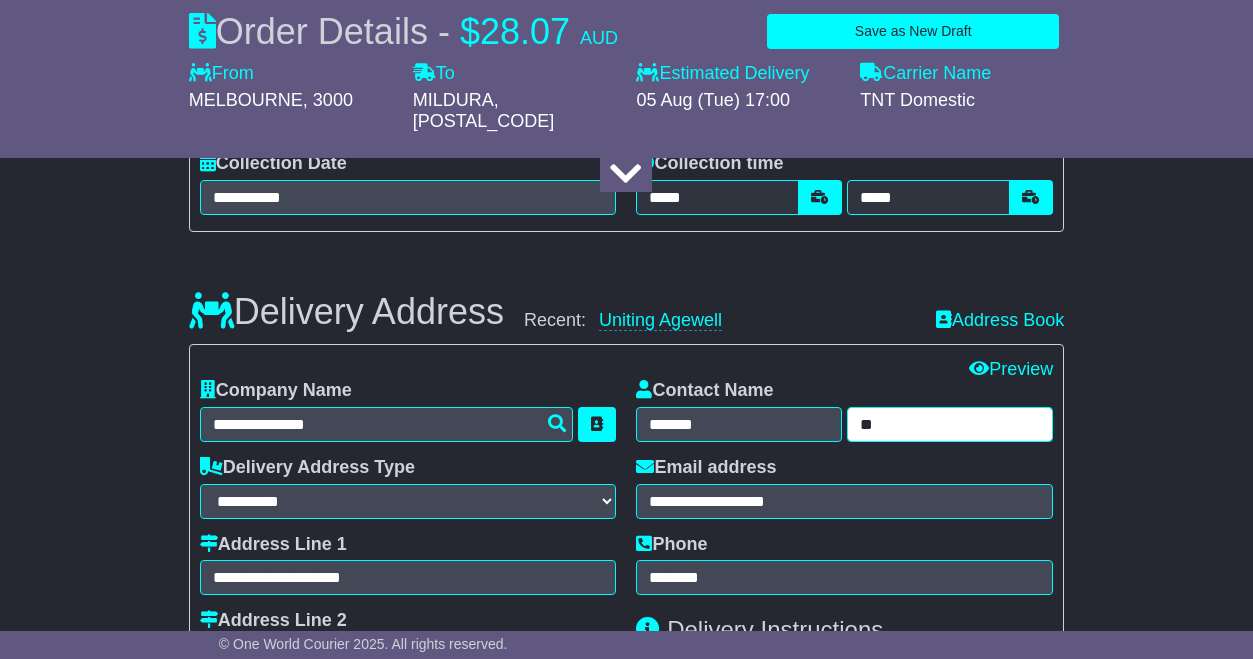 type on "*" 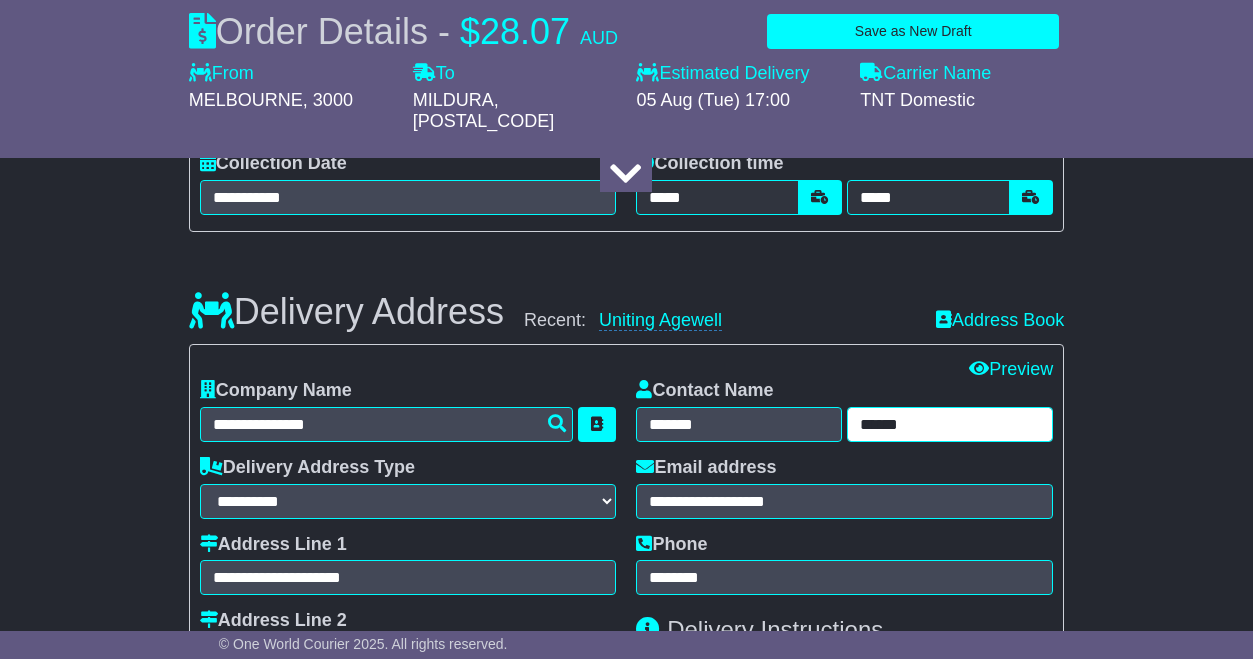 type on "******" 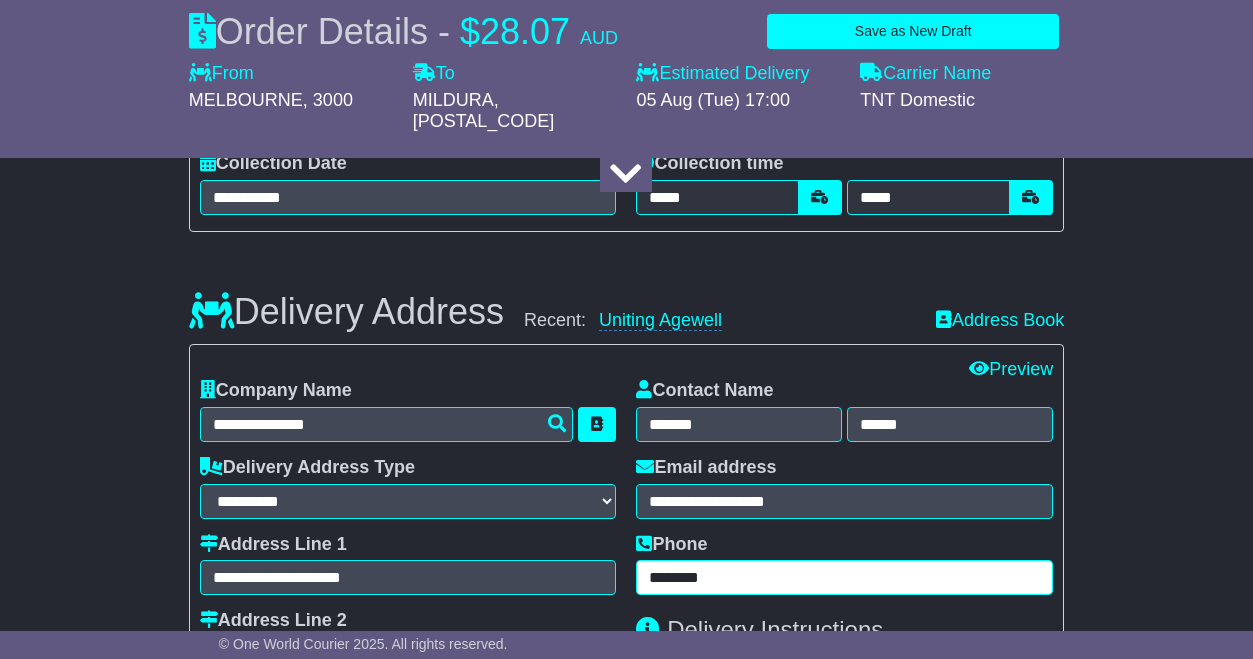 drag, startPoint x: 655, startPoint y: 569, endPoint x: 524, endPoint y: 537, distance: 134.85178 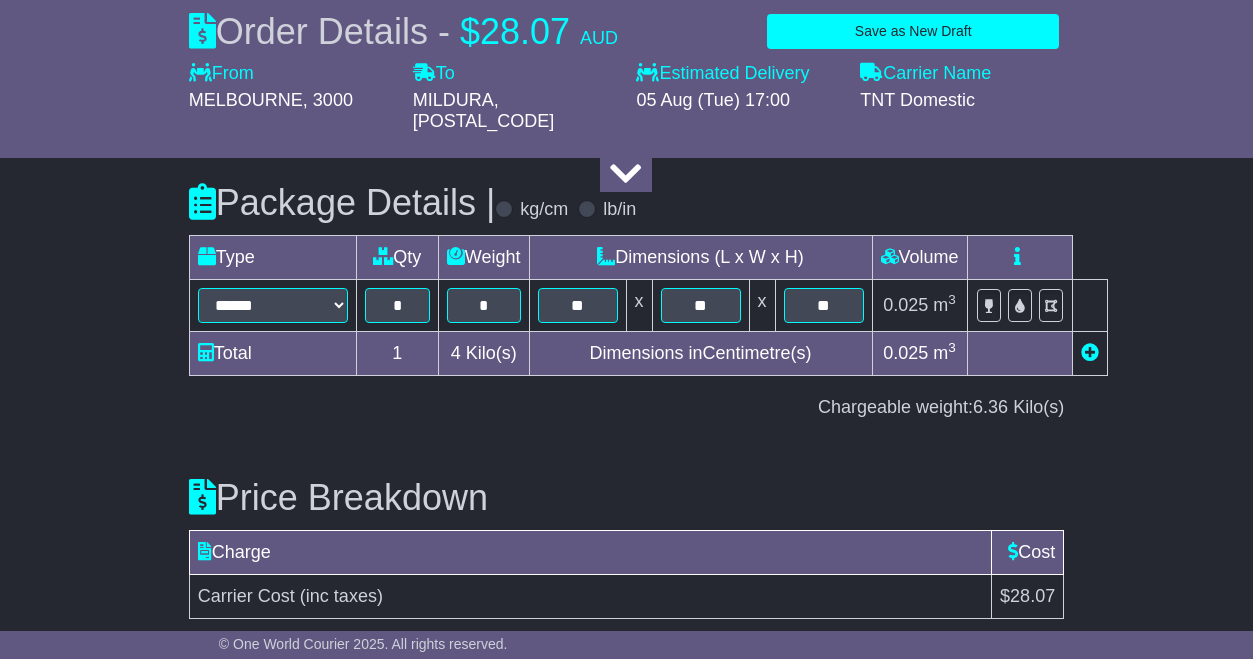 scroll, scrollTop: 2532, scrollLeft: 0, axis: vertical 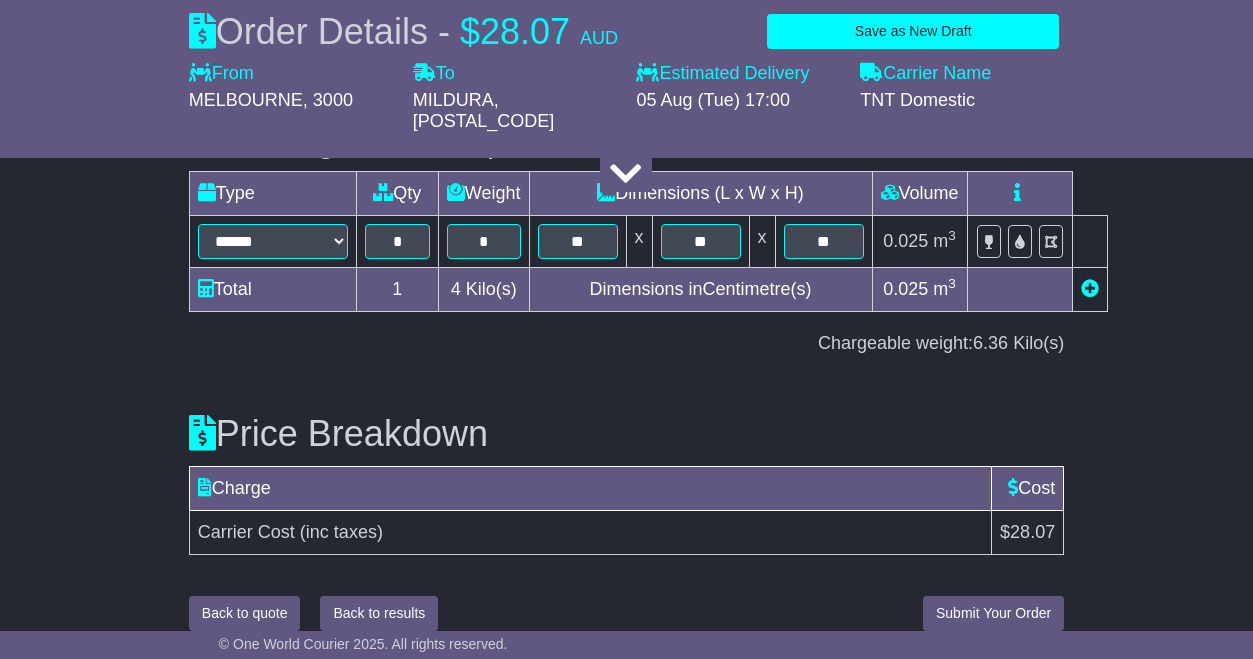 type on "**********" 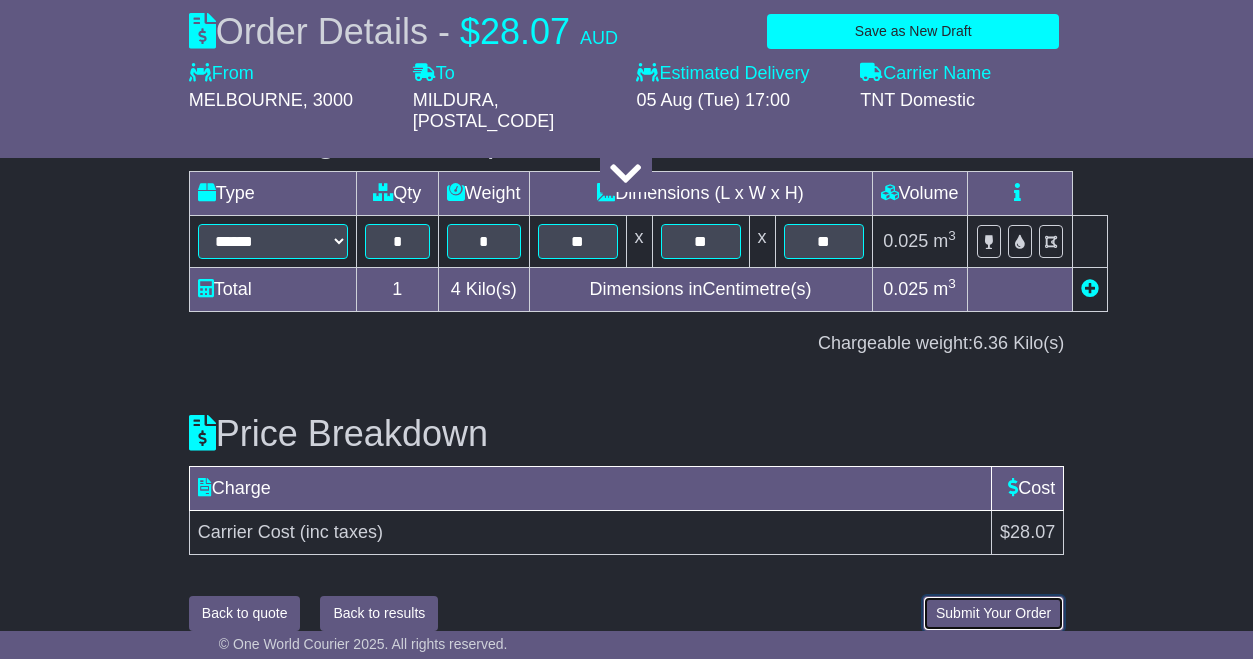 click on "Submit Your Order" at bounding box center [993, 613] 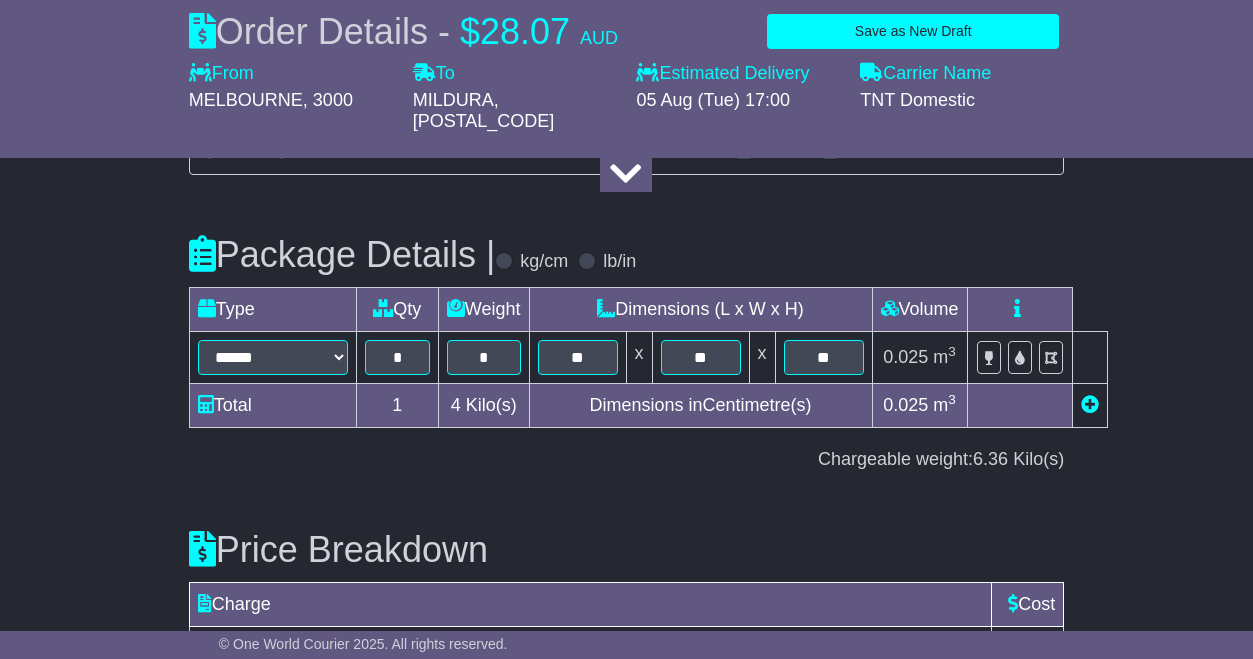 scroll, scrollTop: 2532, scrollLeft: 0, axis: vertical 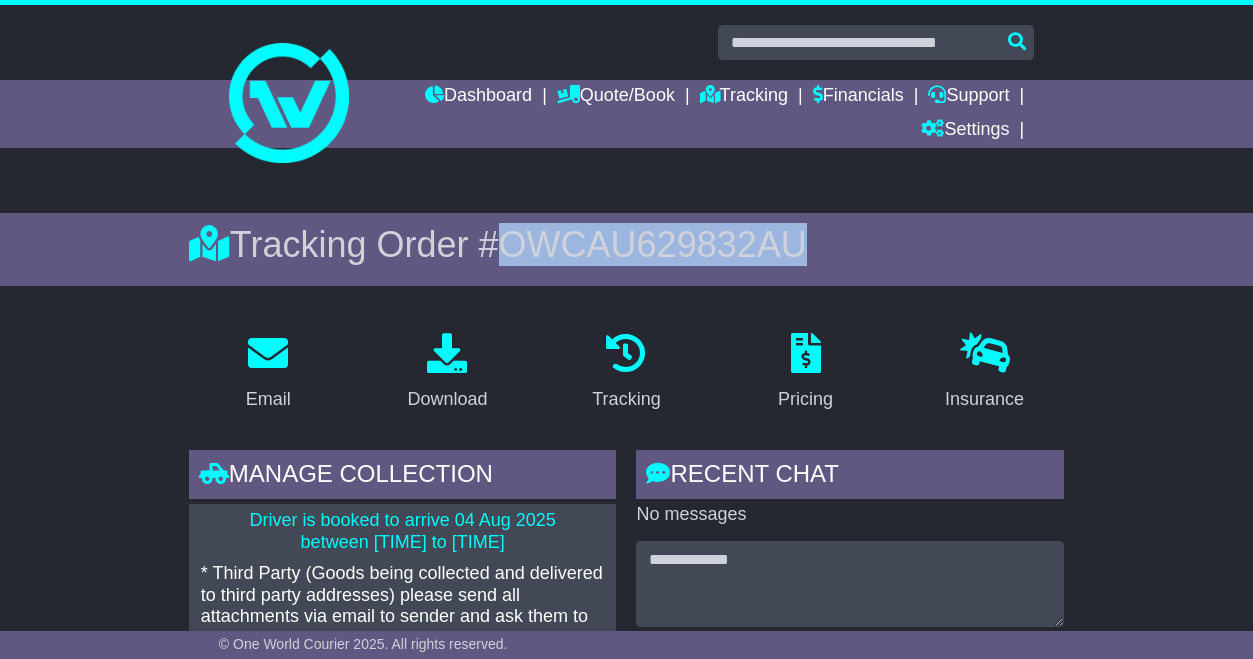 drag, startPoint x: 502, startPoint y: 248, endPoint x: 807, endPoint y: 251, distance: 305.01474 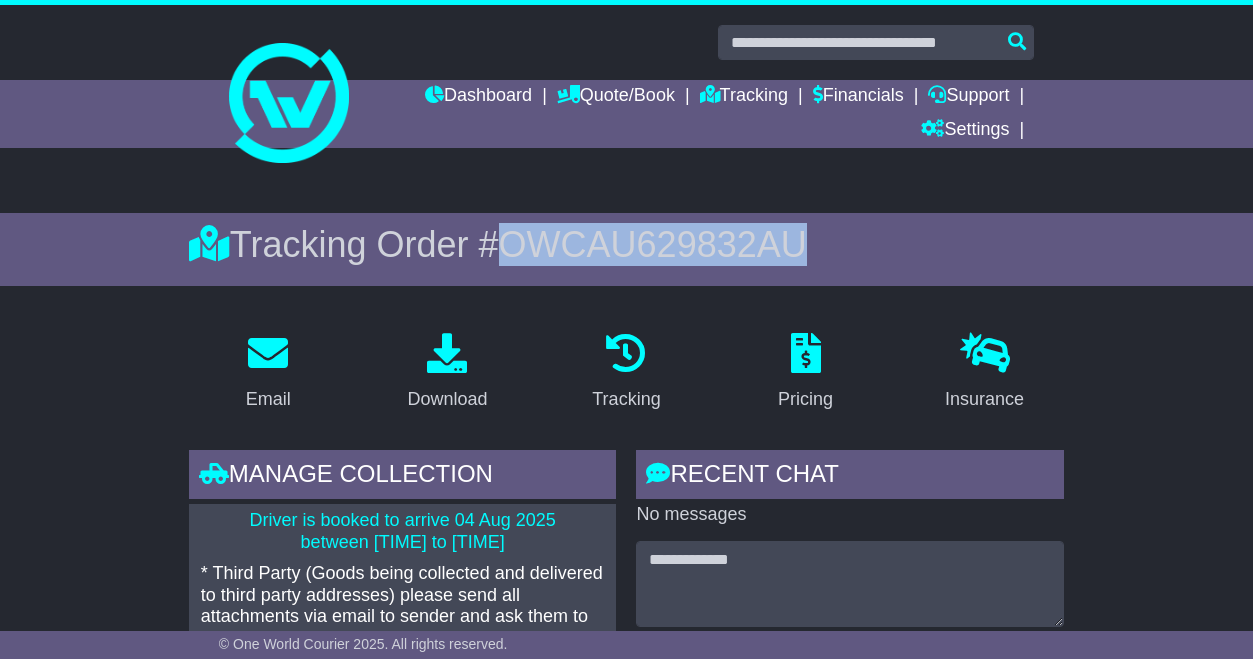 click on "Tracking Order # OWCAU629832AU" at bounding box center [626, 244] 